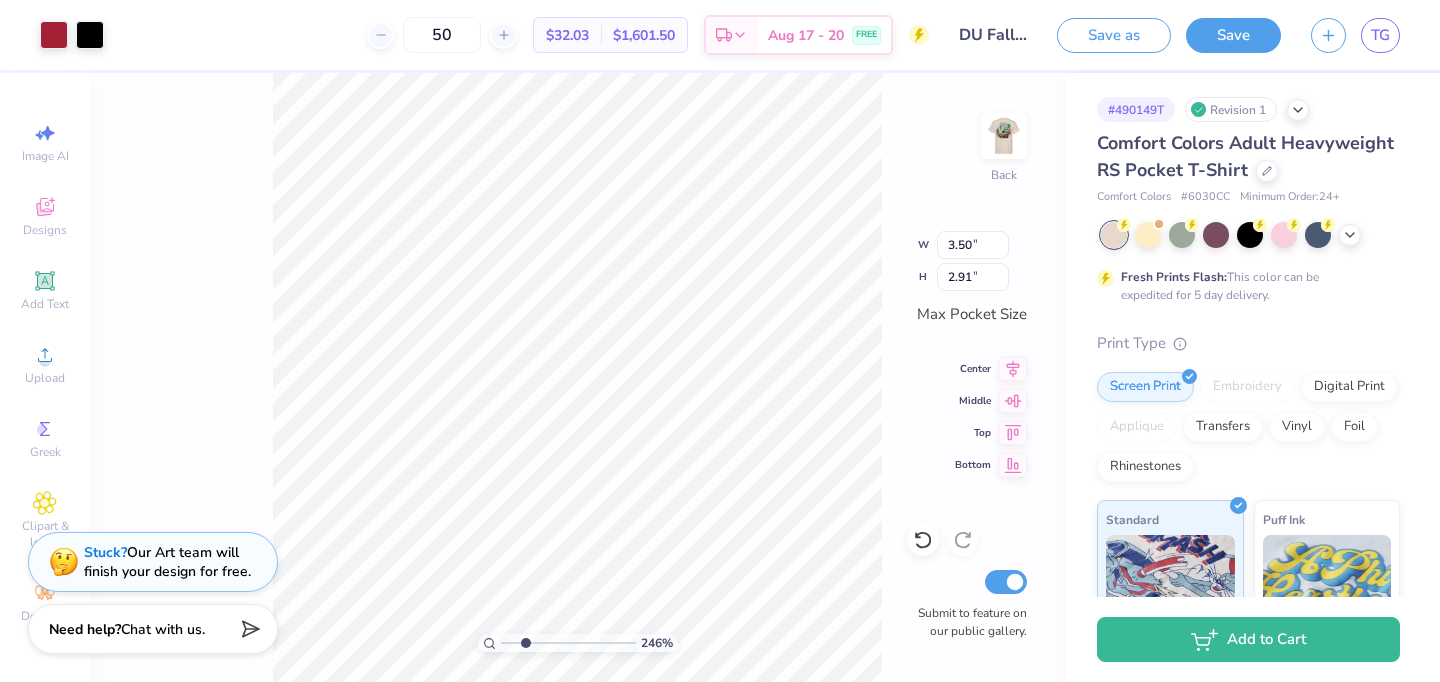 scroll, scrollTop: 0, scrollLeft: 0, axis: both 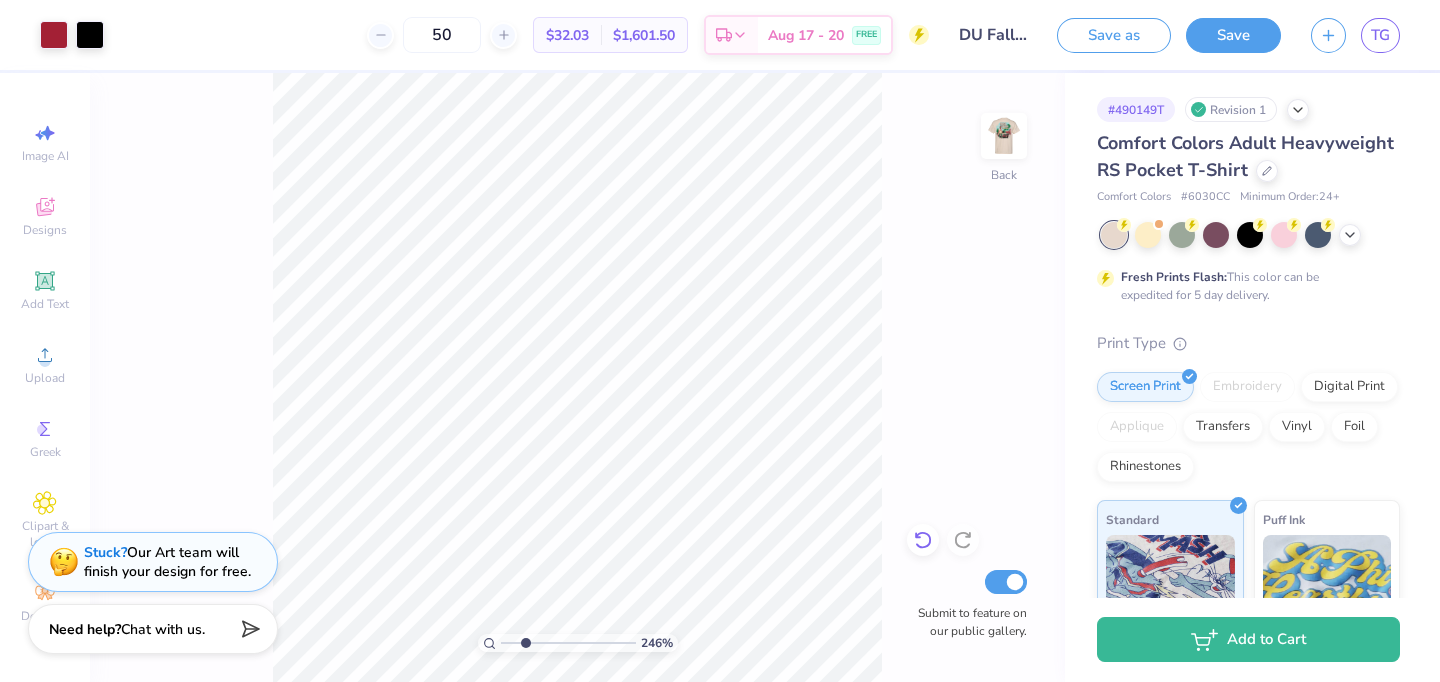 click 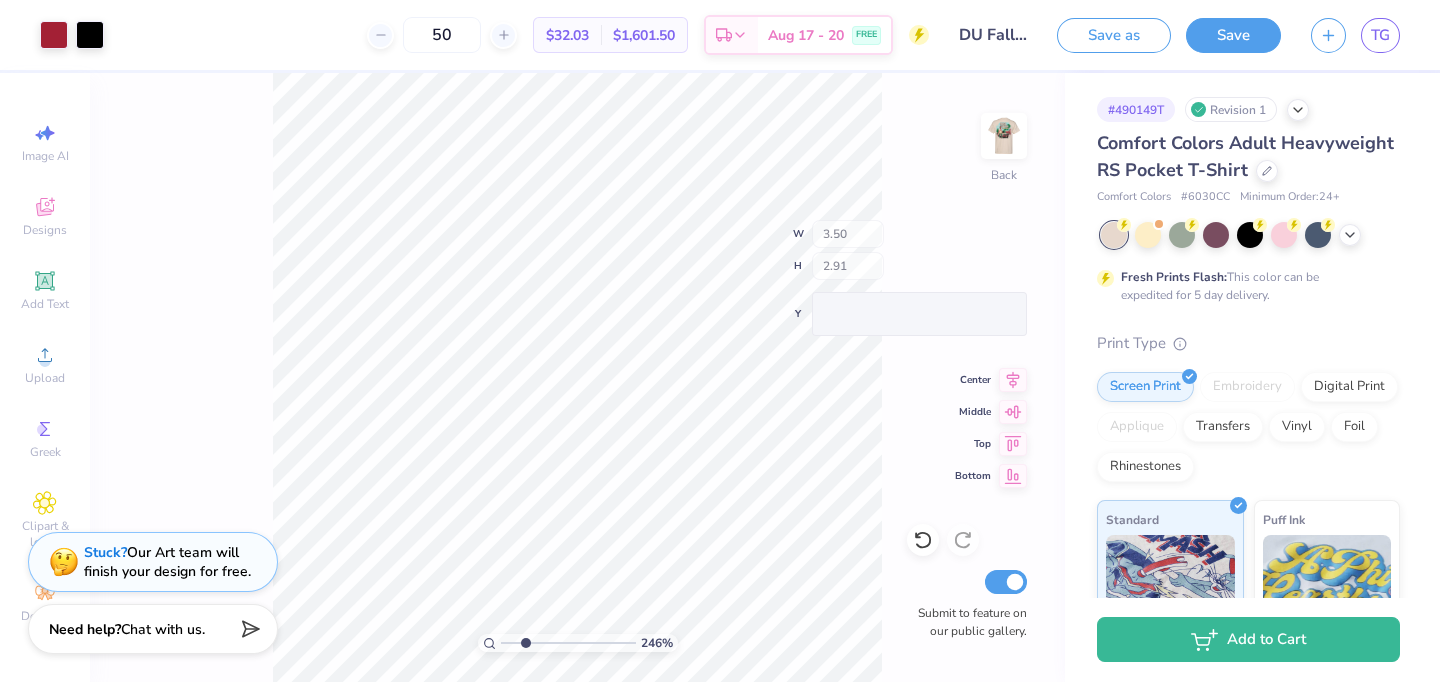 type on "3.44" 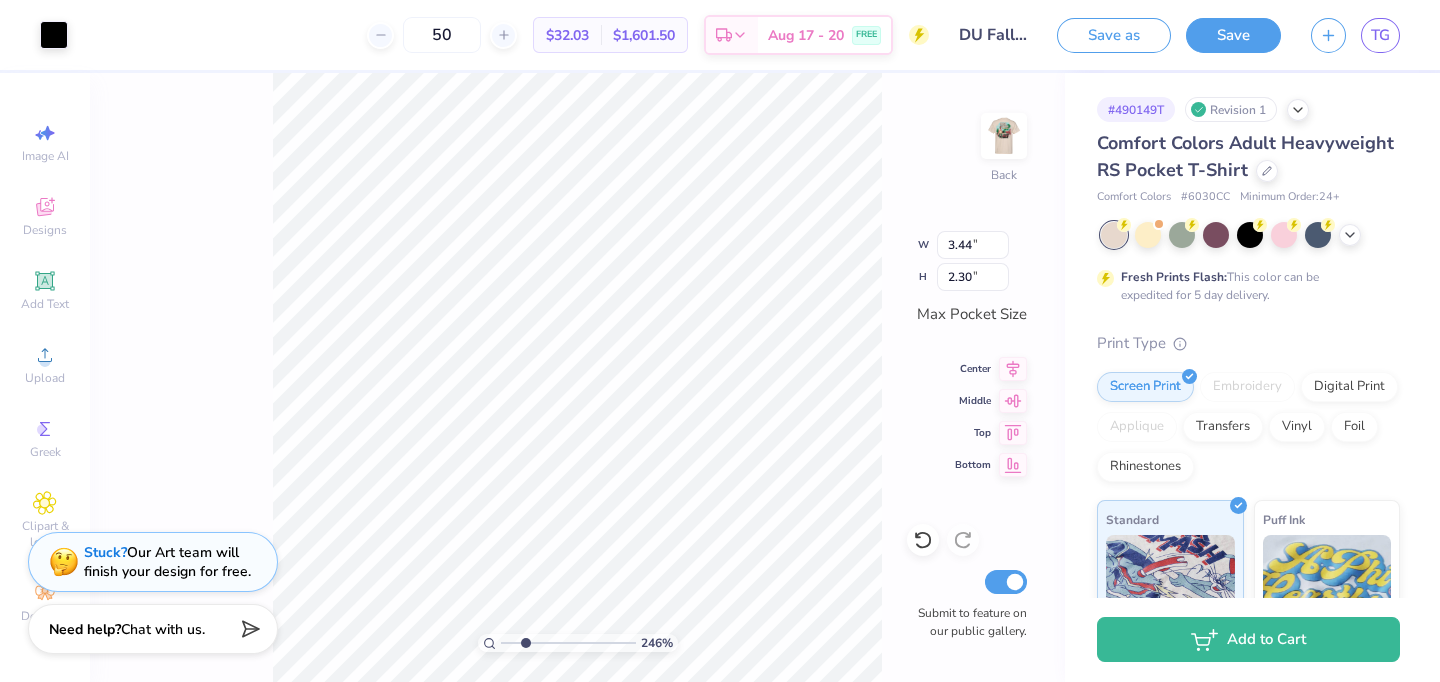 type on "2.69" 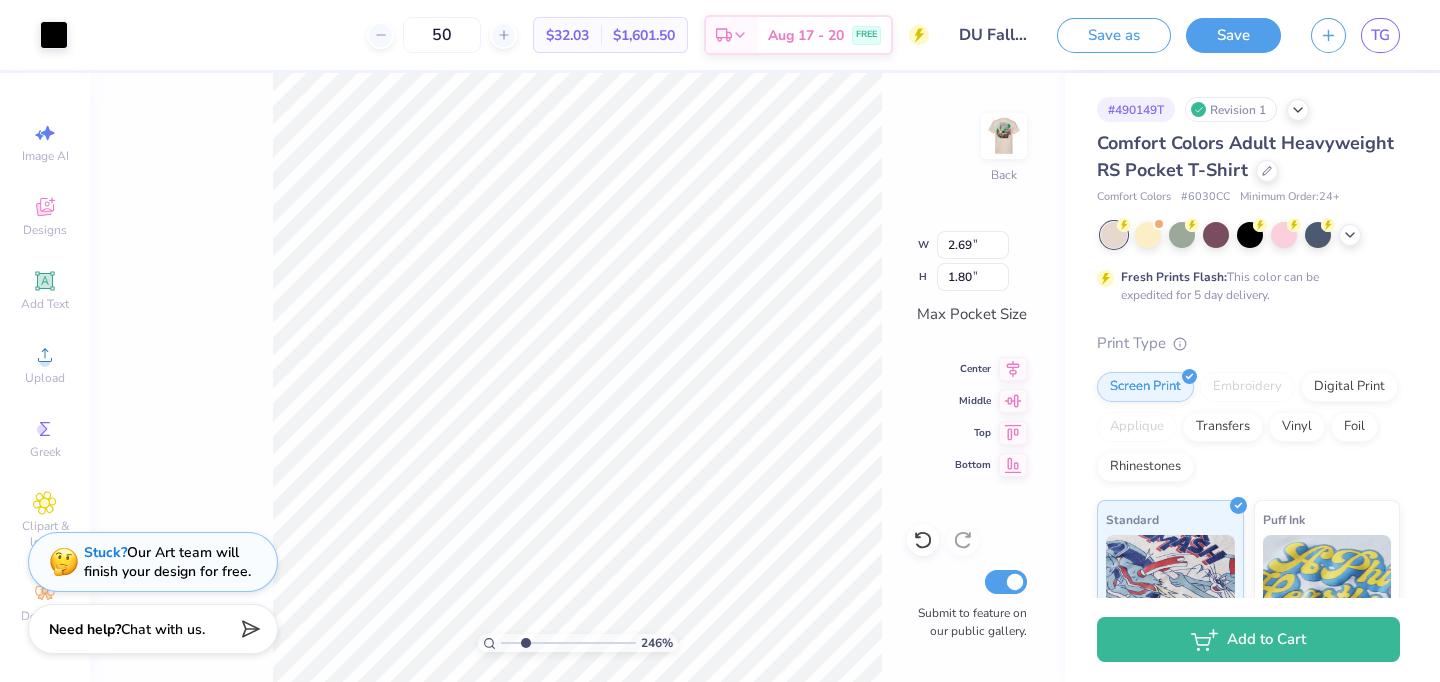 type on "0.21" 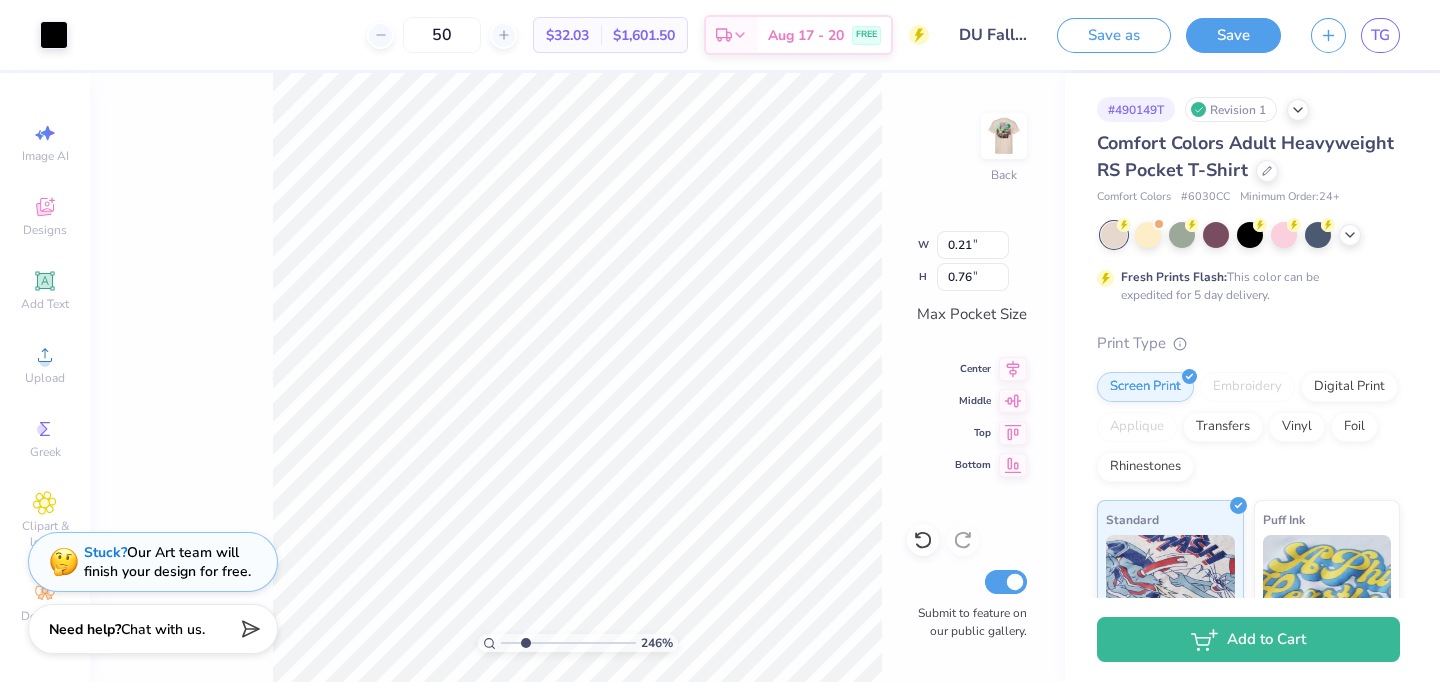 type on "0.19" 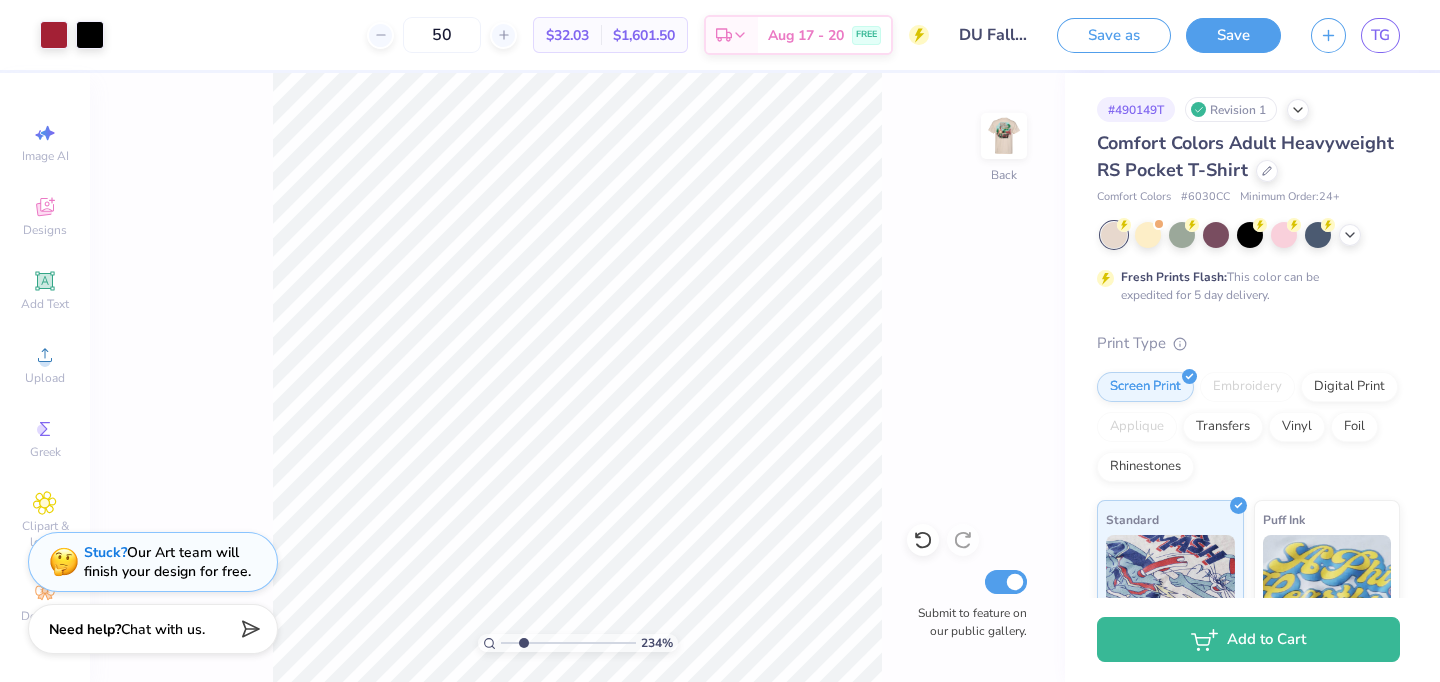 click at bounding box center [568, 643] 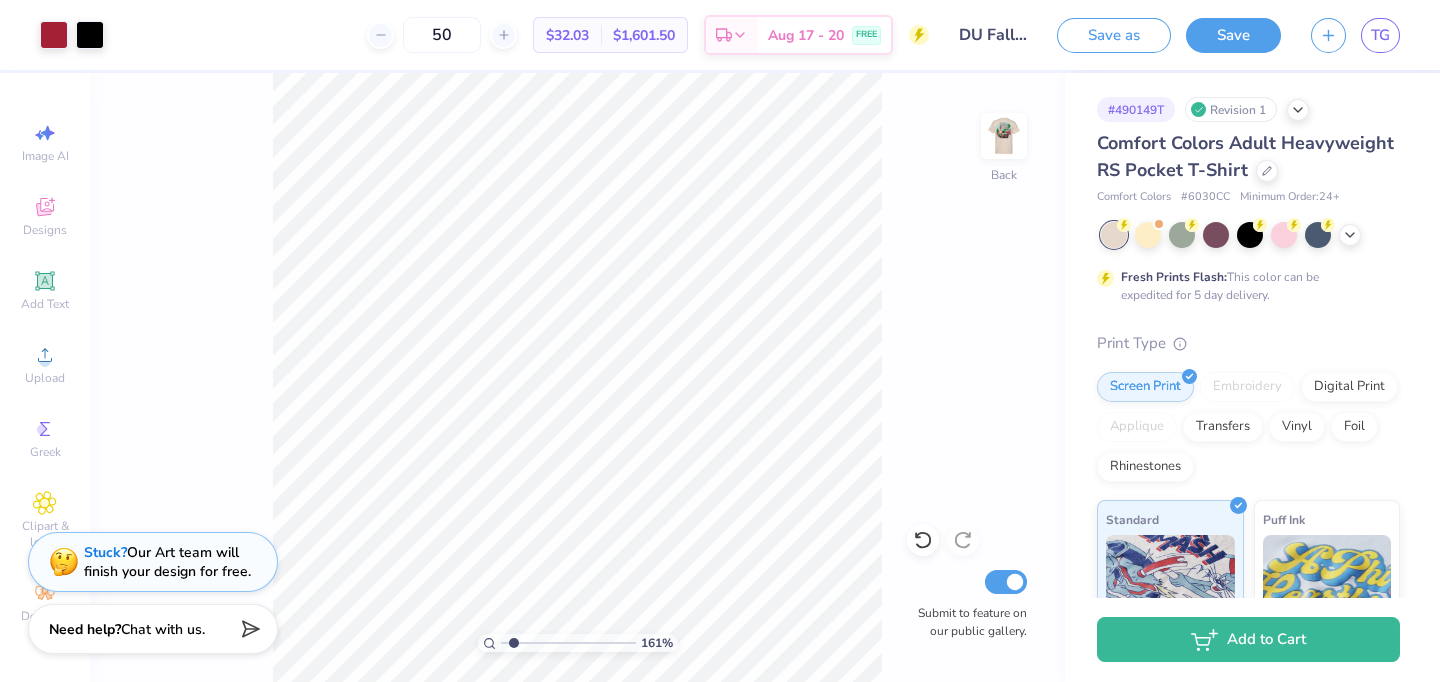 click at bounding box center [568, 643] 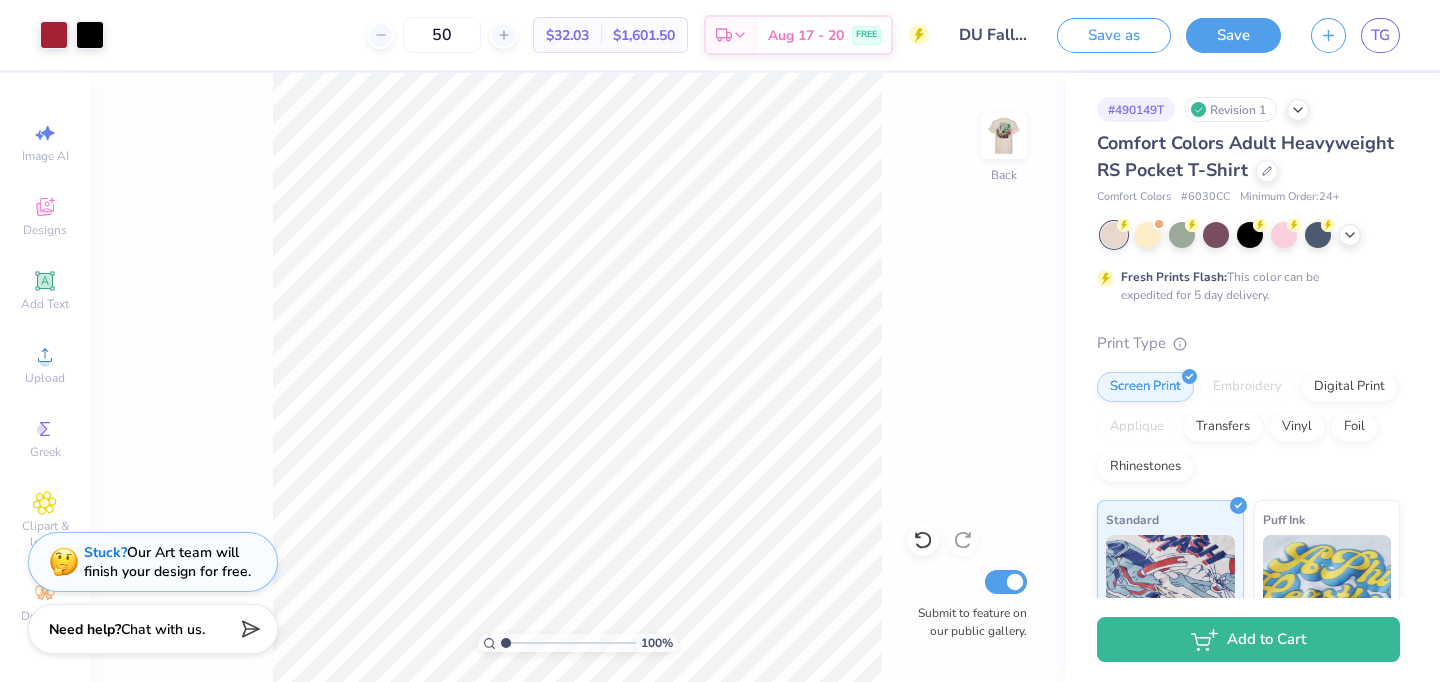drag, startPoint x: 513, startPoint y: 640, endPoint x: 478, endPoint y: 640, distance: 35 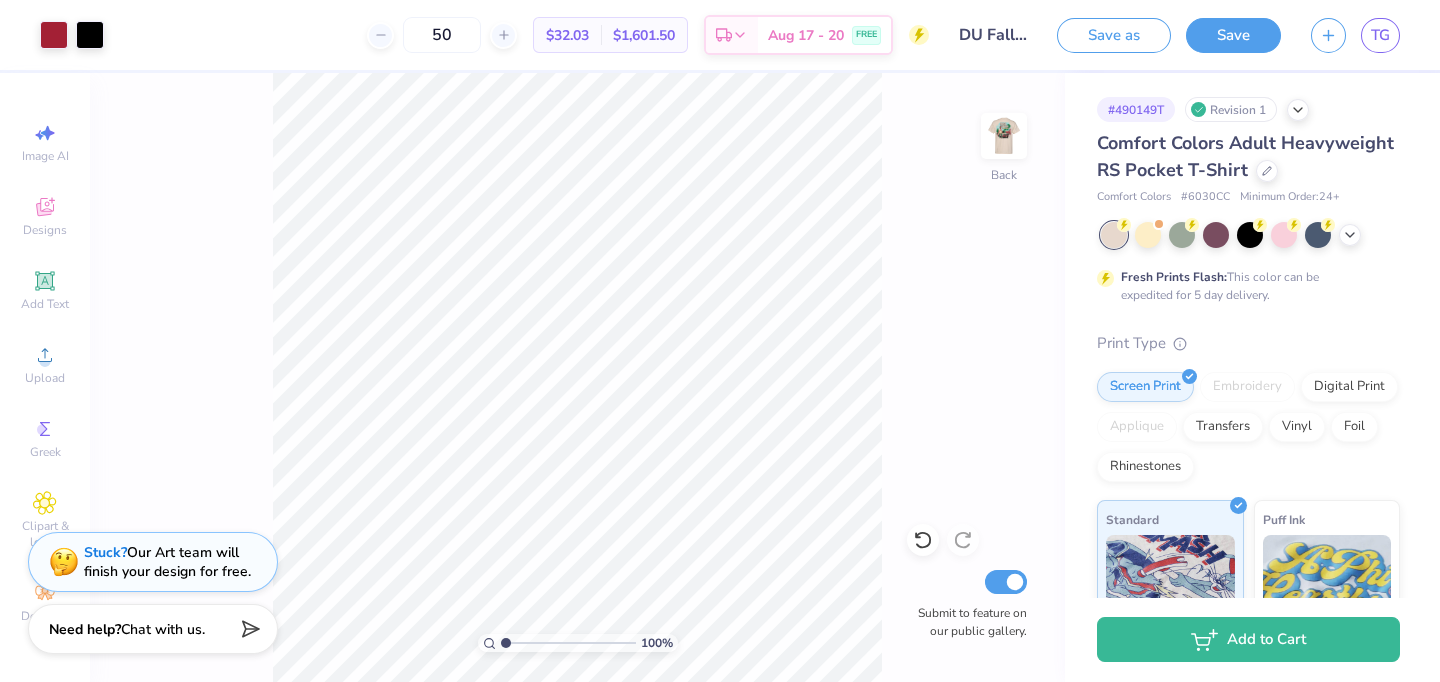 drag, startPoint x: 482, startPoint y: 640, endPoint x: 507, endPoint y: 641, distance: 25.019993 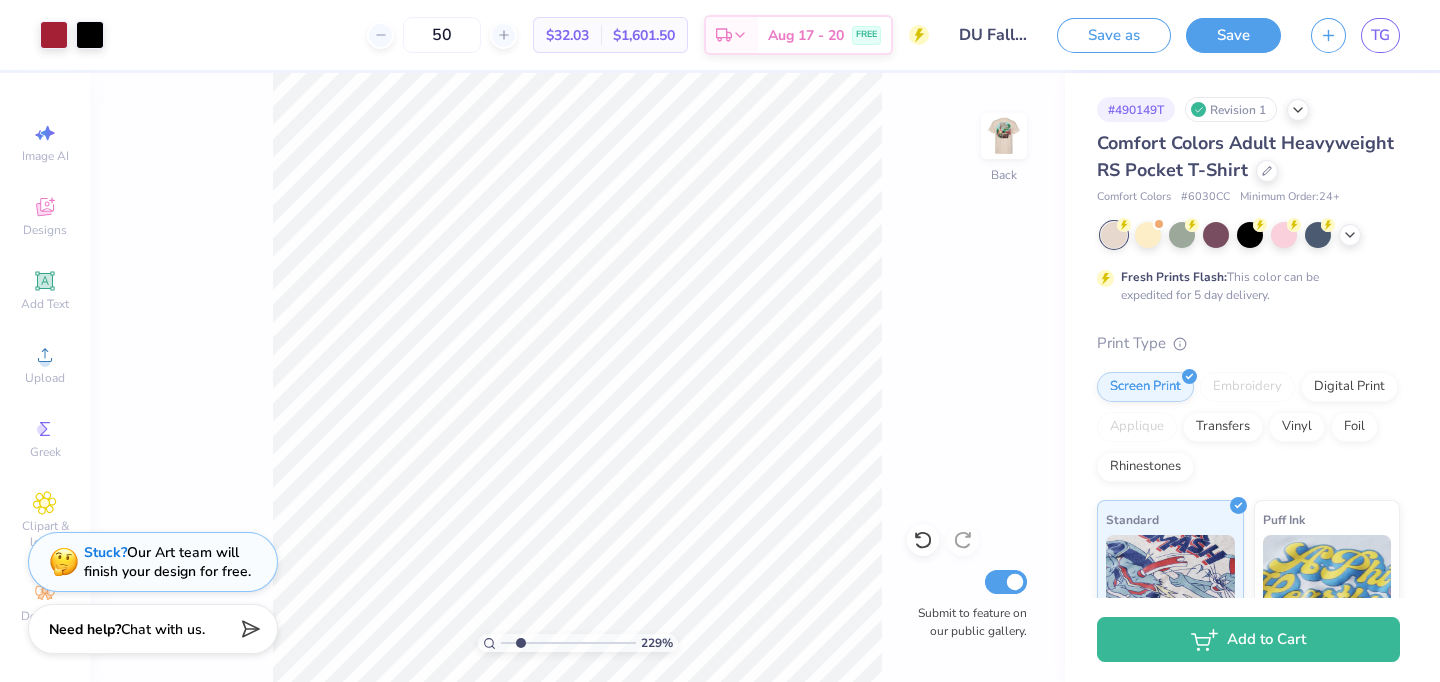 drag, startPoint x: 507, startPoint y: 641, endPoint x: 520, endPoint y: 648, distance: 14.764823 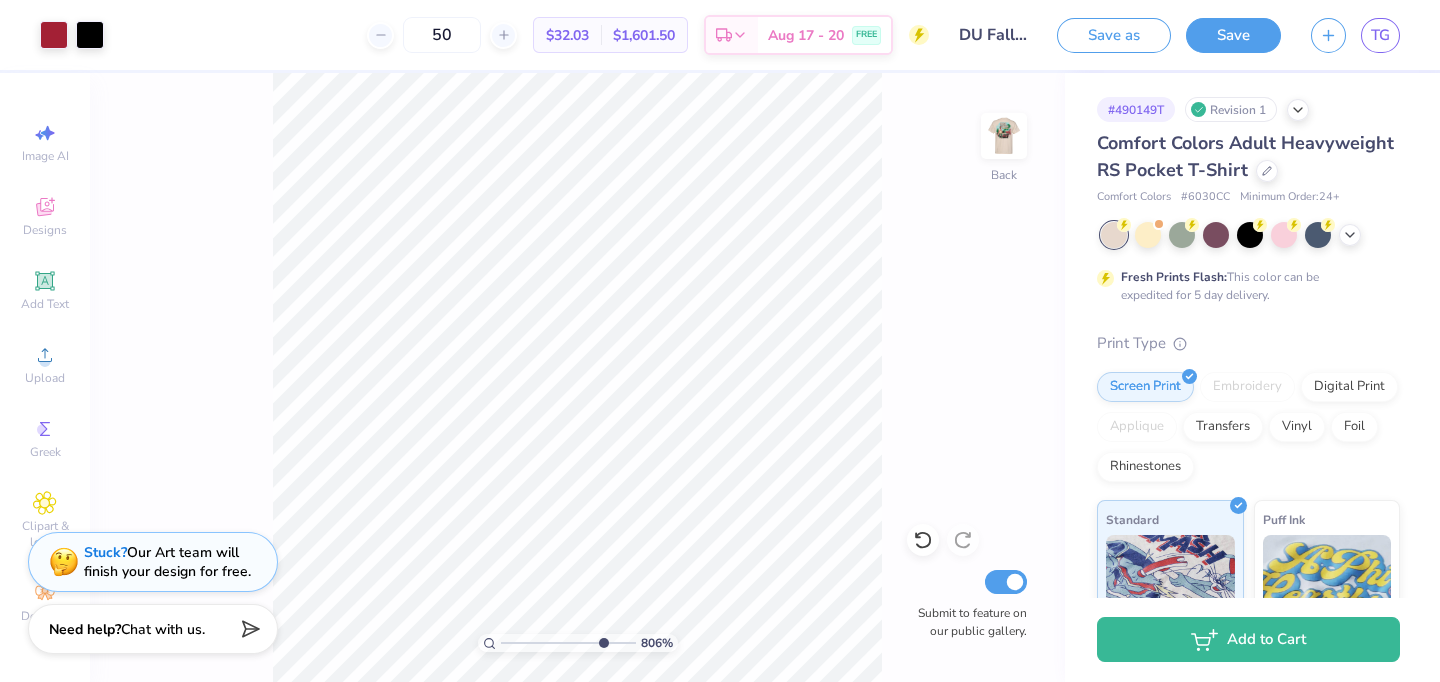 drag, startPoint x: 524, startPoint y: 642, endPoint x: 600, endPoint y: 643, distance: 76.00658 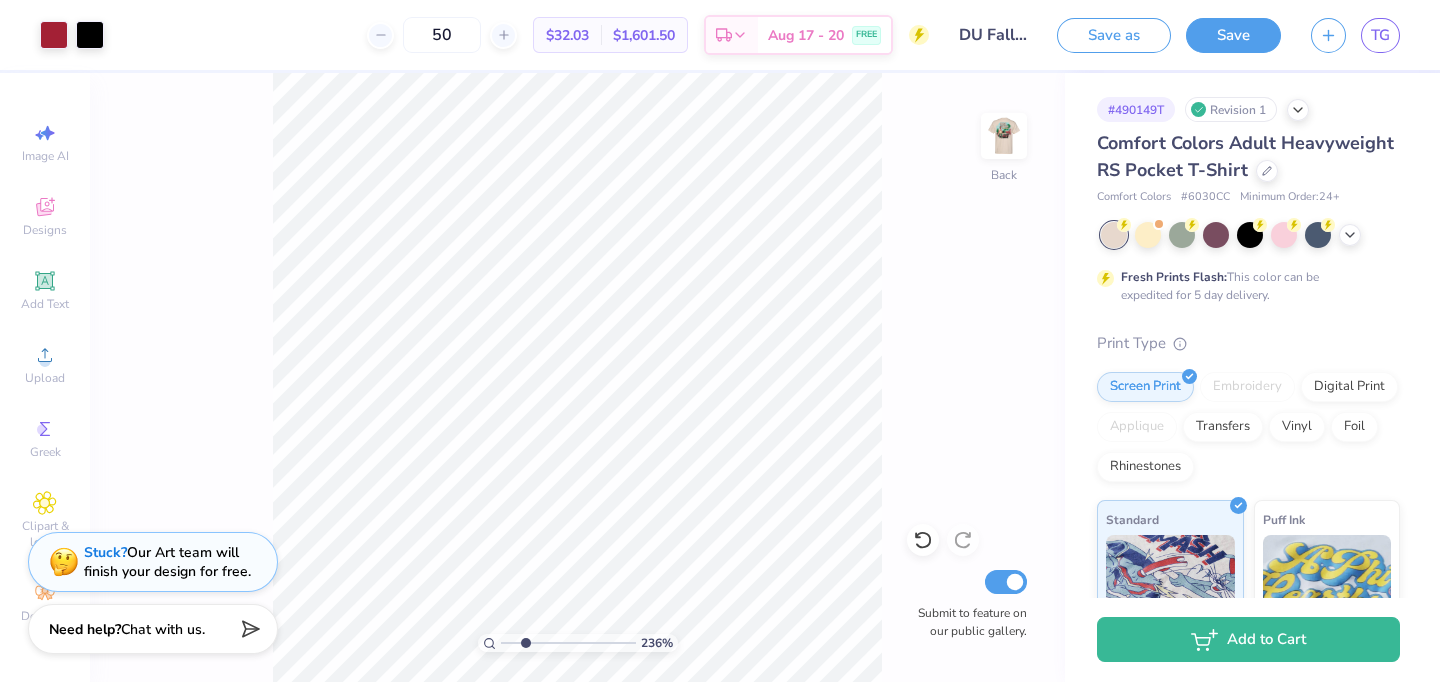 drag, startPoint x: 598, startPoint y: 644, endPoint x: 524, endPoint y: 634, distance: 74.672615 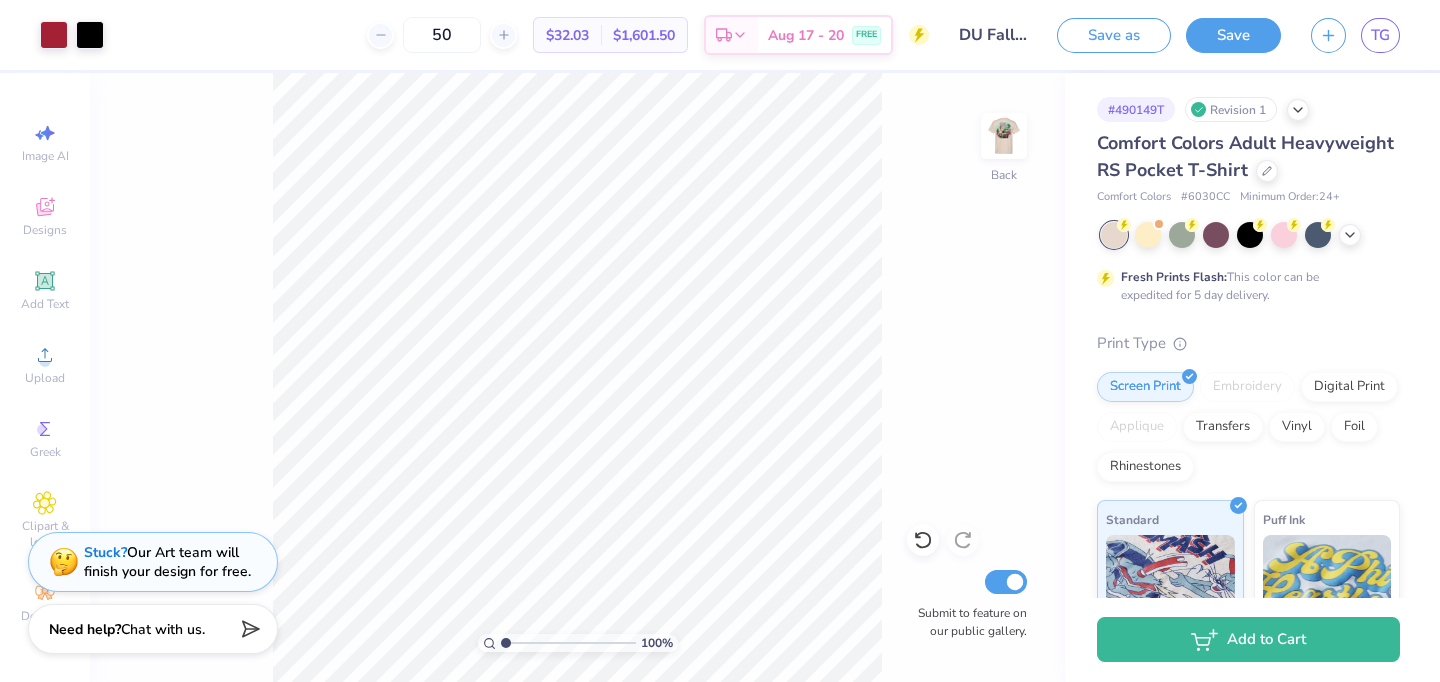 type on "1" 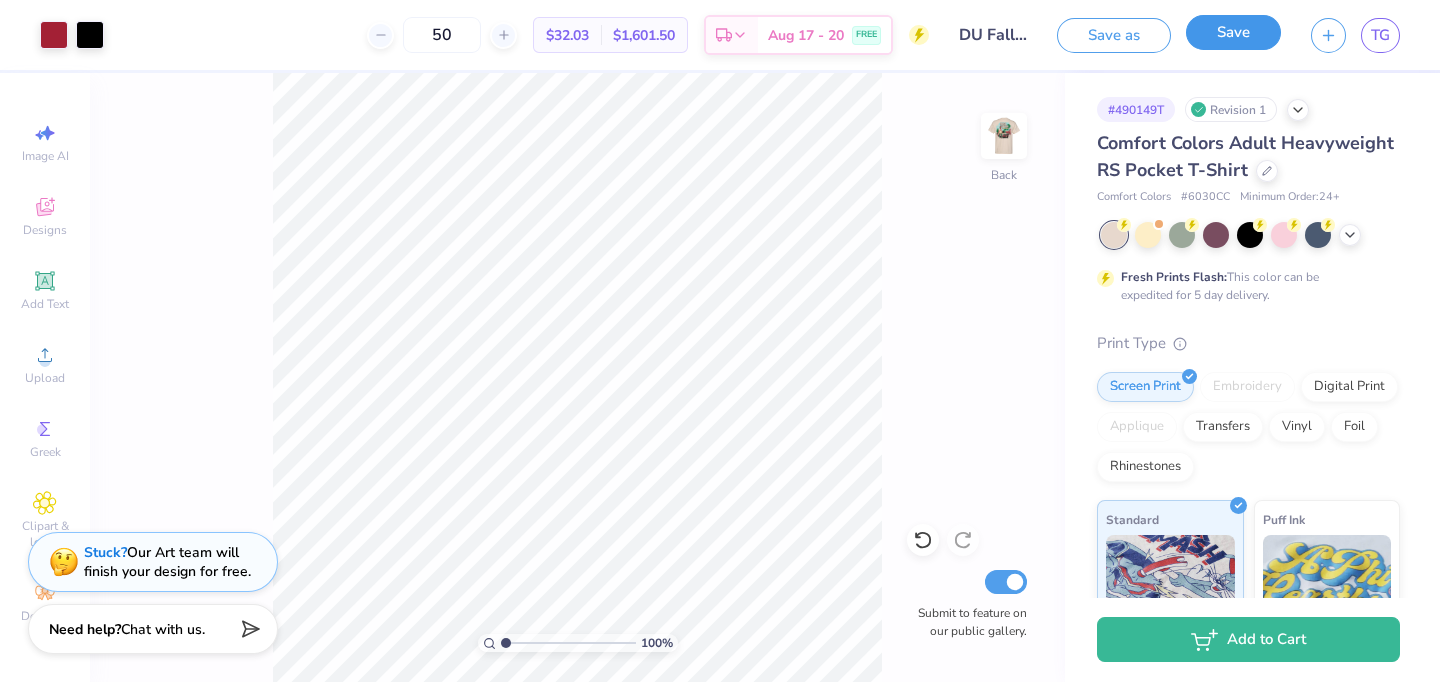 click on "Save" at bounding box center (1233, 32) 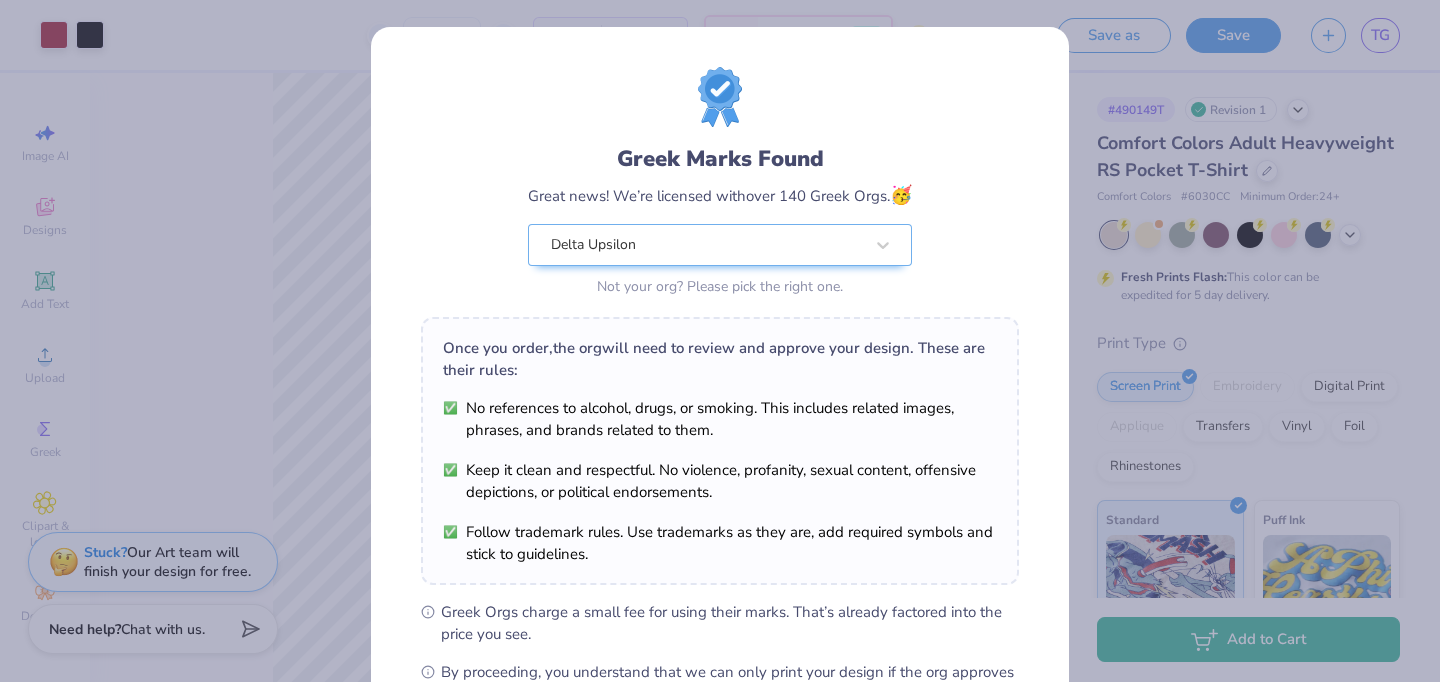 scroll, scrollTop: 254, scrollLeft: 0, axis: vertical 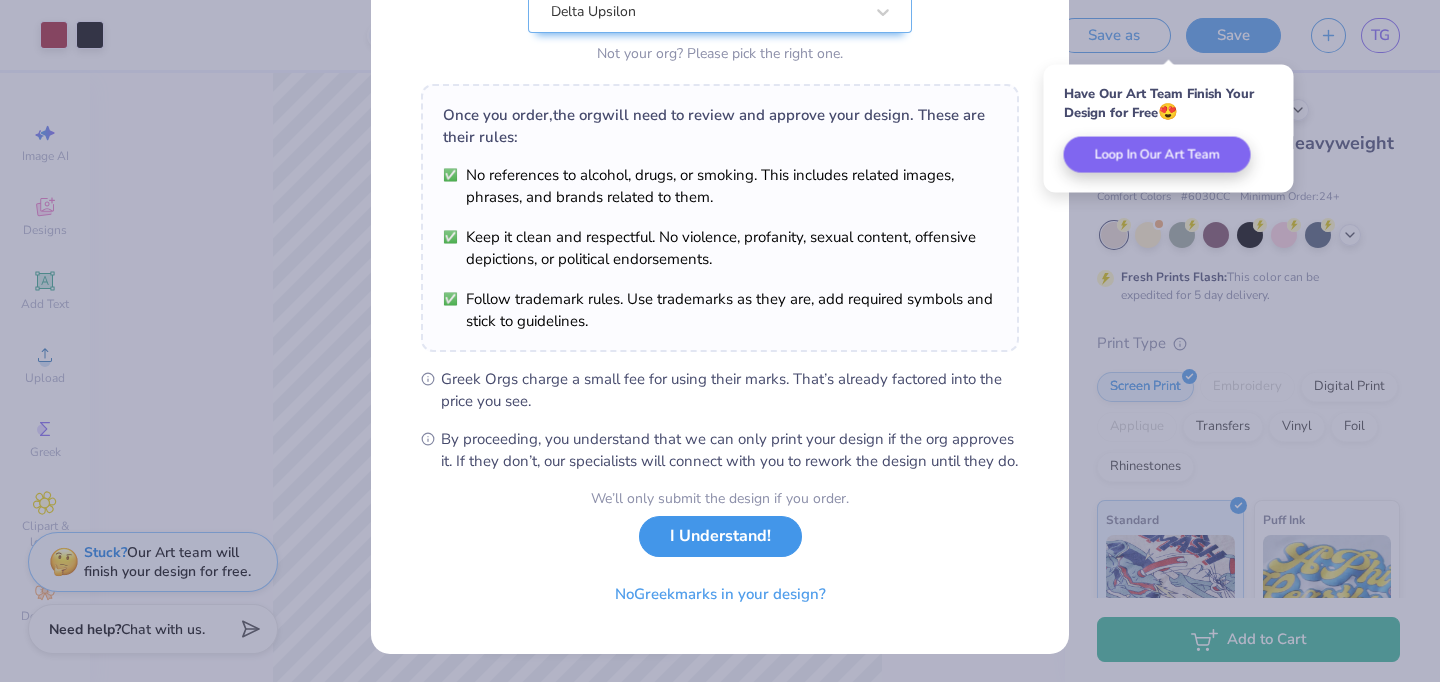 click on "I Understand!" at bounding box center [720, 536] 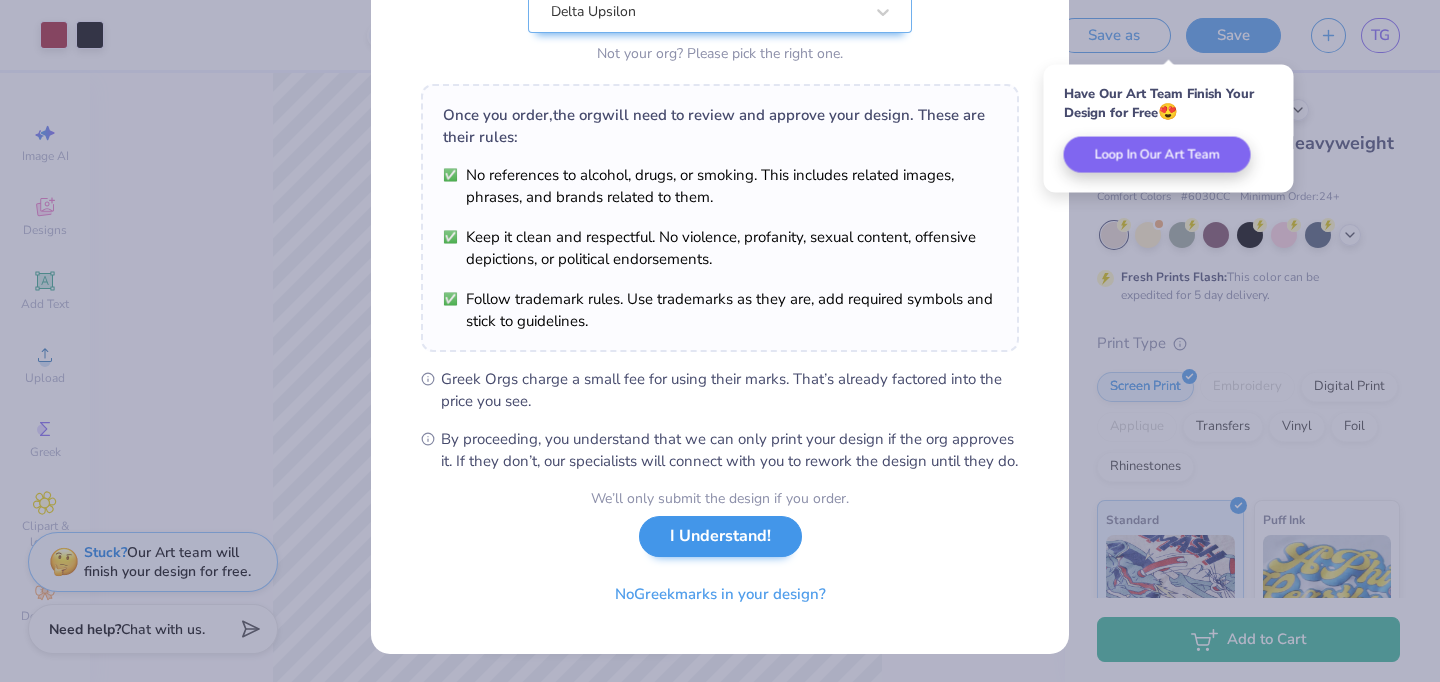 scroll, scrollTop: 0, scrollLeft: 0, axis: both 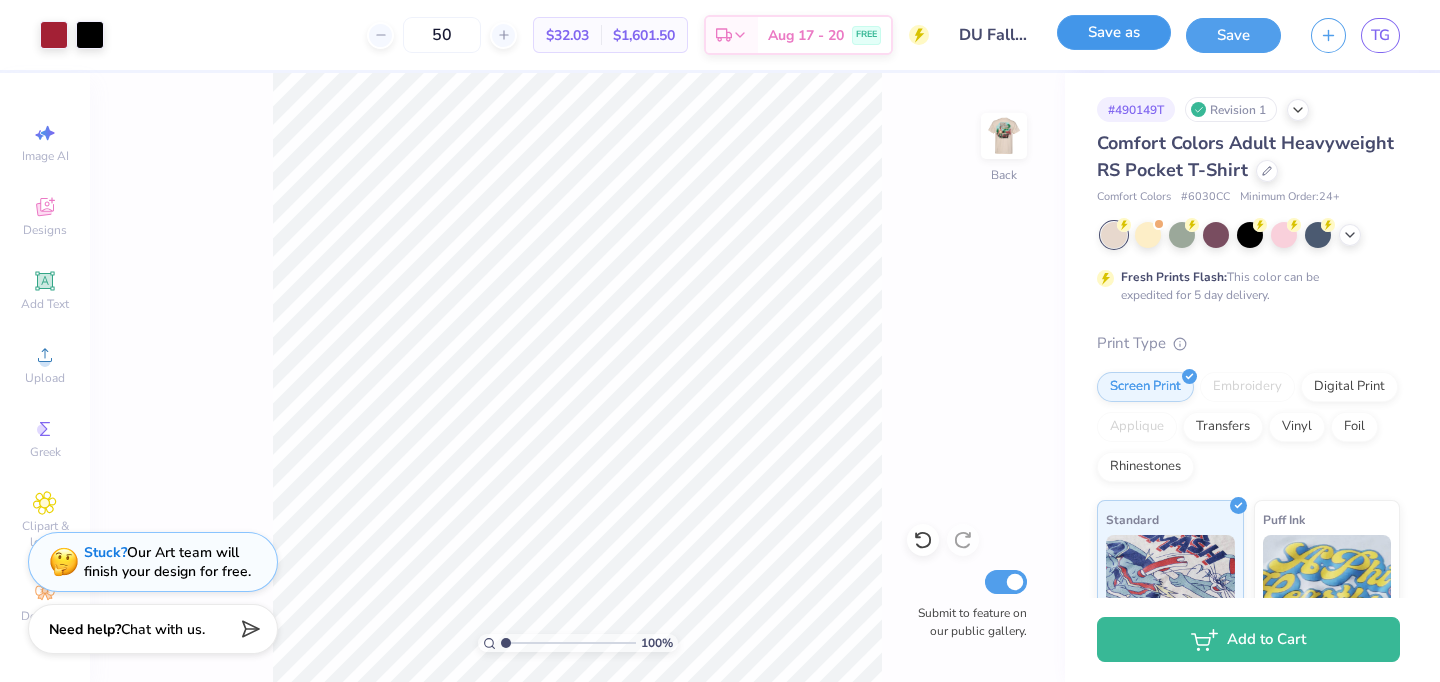 click on "Save as" at bounding box center [1114, 32] 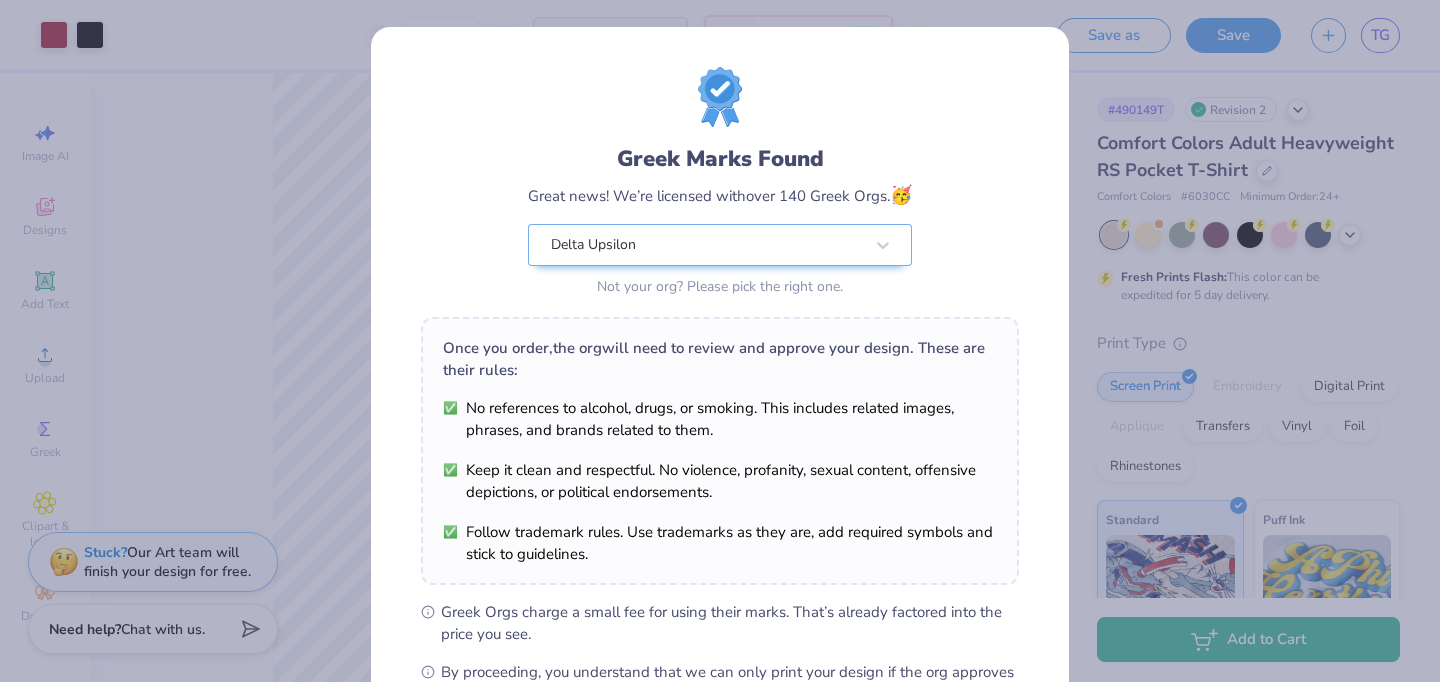 scroll, scrollTop: 254, scrollLeft: 0, axis: vertical 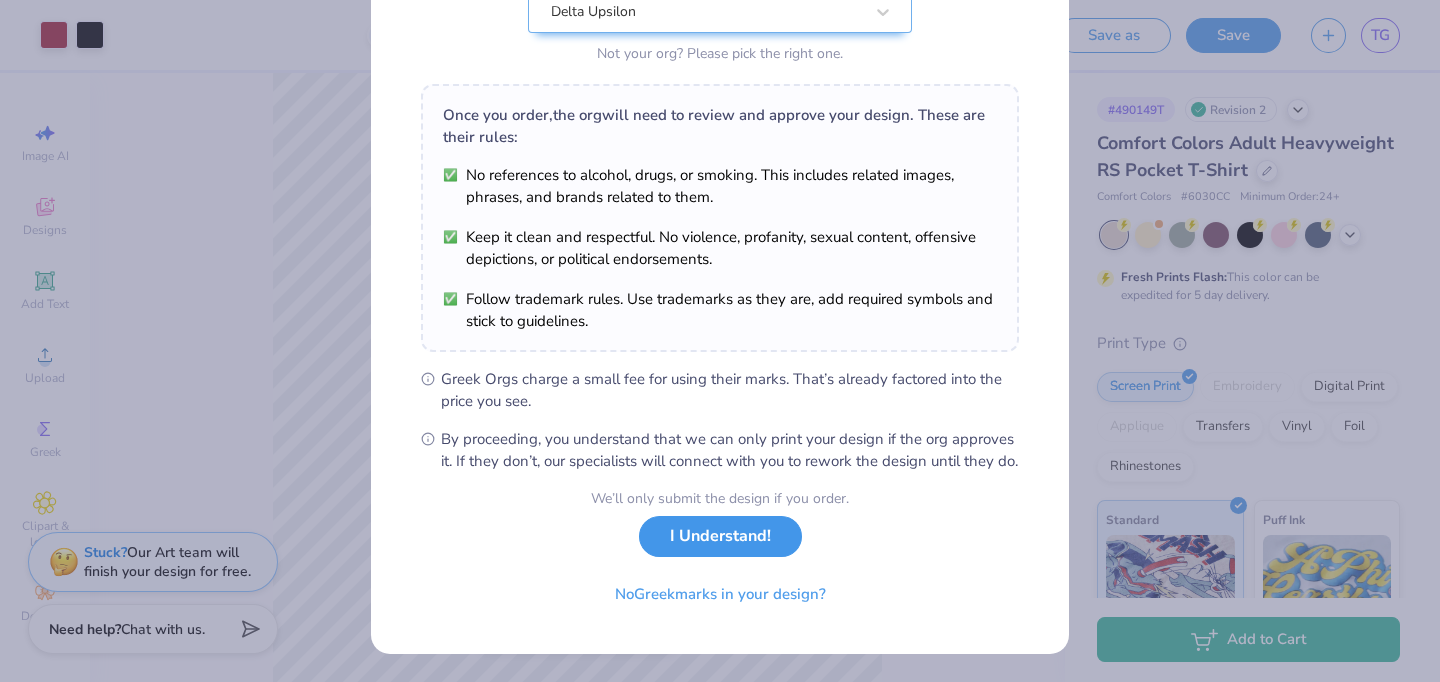 click on "I Understand!" at bounding box center [720, 536] 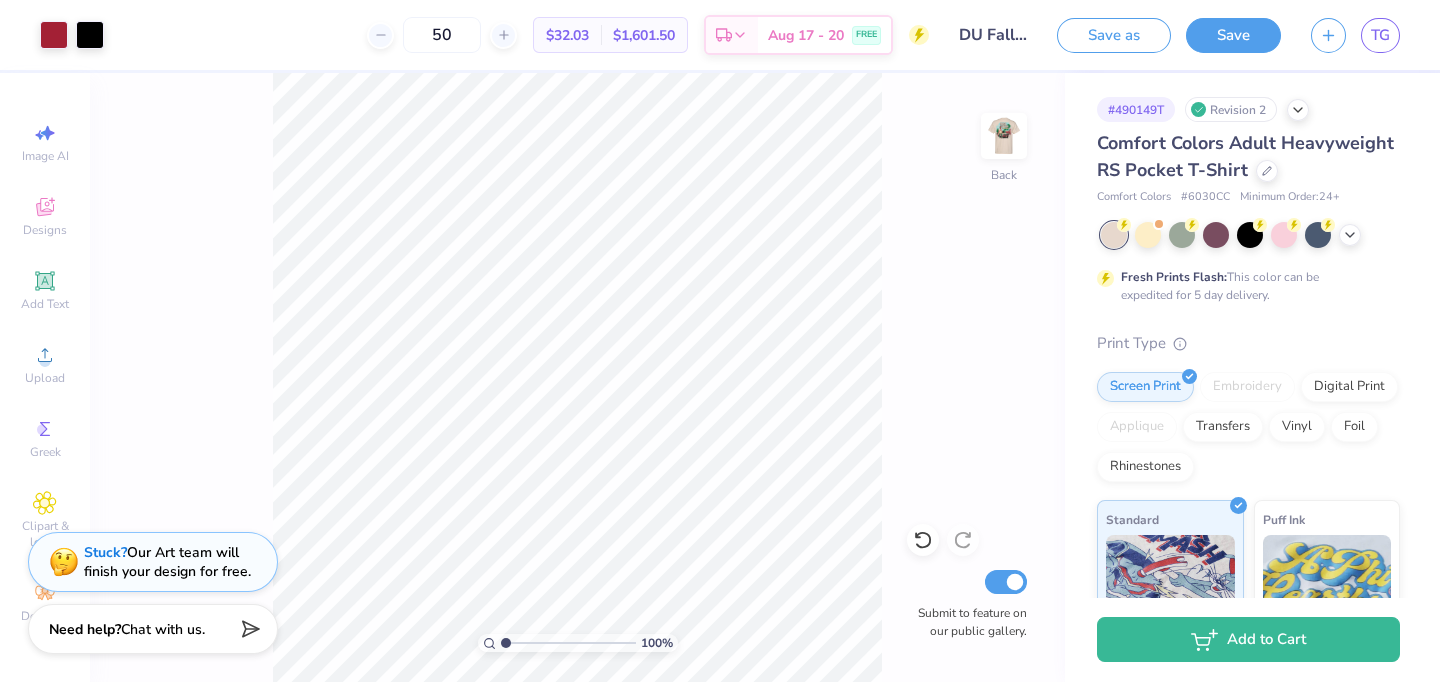 scroll, scrollTop: 0, scrollLeft: 0, axis: both 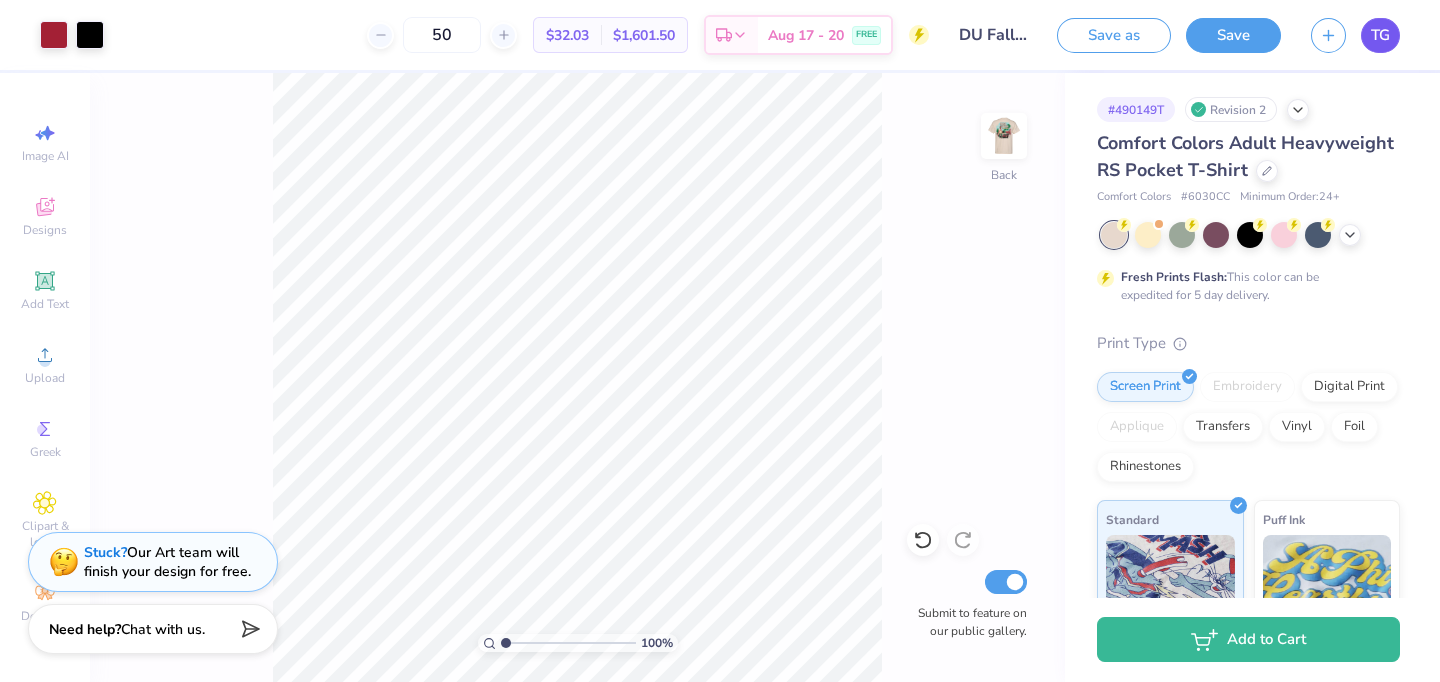 click on "TG" at bounding box center [1380, 35] 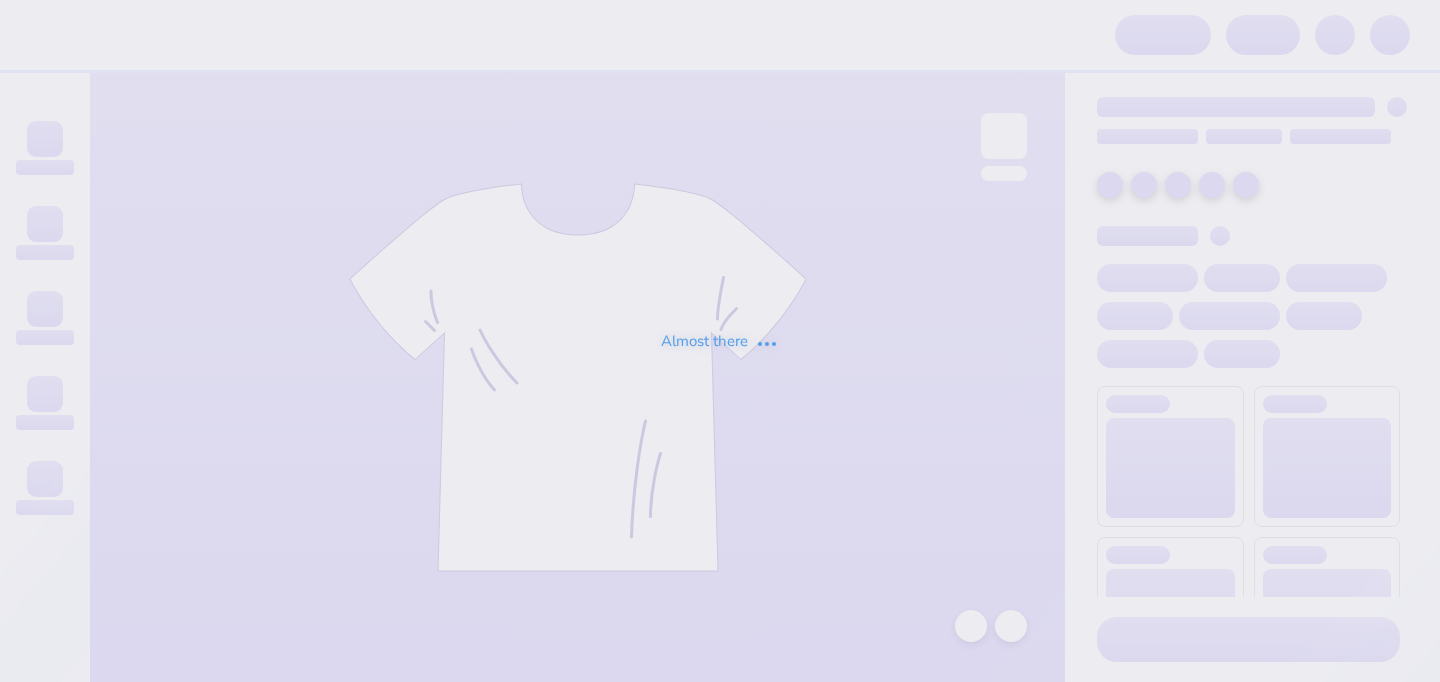 scroll, scrollTop: 0, scrollLeft: 0, axis: both 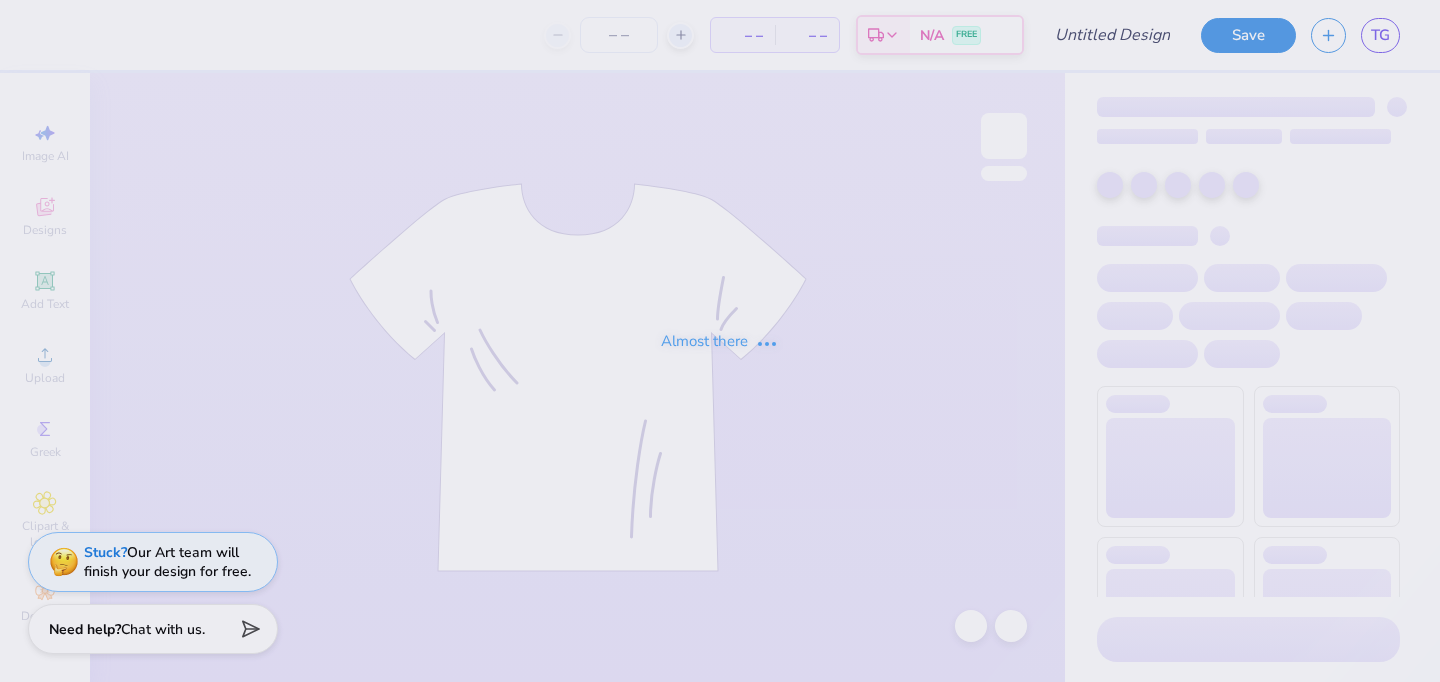 type on "DU Fall Rush '25" 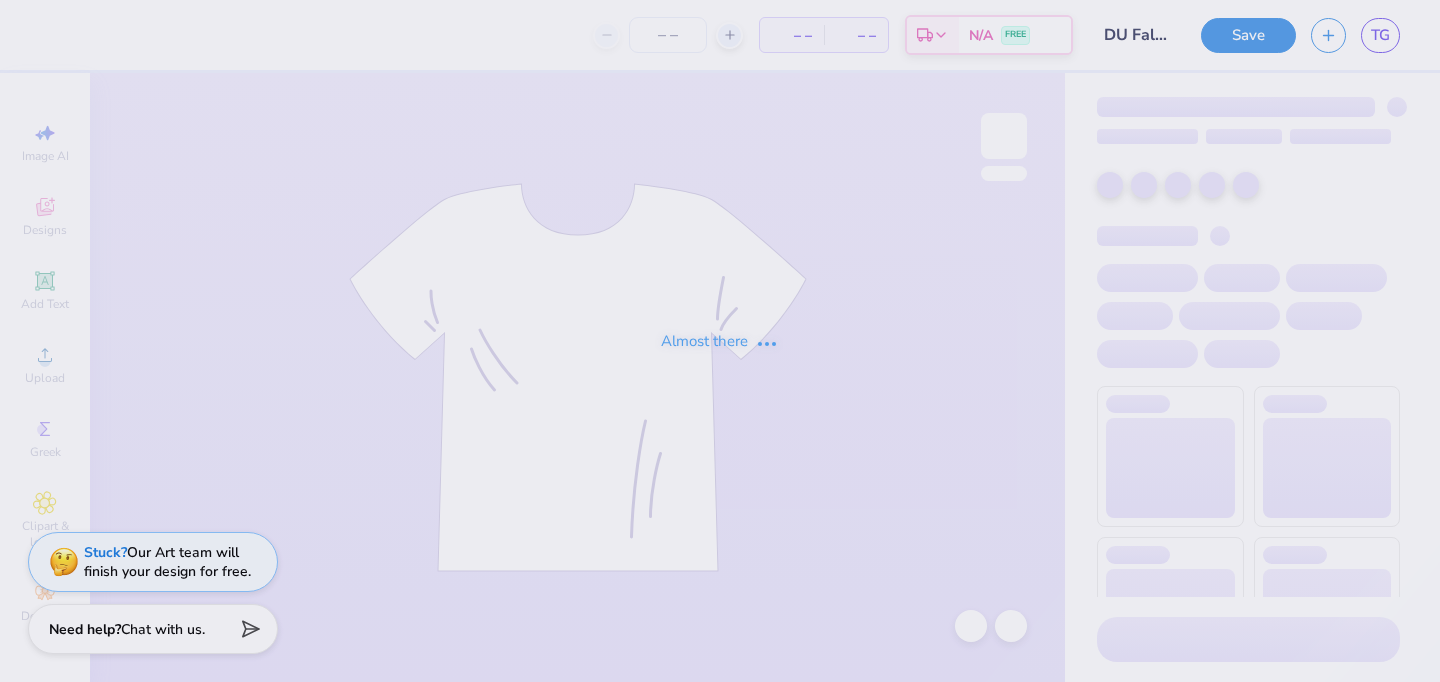 type on "50" 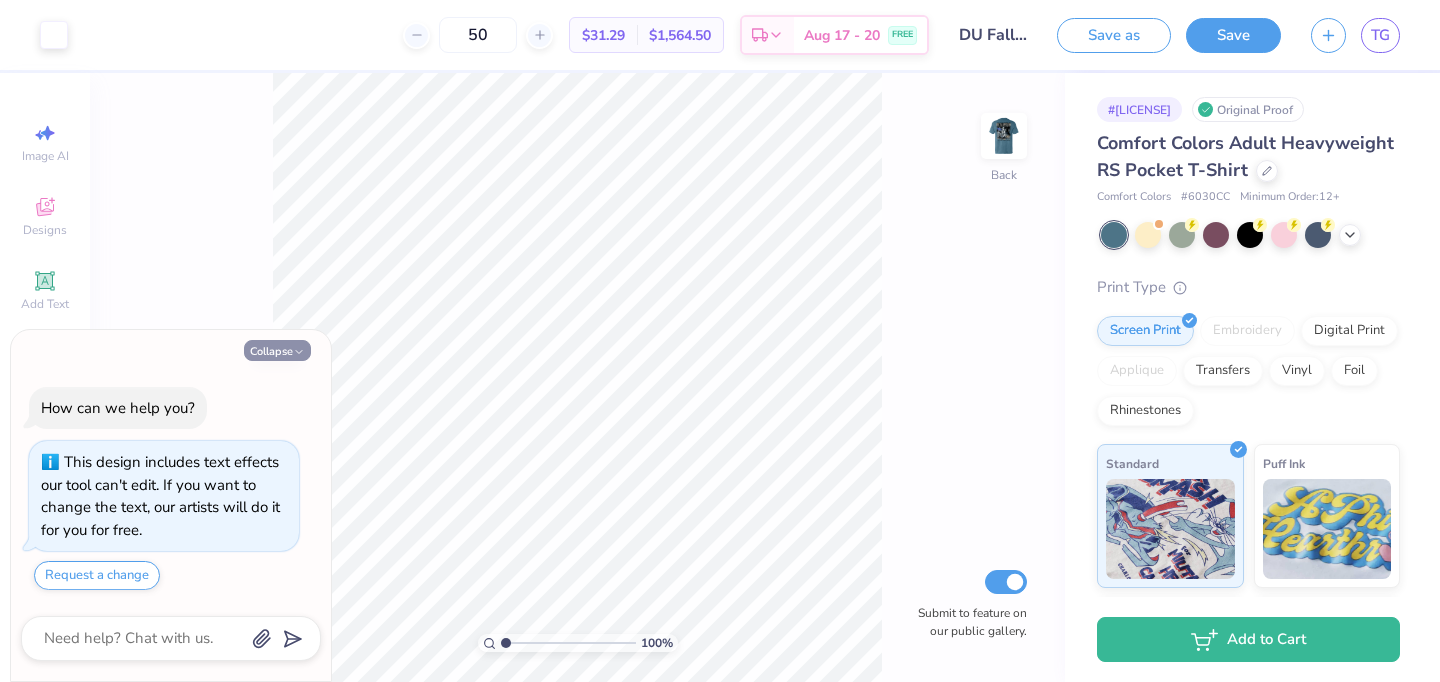 click on "Collapse" at bounding box center (277, 350) 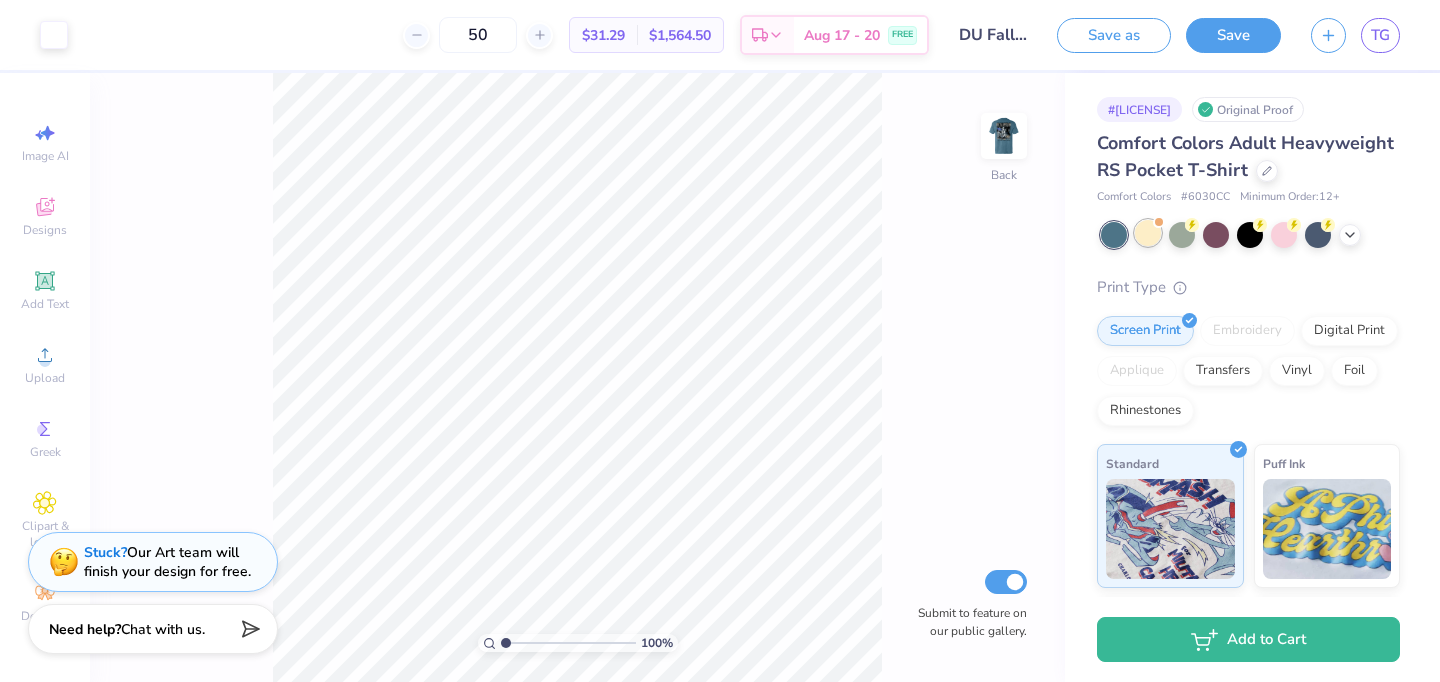 click at bounding box center [1148, 233] 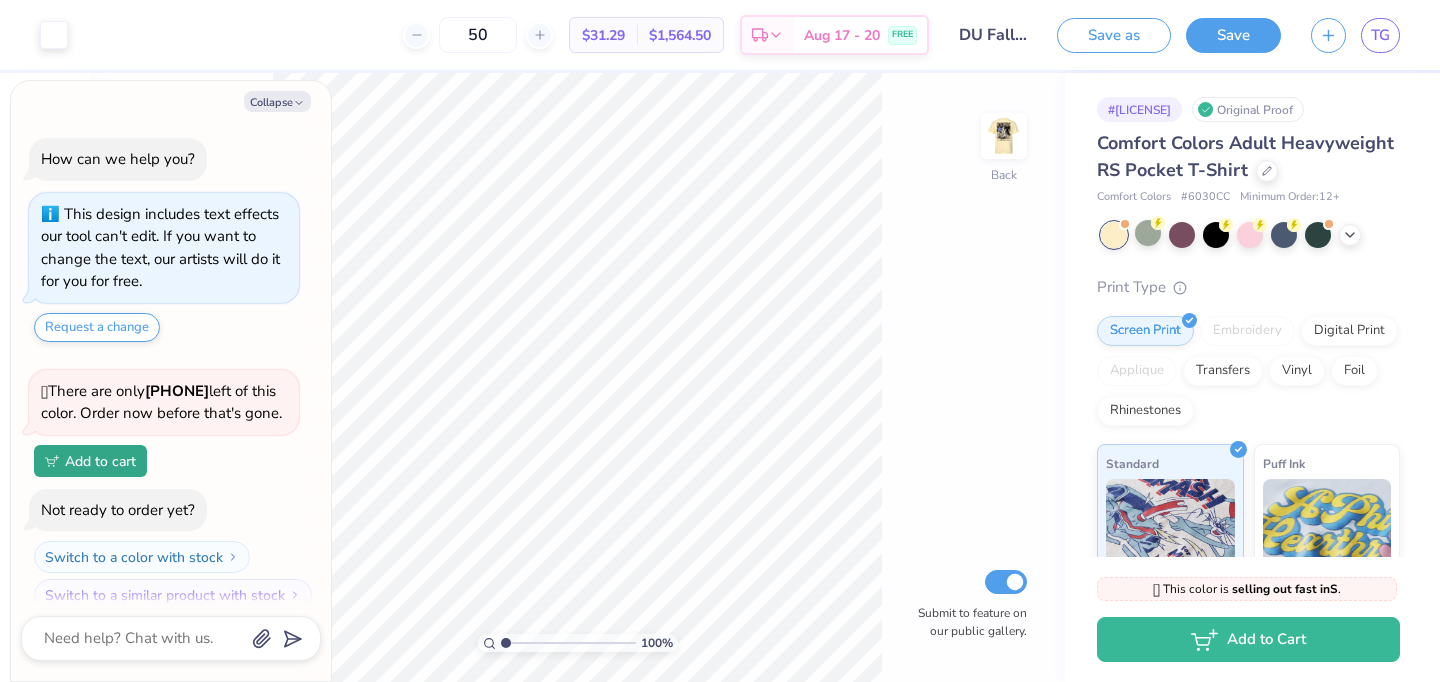 scroll, scrollTop: 290, scrollLeft: 0, axis: vertical 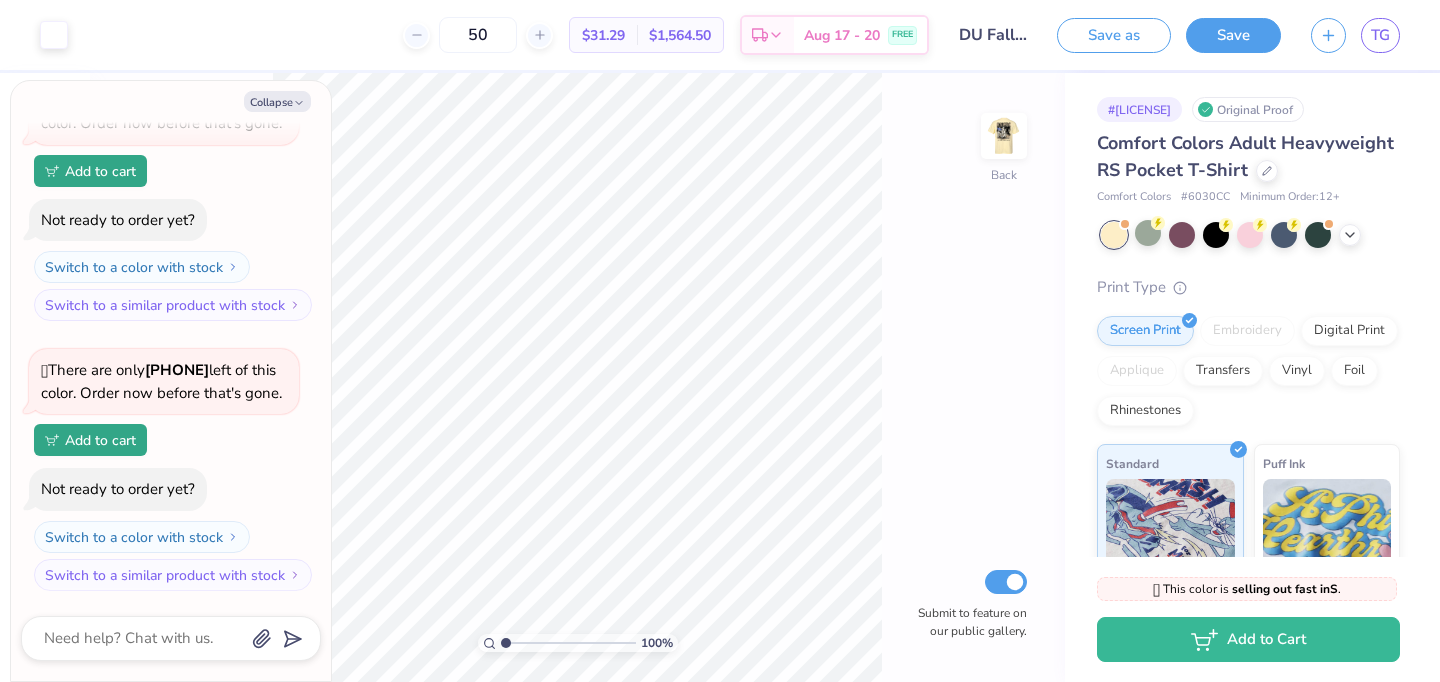 click at bounding box center [1004, 136] 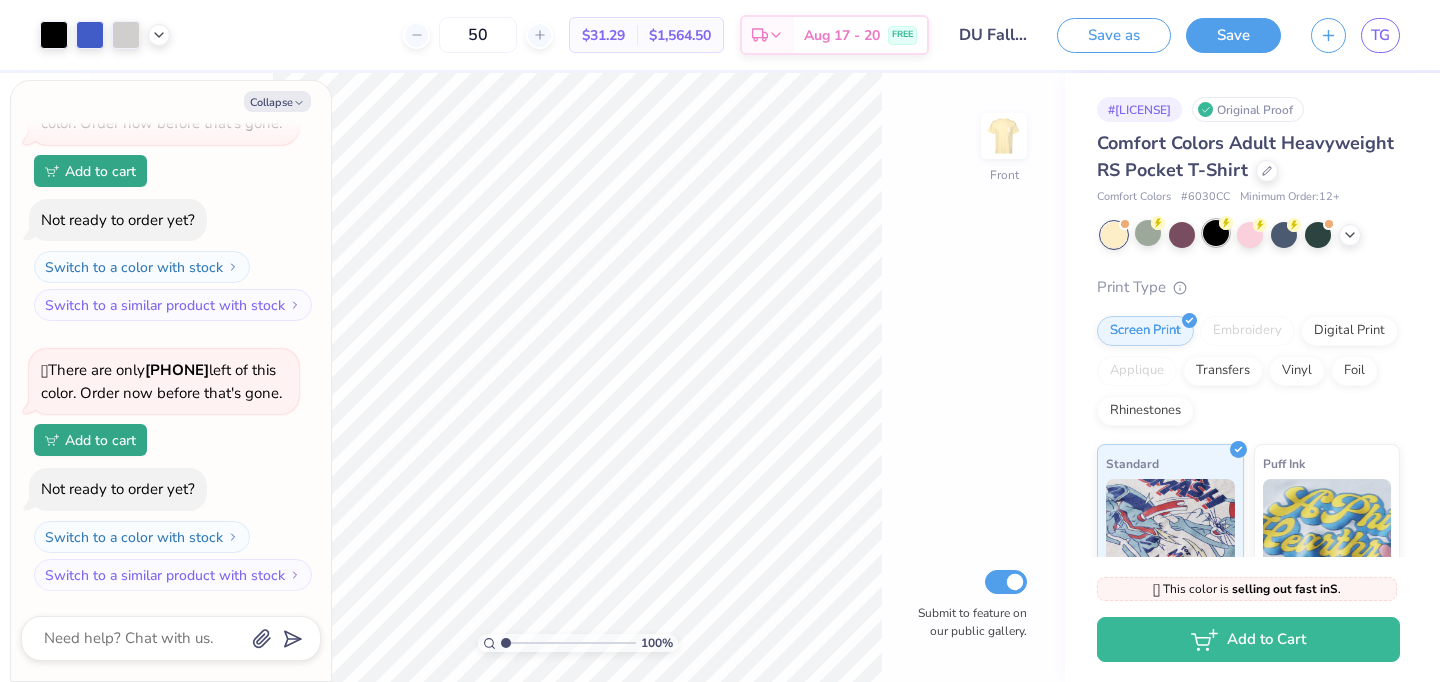 click at bounding box center [1216, 233] 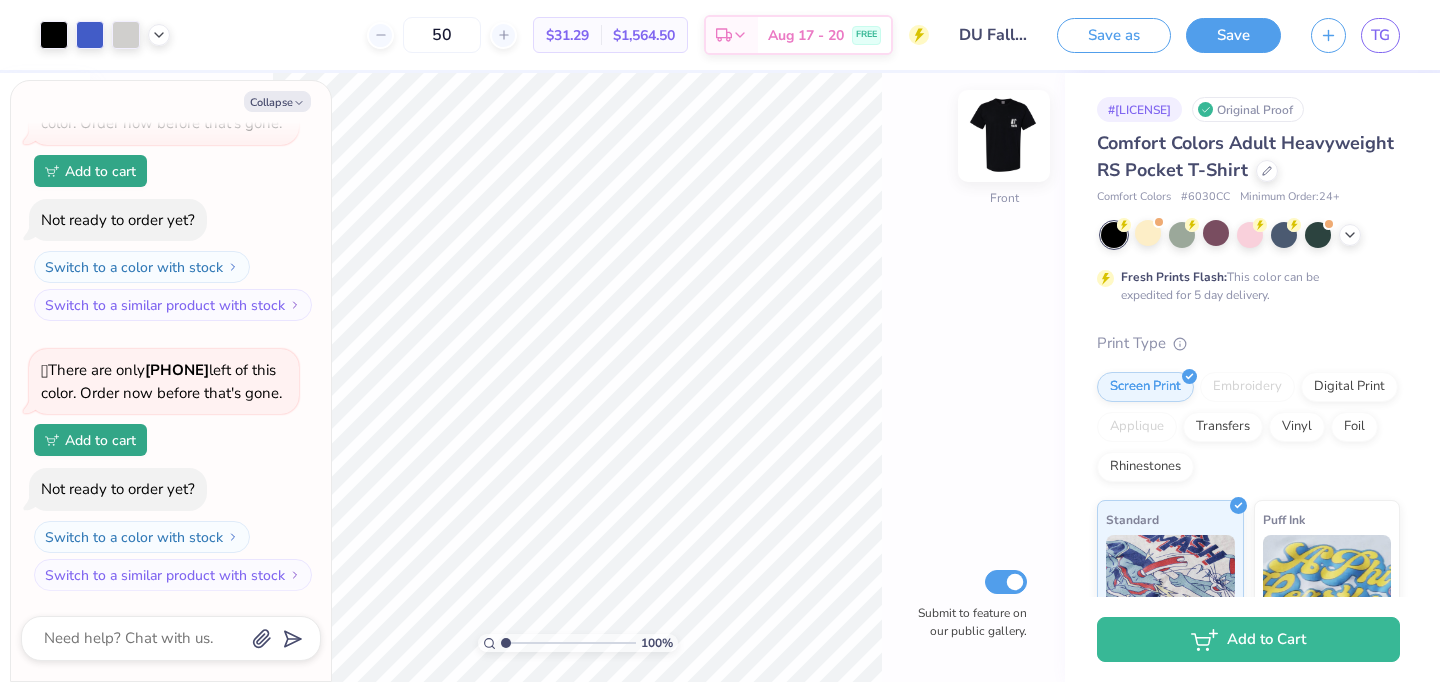 click at bounding box center [1004, 136] 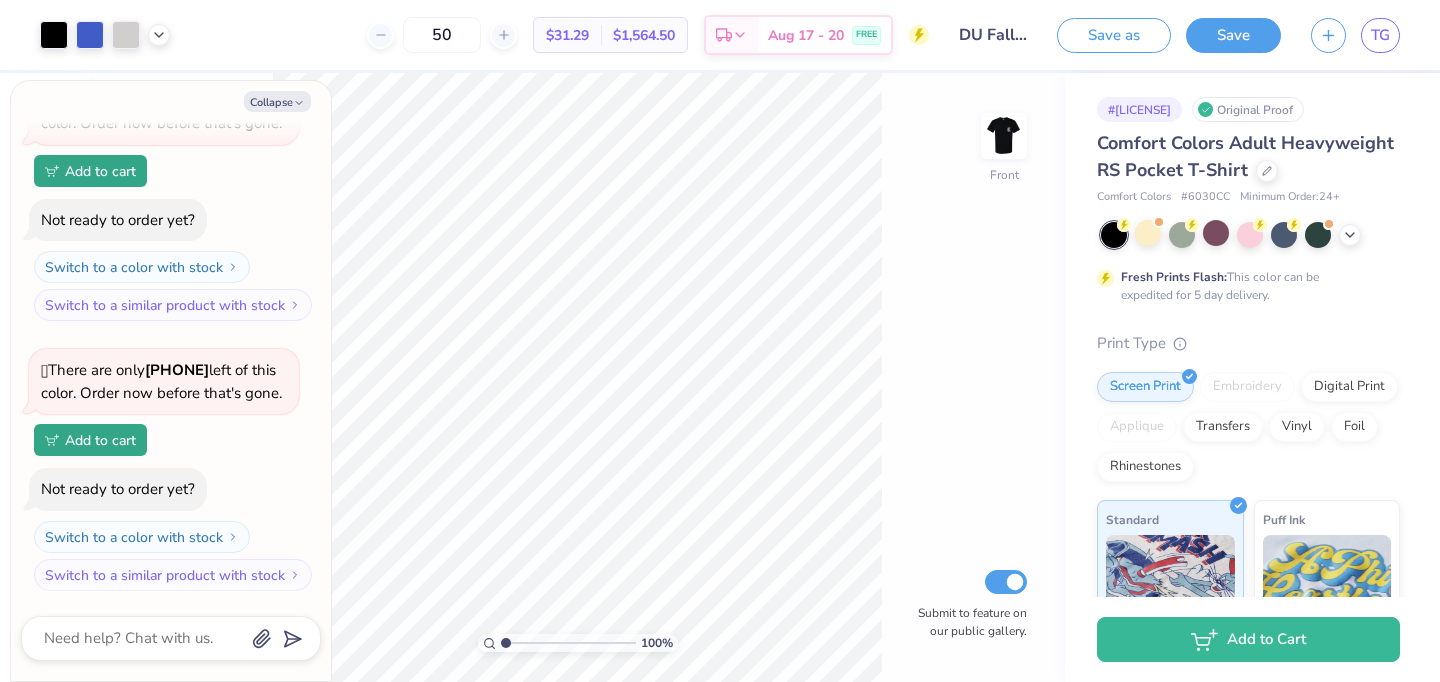 type on "x" 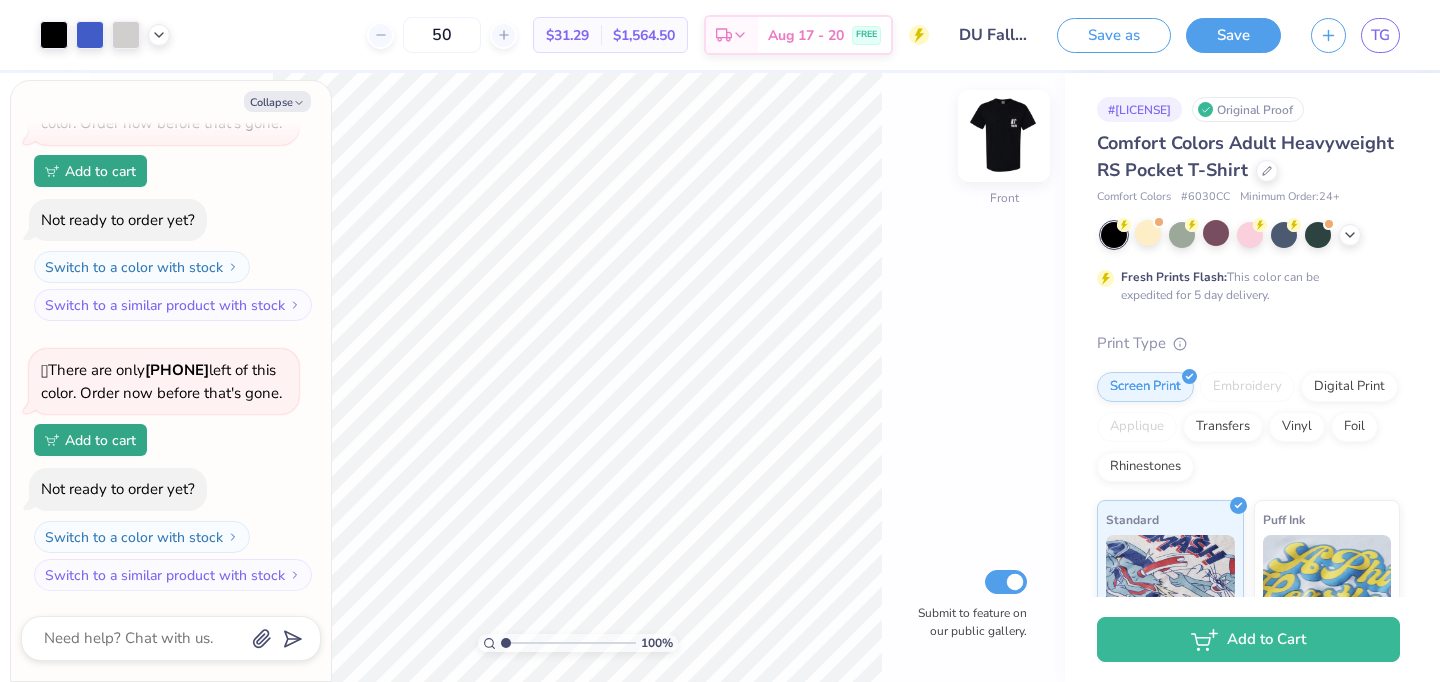 click at bounding box center (1004, 136) 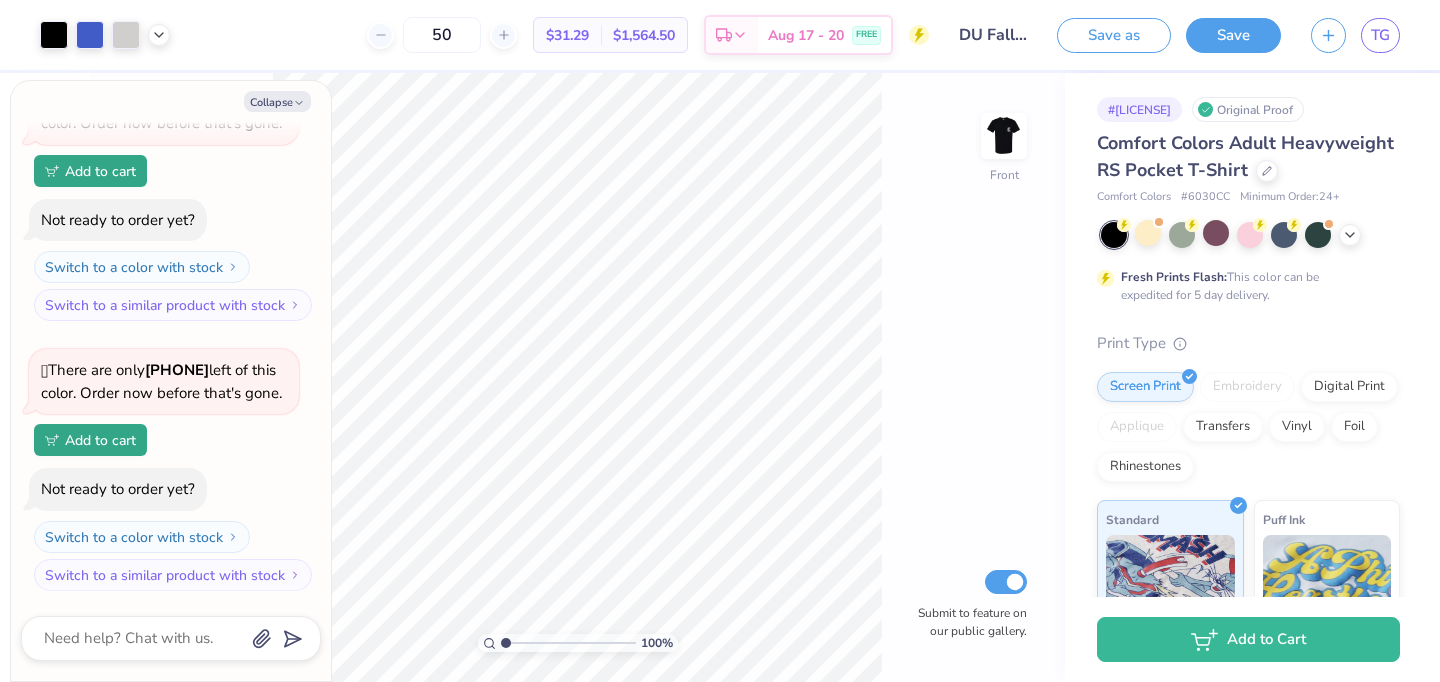 click at bounding box center [1182, 235] 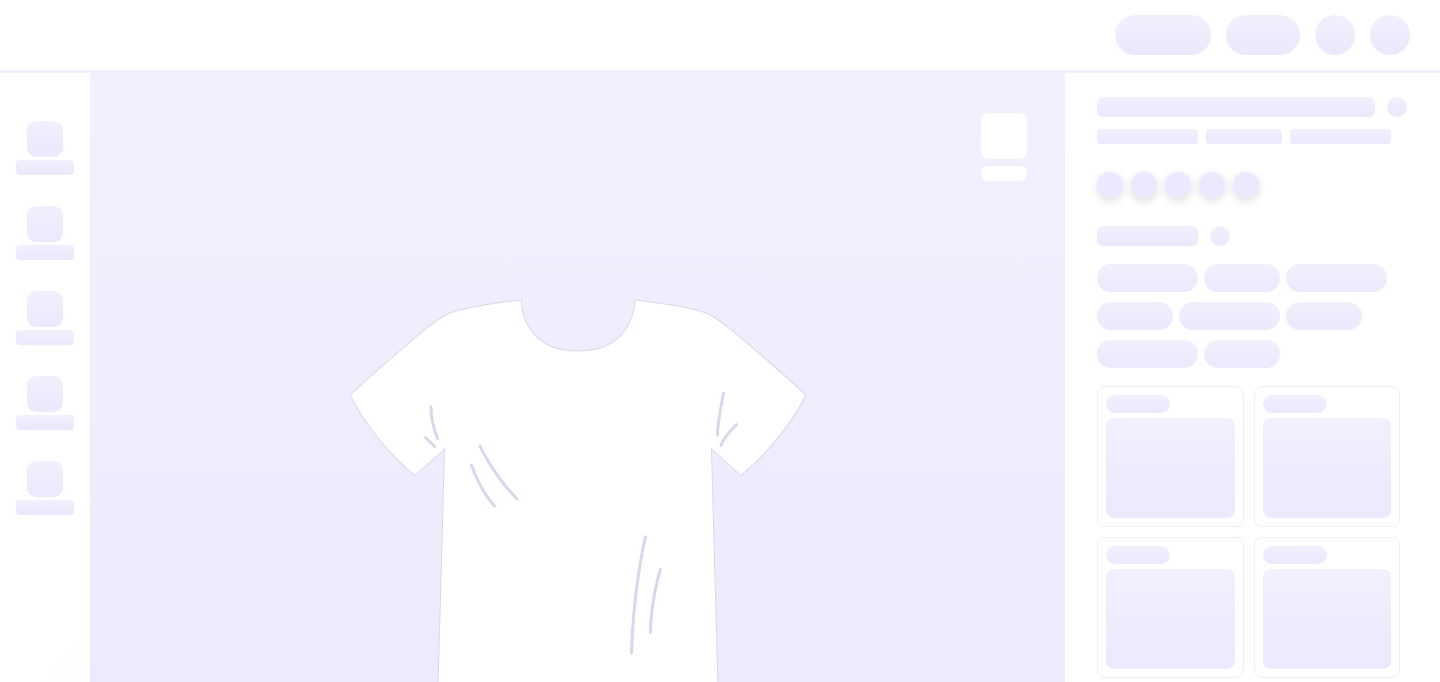 scroll, scrollTop: 0, scrollLeft: 0, axis: both 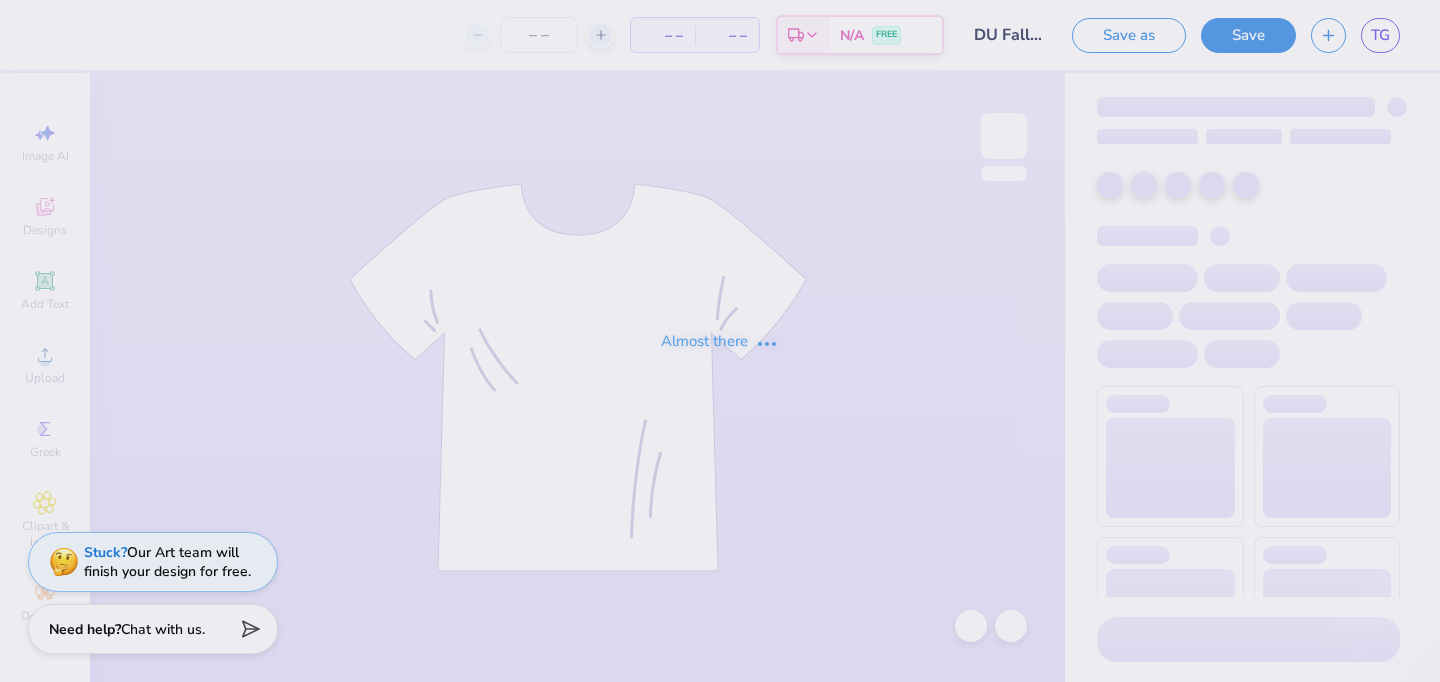 type on "DU Fall Rush '25" 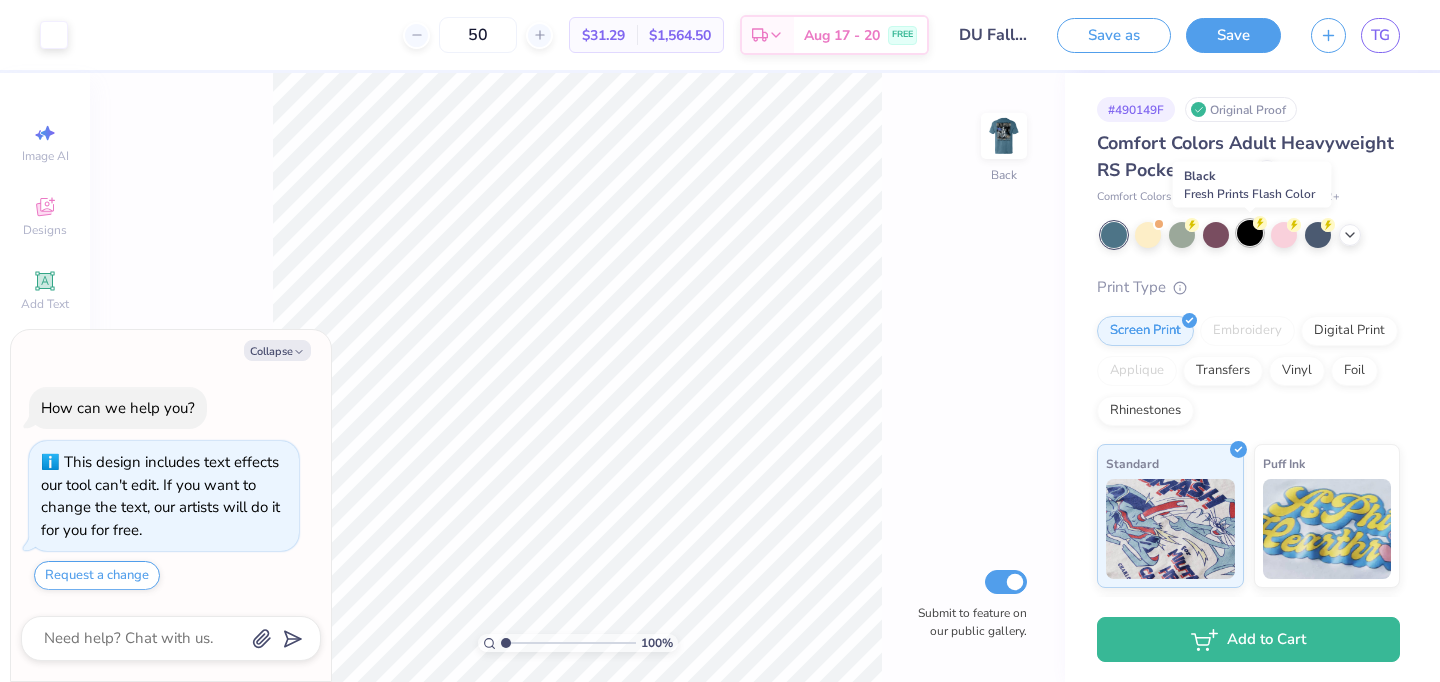 click at bounding box center (1250, 233) 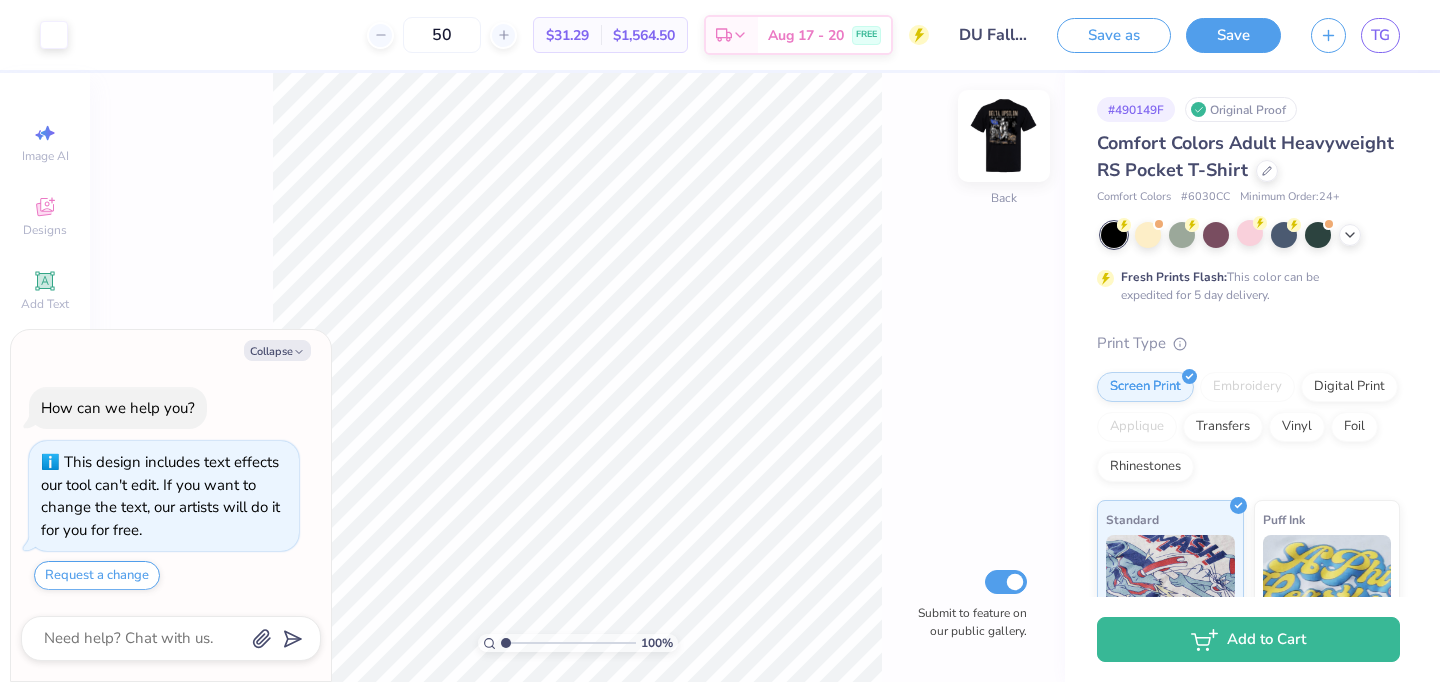 click at bounding box center [1004, 136] 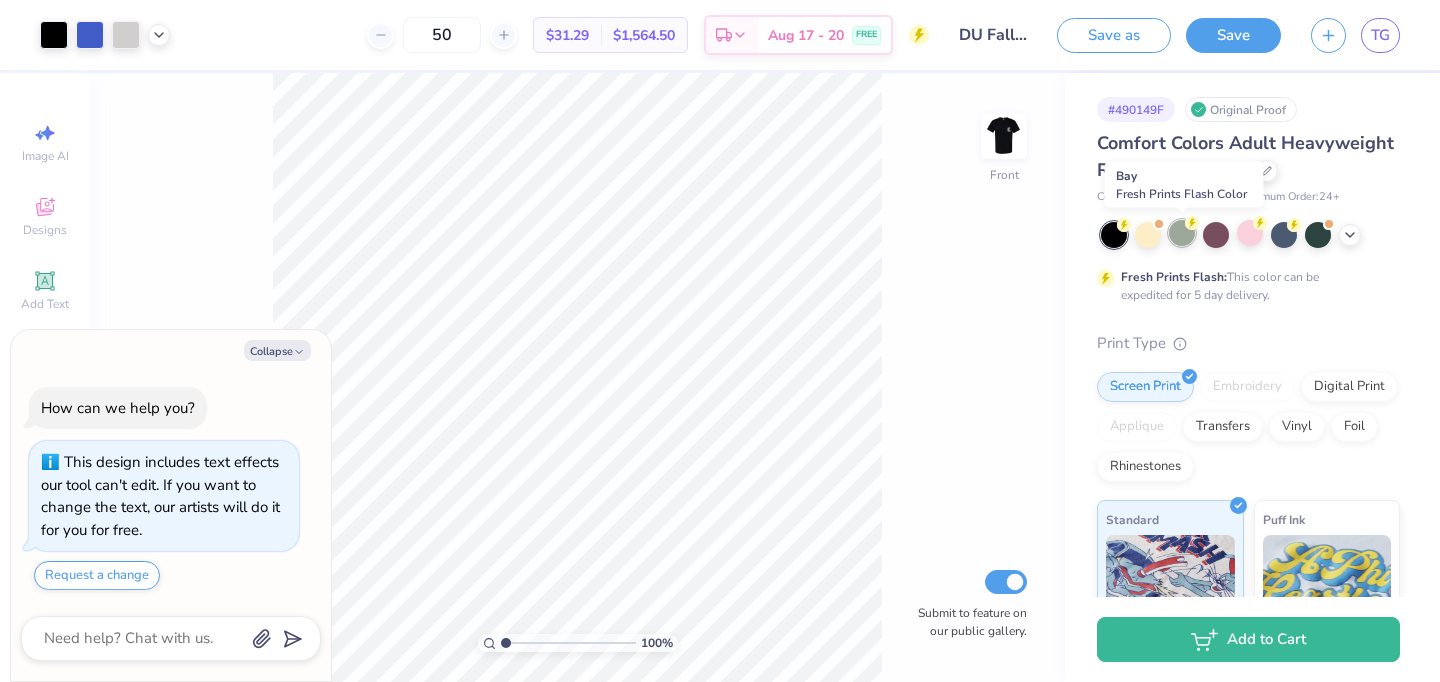 click at bounding box center (1182, 233) 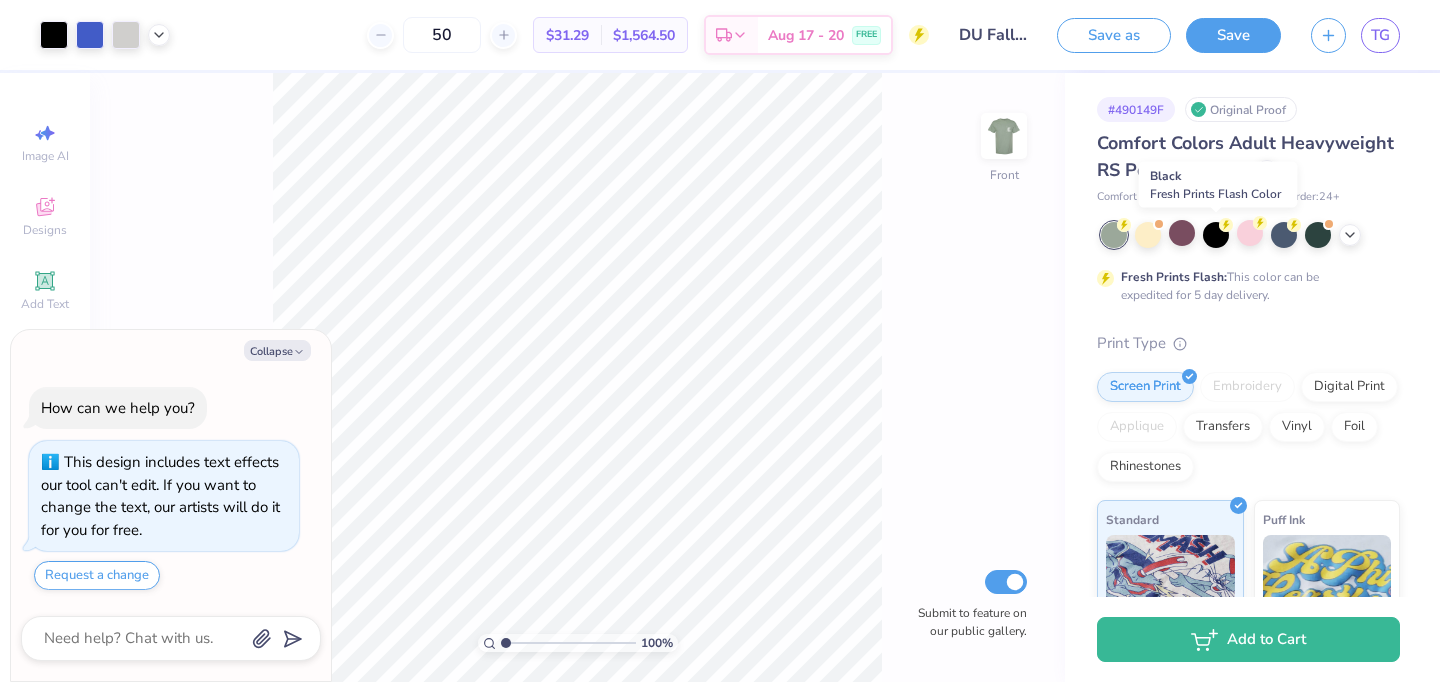 click at bounding box center (1216, 235) 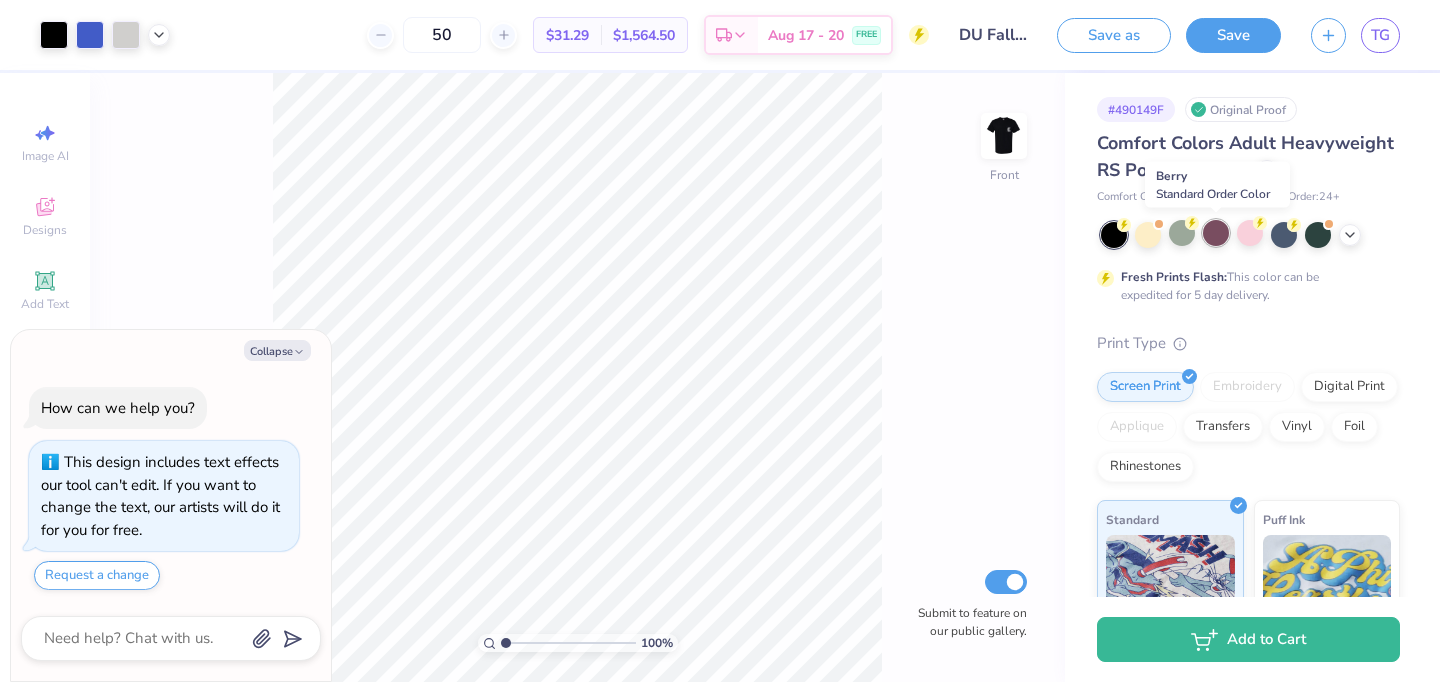 click at bounding box center (1216, 233) 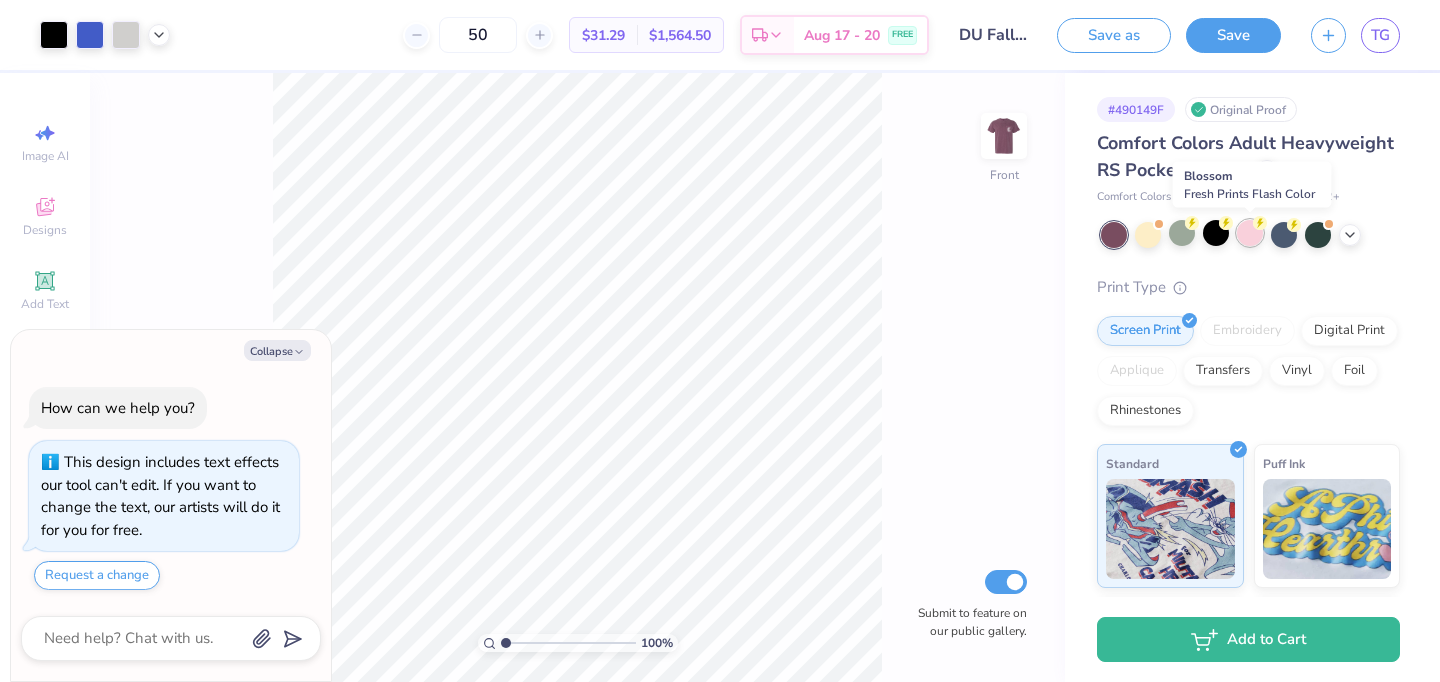 click at bounding box center [1250, 233] 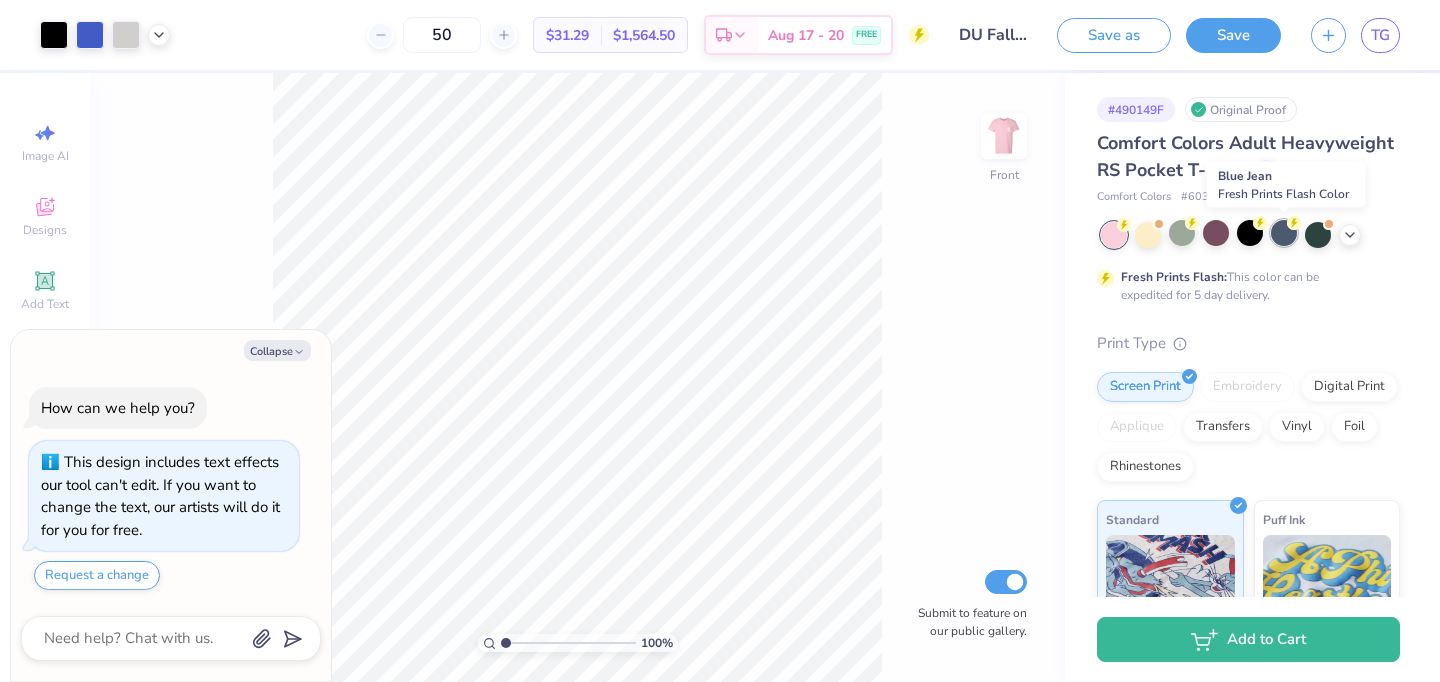 click at bounding box center (1284, 233) 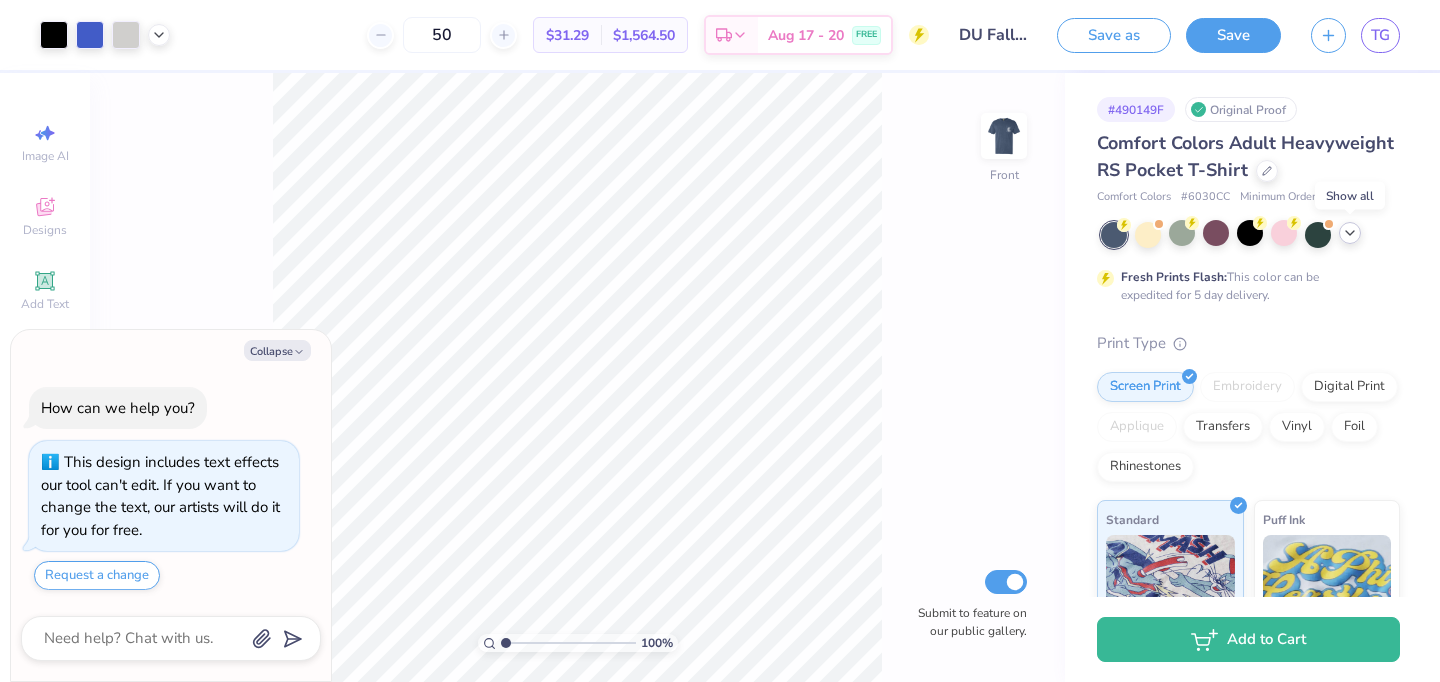 click 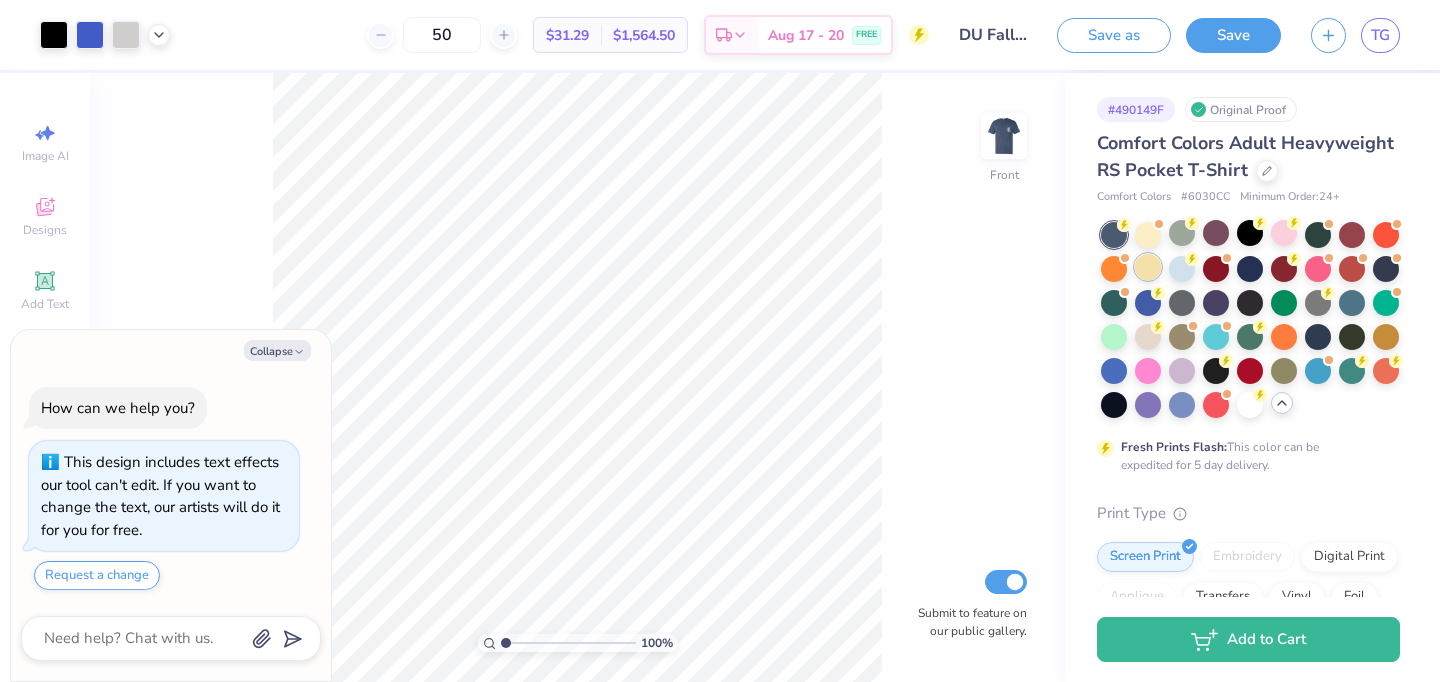 click at bounding box center (1148, 267) 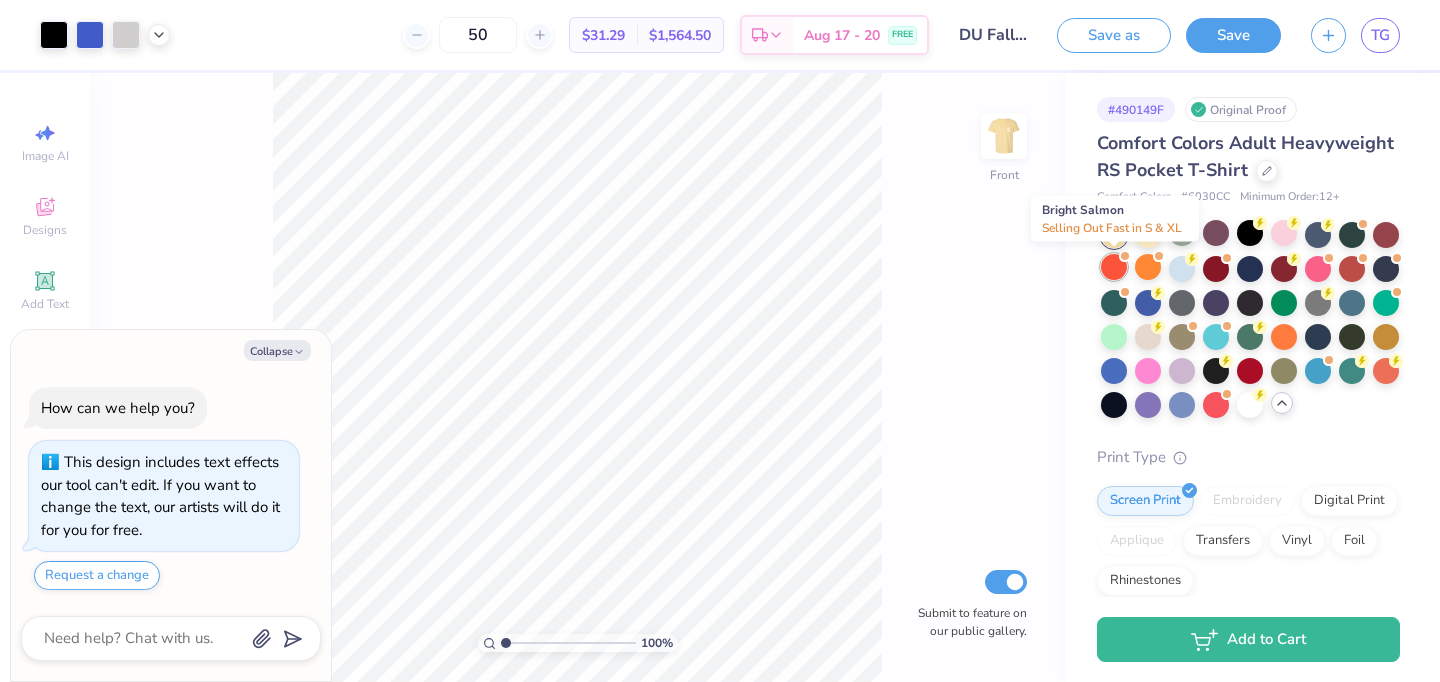 click at bounding box center [1114, 267] 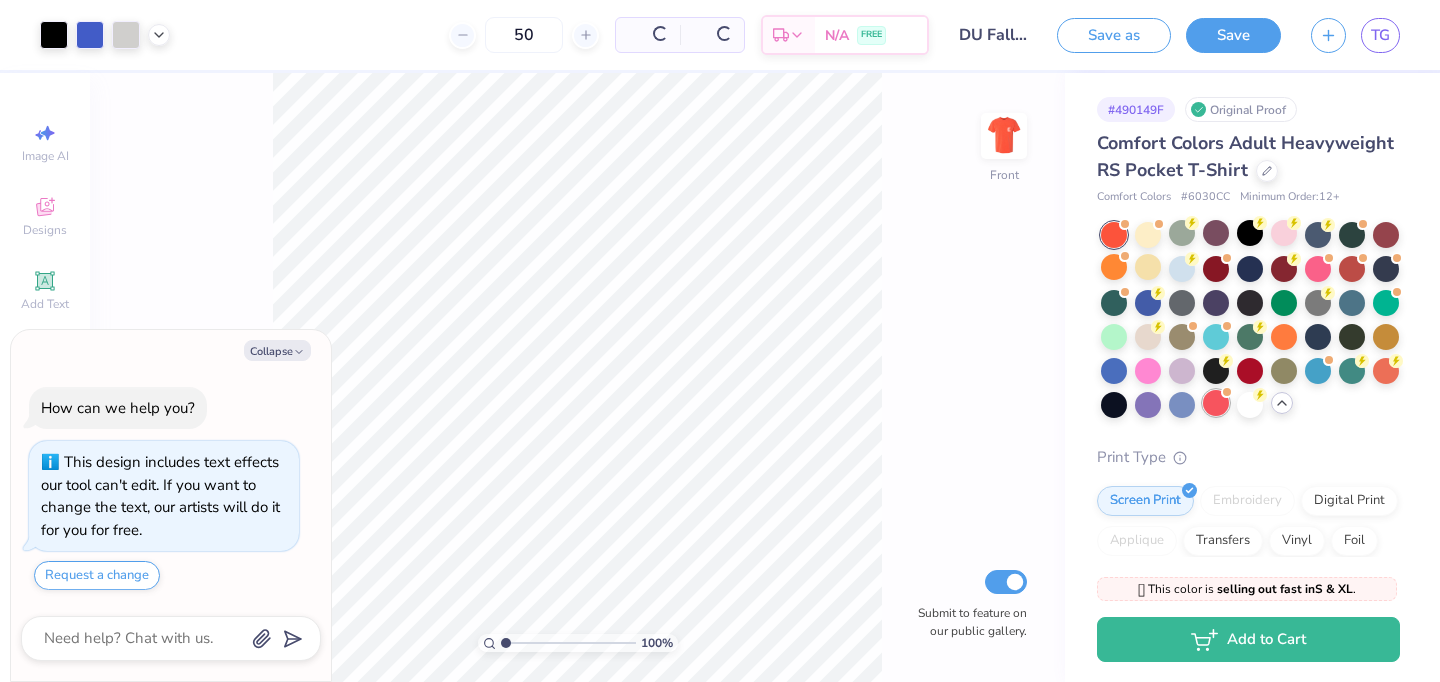 scroll, scrollTop: 335, scrollLeft: 0, axis: vertical 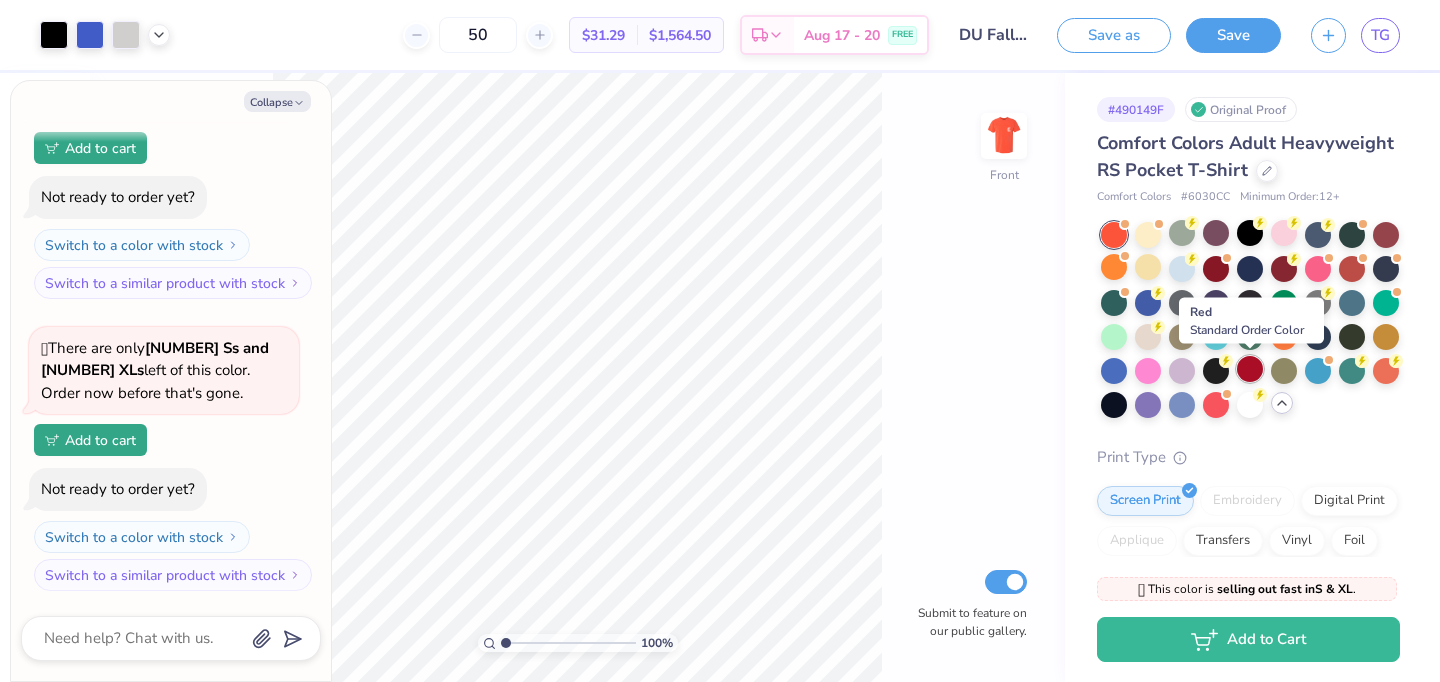 click at bounding box center [1250, 369] 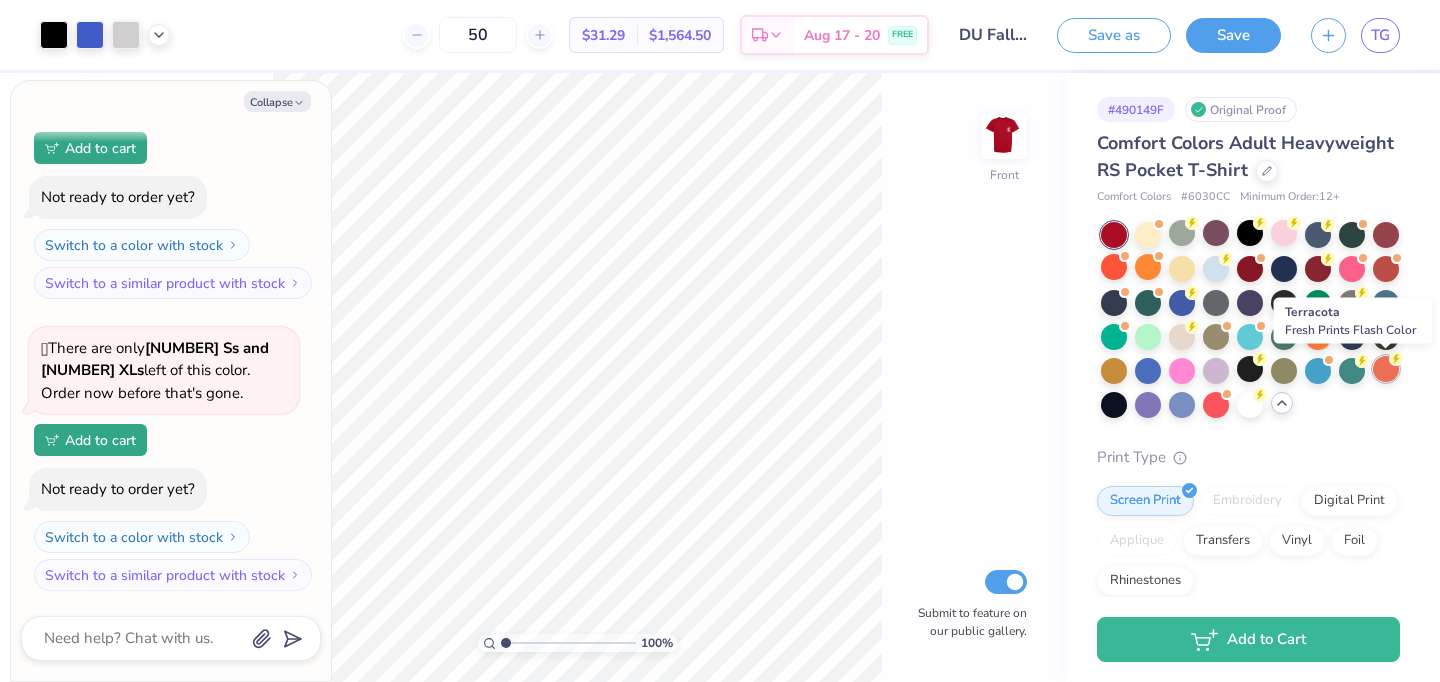 click at bounding box center (1386, 369) 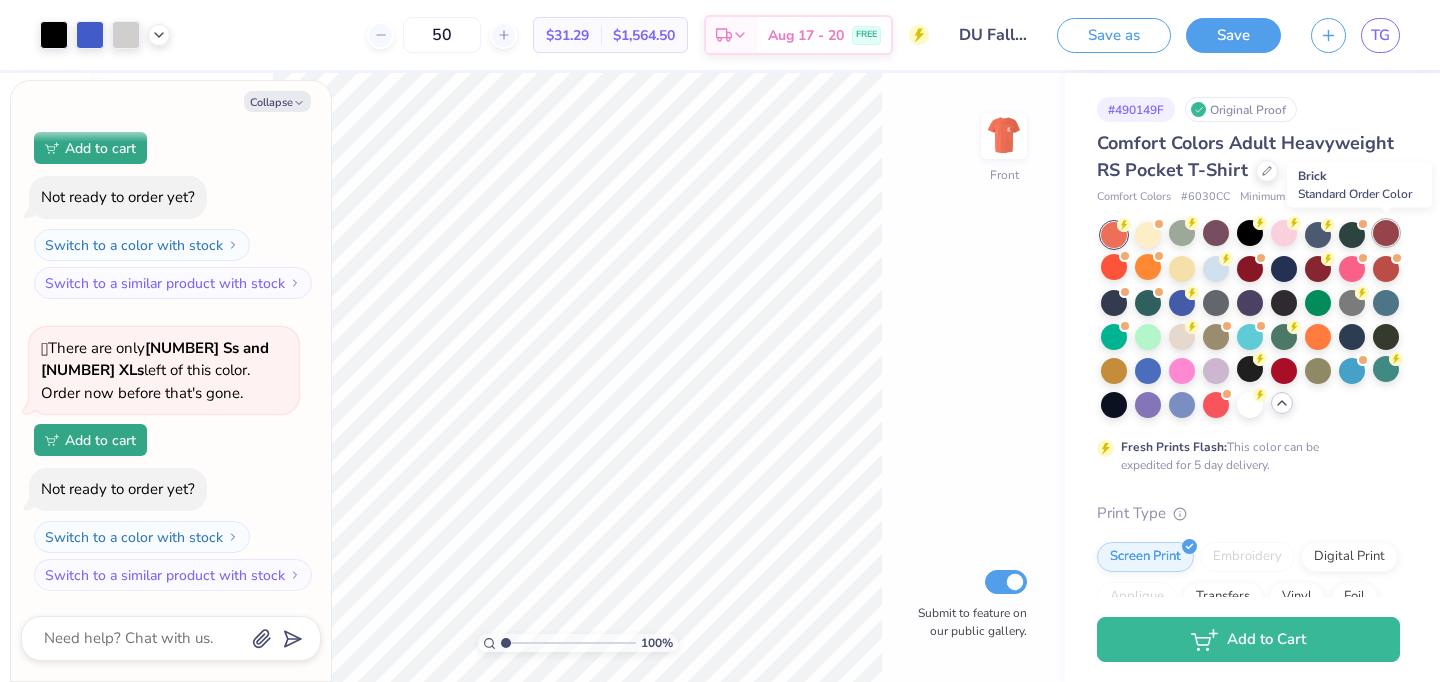 click at bounding box center (1386, 233) 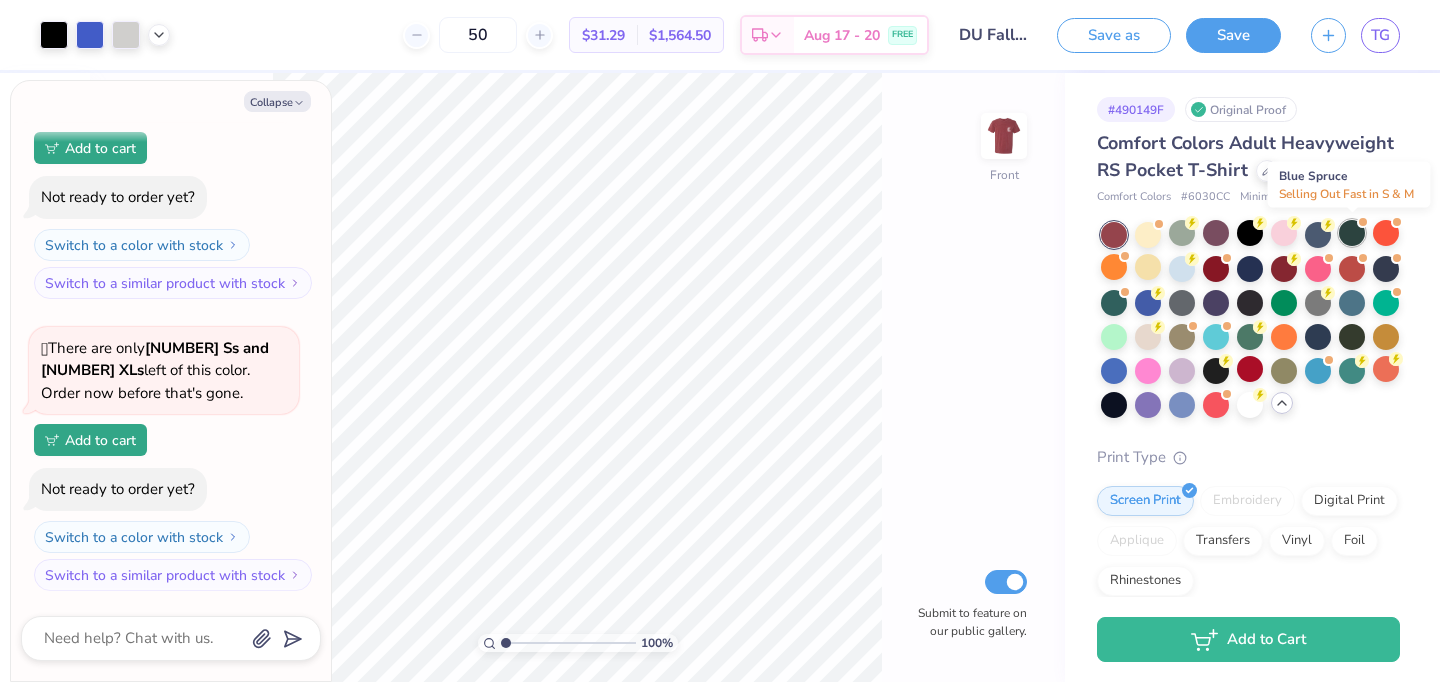click at bounding box center [1352, 233] 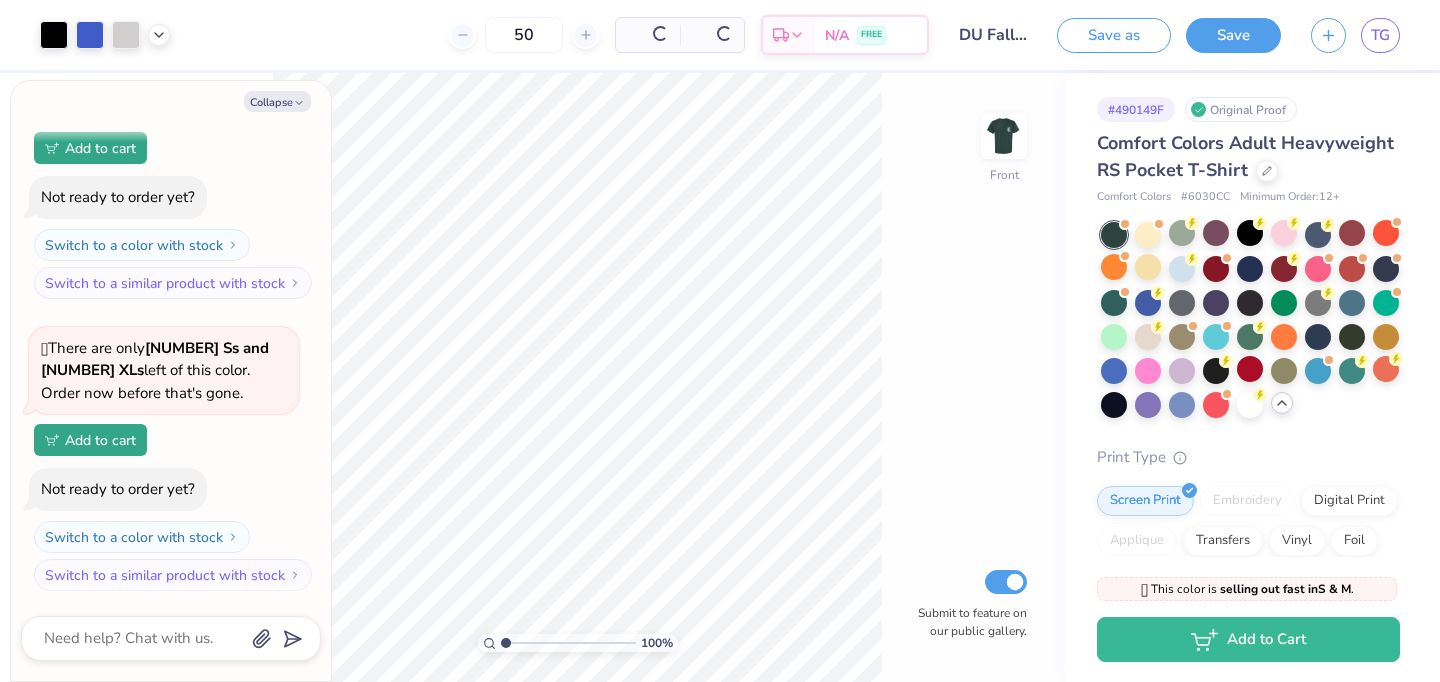 scroll, scrollTop: 627, scrollLeft: 0, axis: vertical 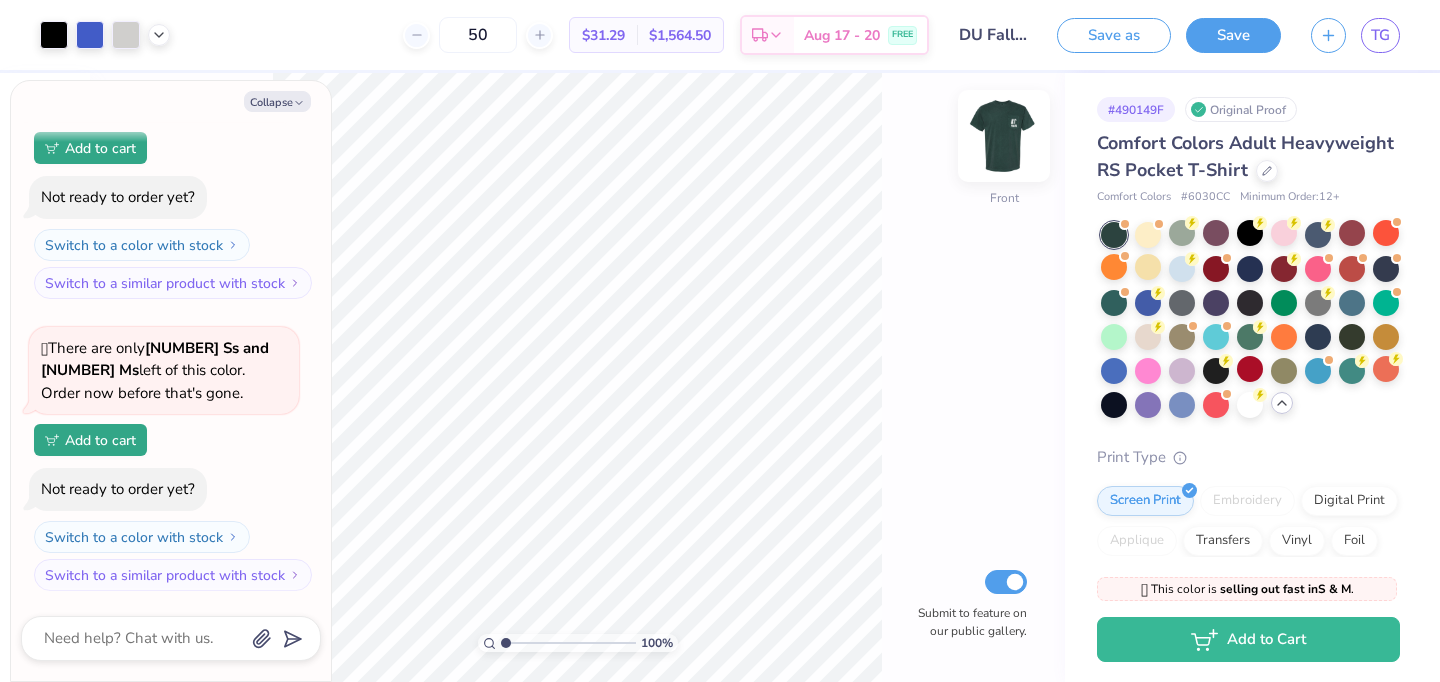 click at bounding box center (1004, 136) 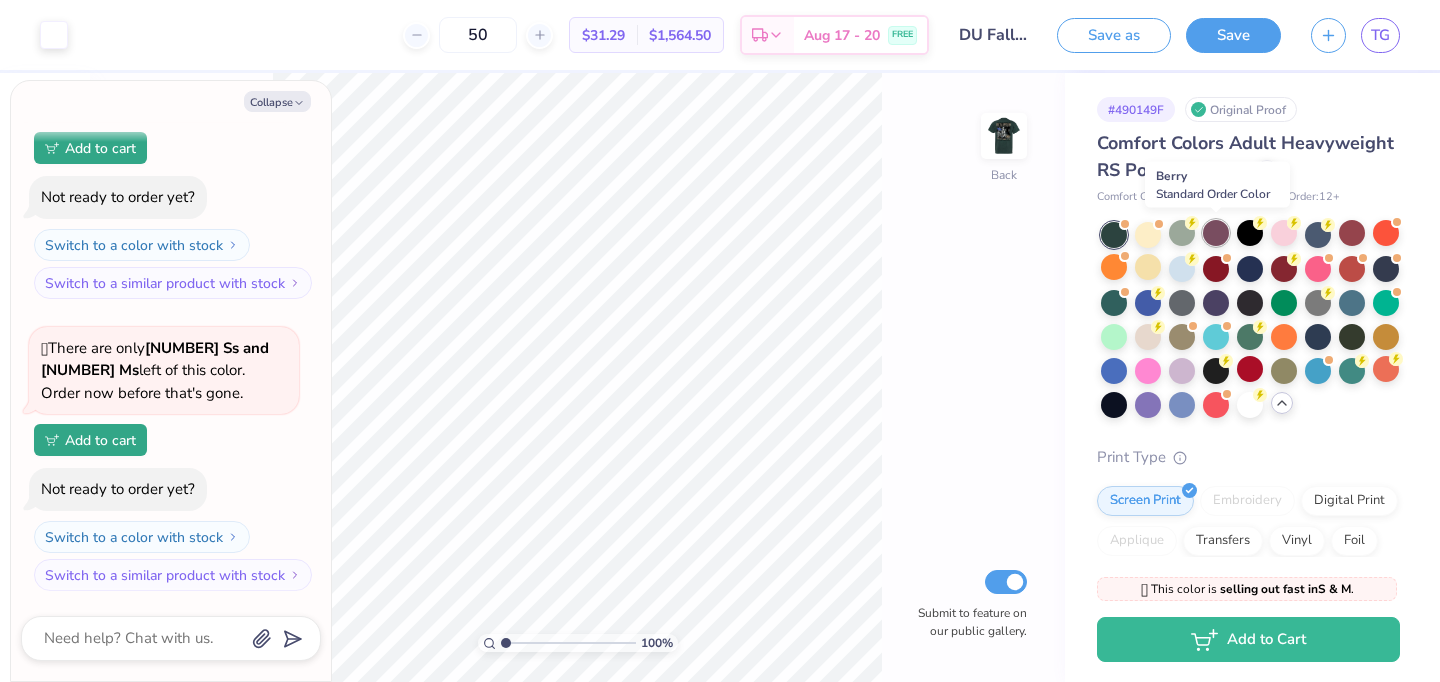 click at bounding box center (1216, 233) 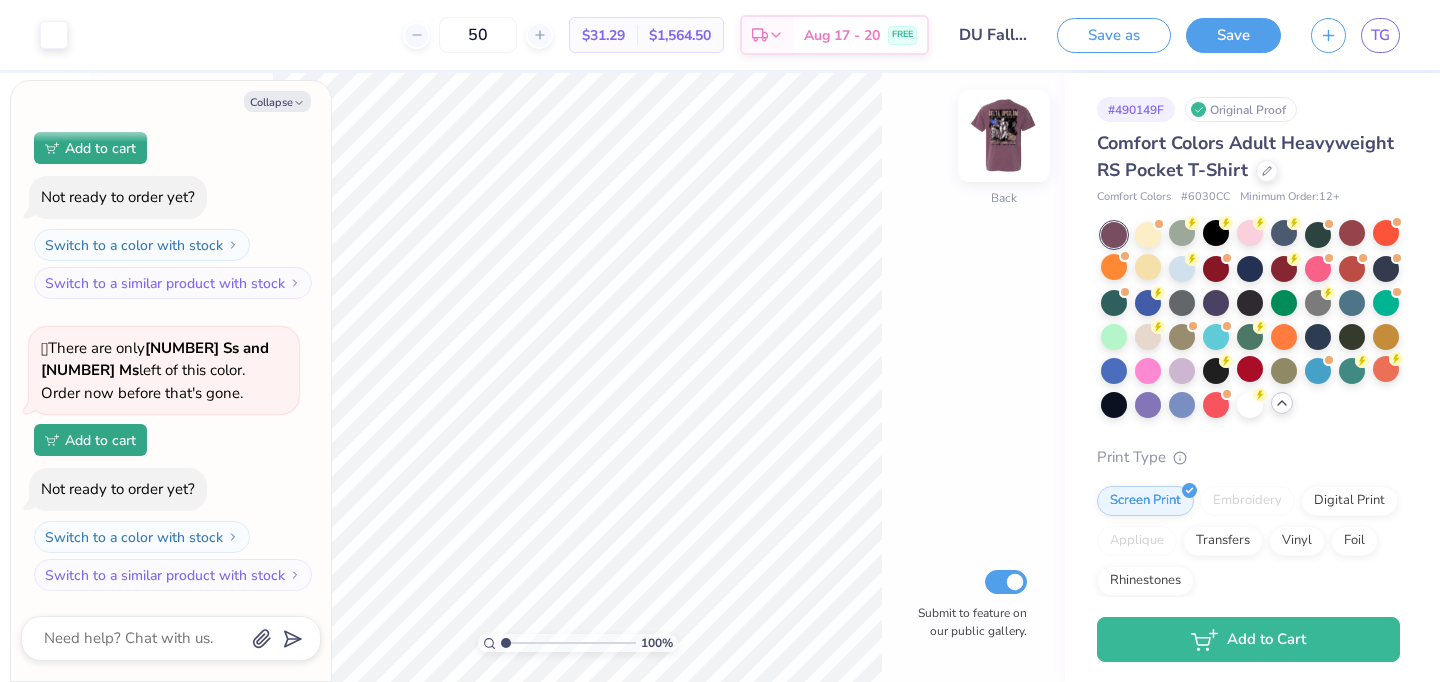 click at bounding box center (1004, 136) 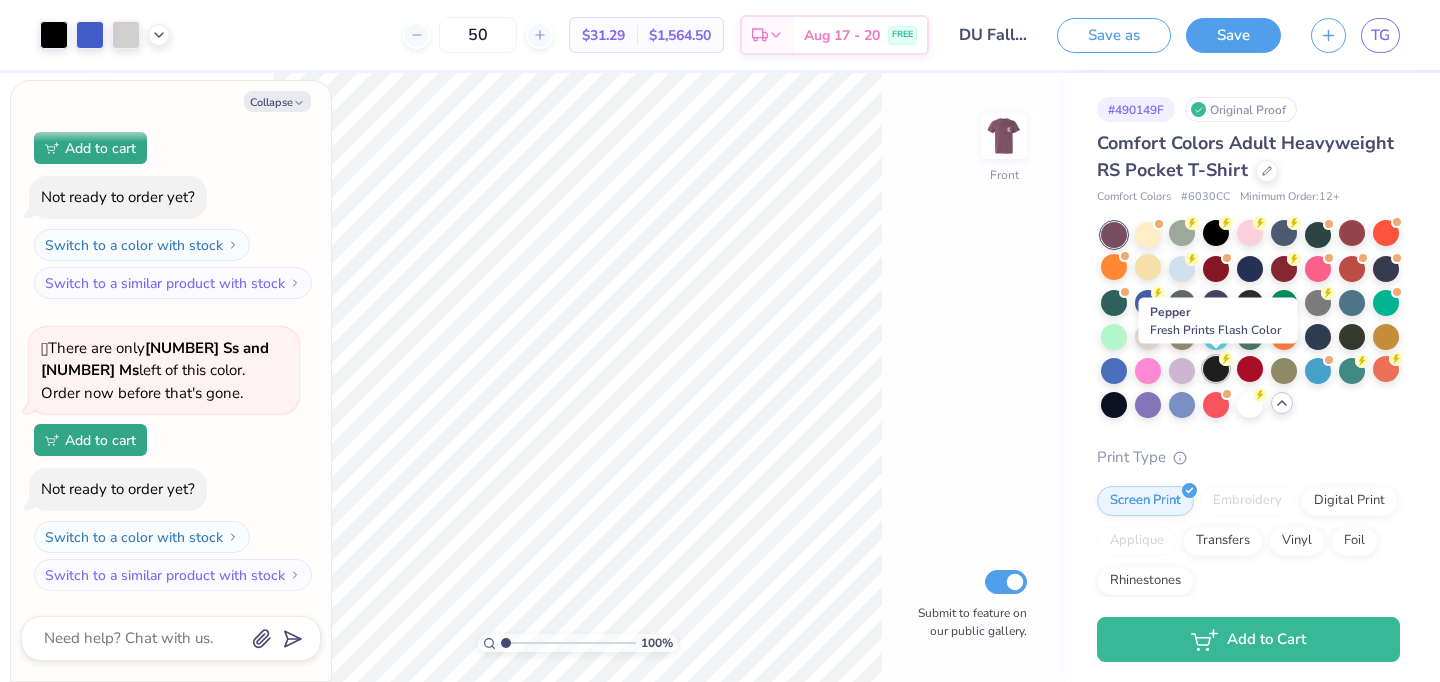 click at bounding box center [1216, 369] 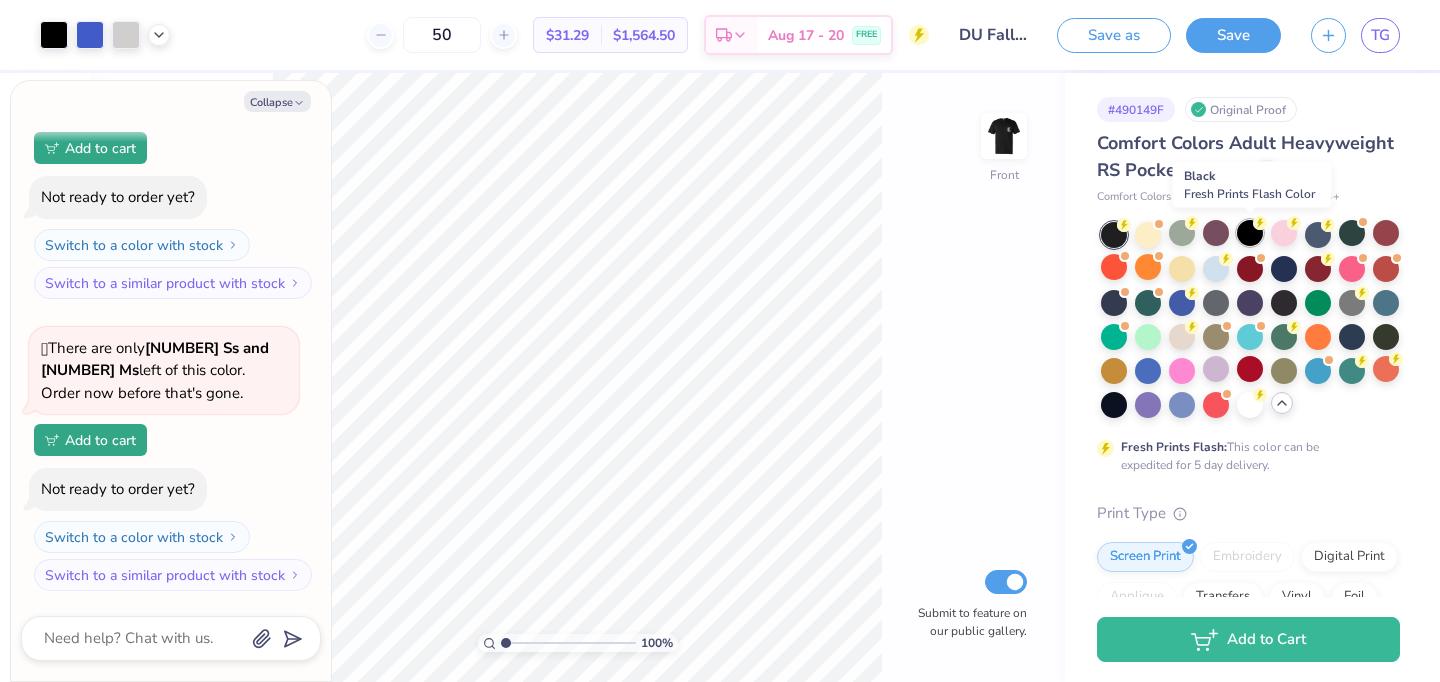 click at bounding box center [1250, 233] 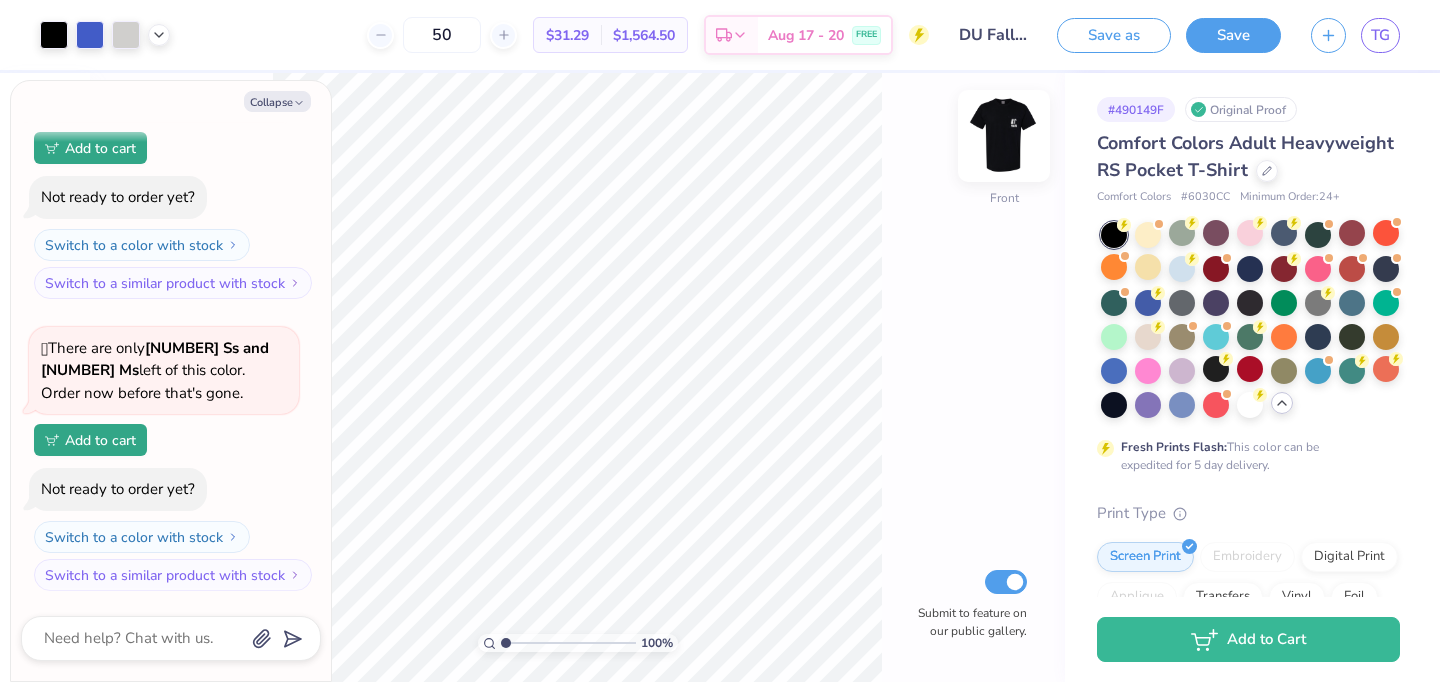 click at bounding box center [1004, 136] 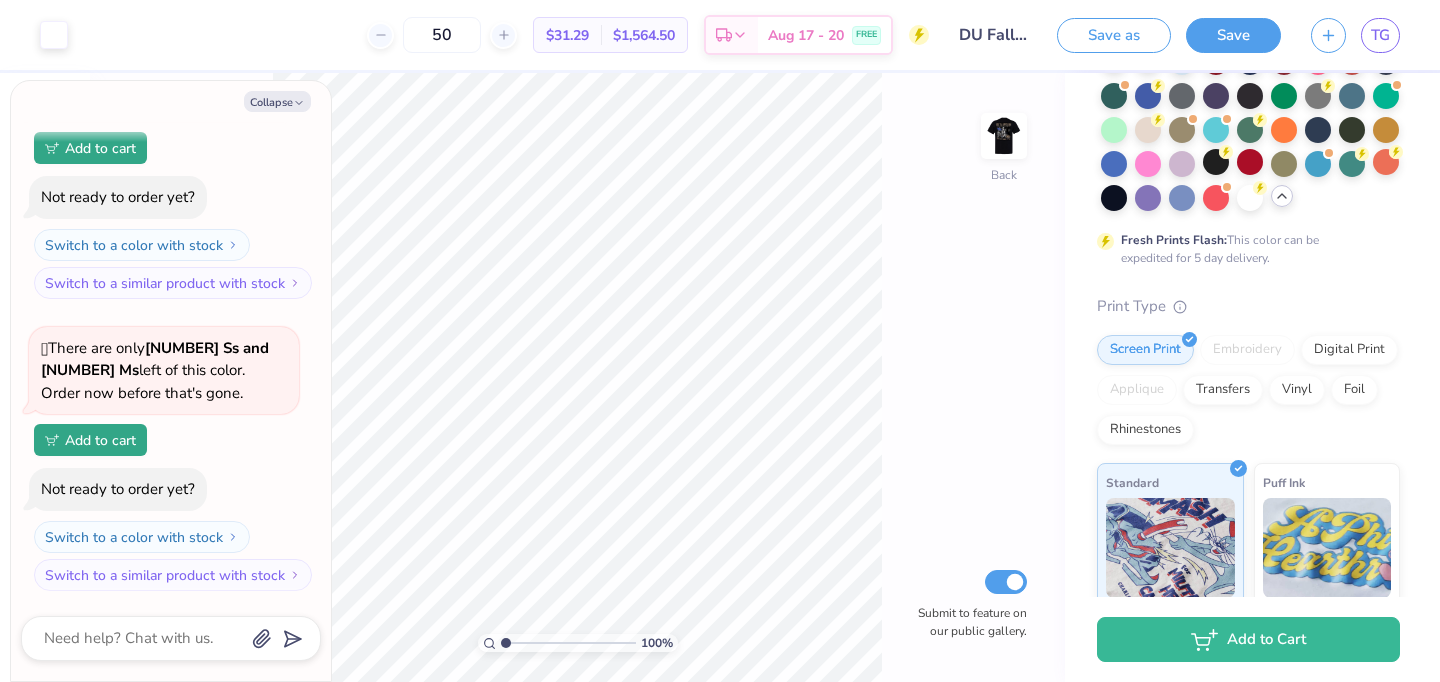 scroll, scrollTop: 0, scrollLeft: 0, axis: both 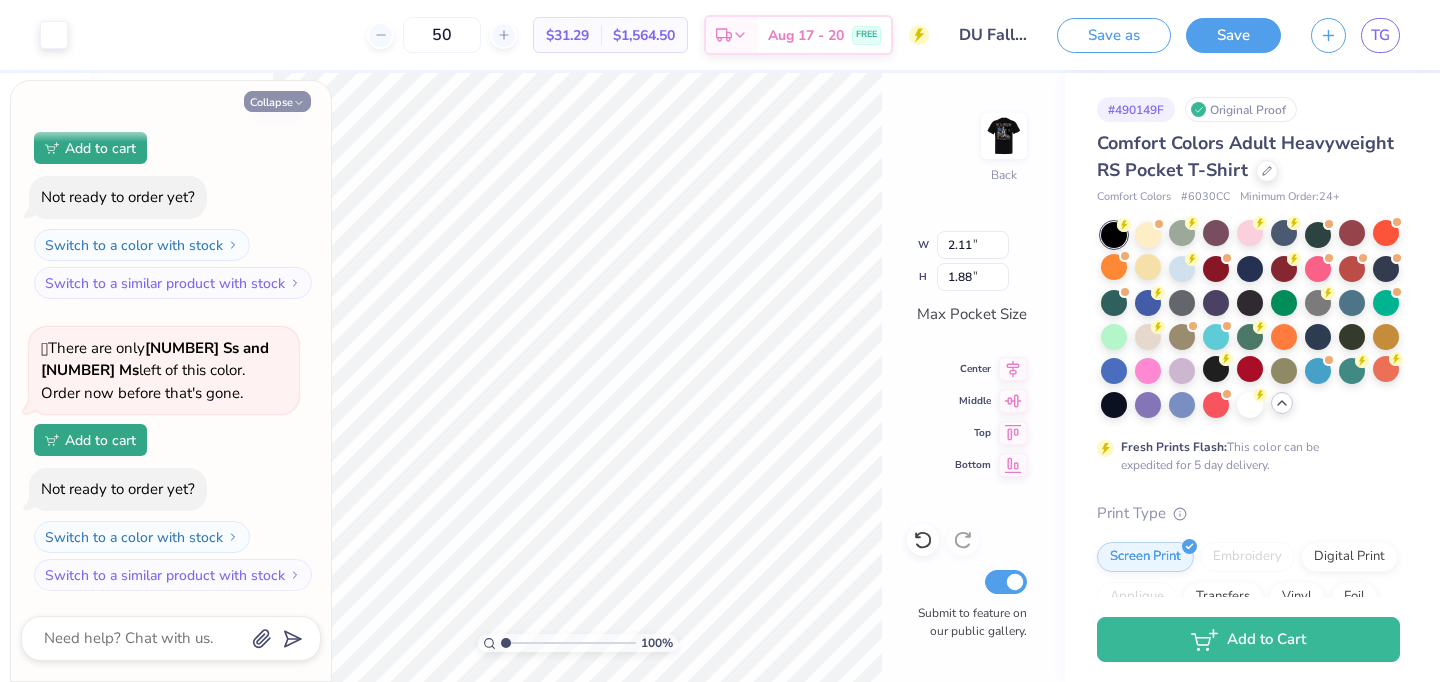 click on "Collapse" at bounding box center (277, 101) 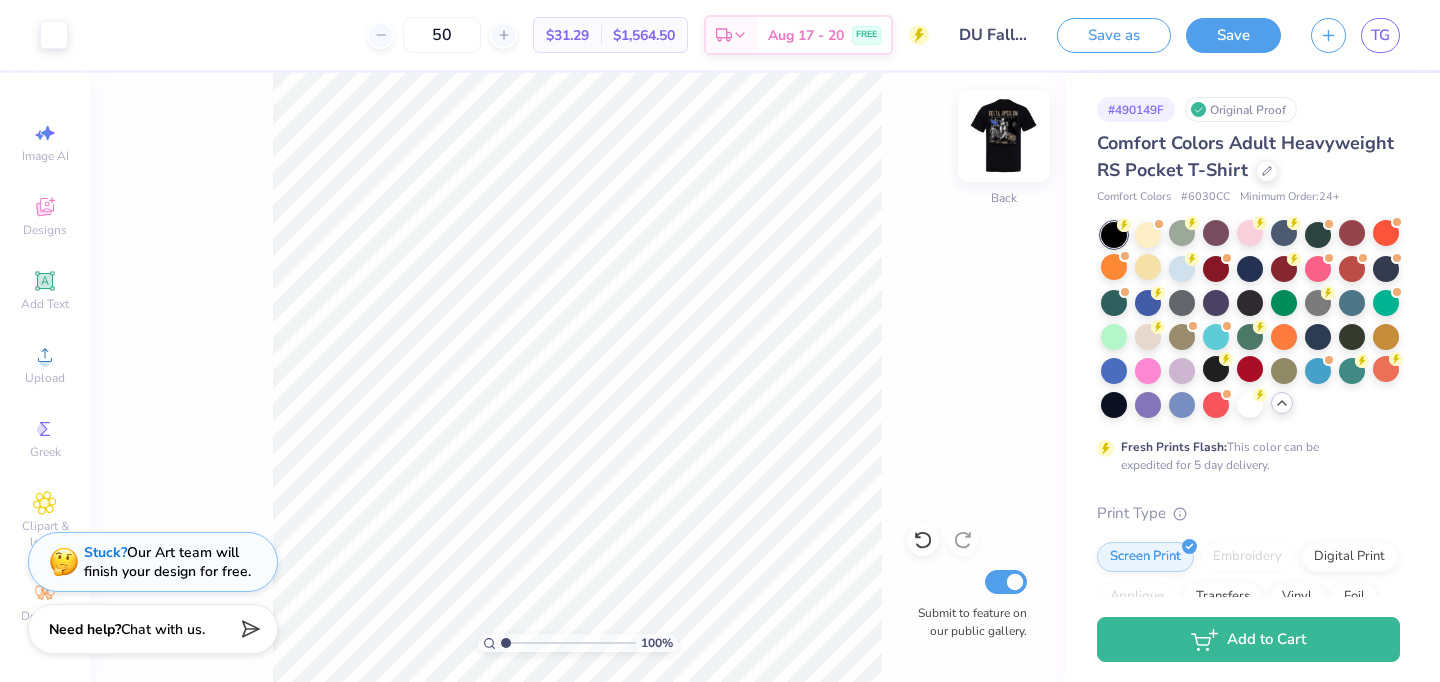 click at bounding box center [1004, 136] 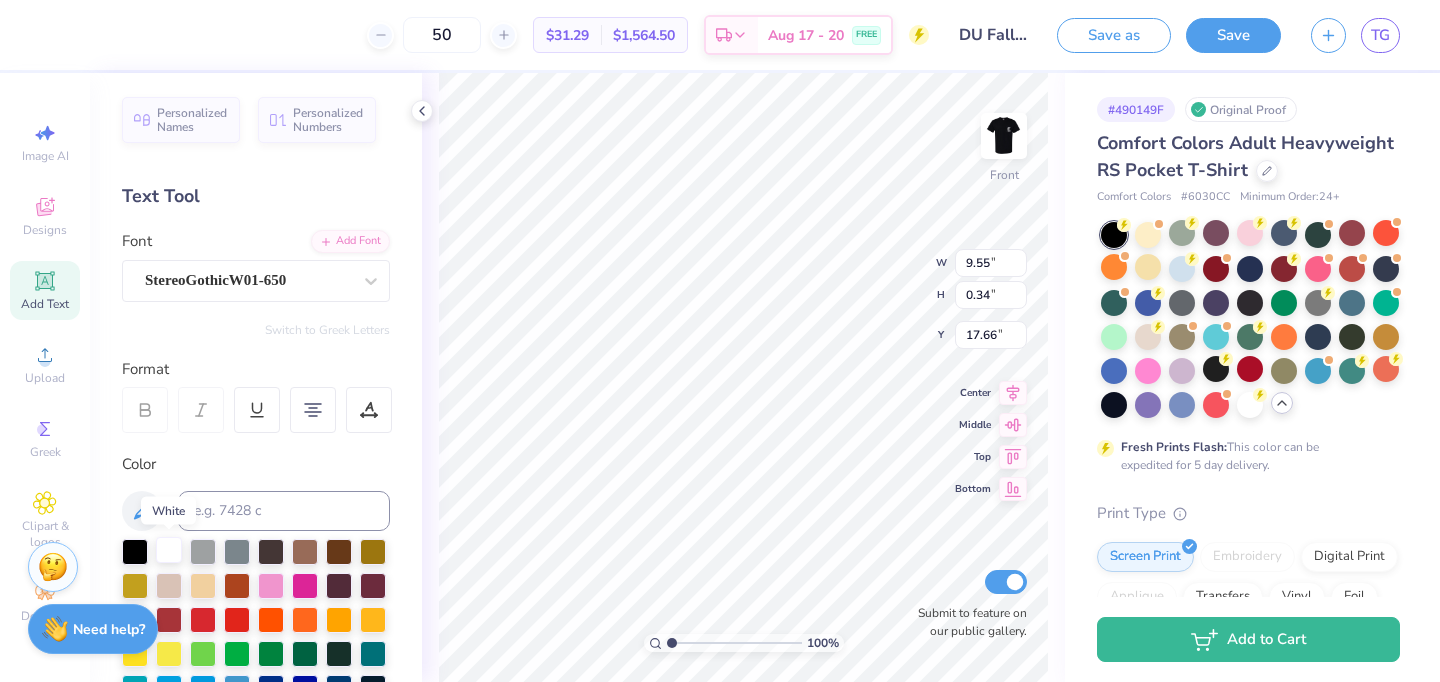 click at bounding box center [169, 550] 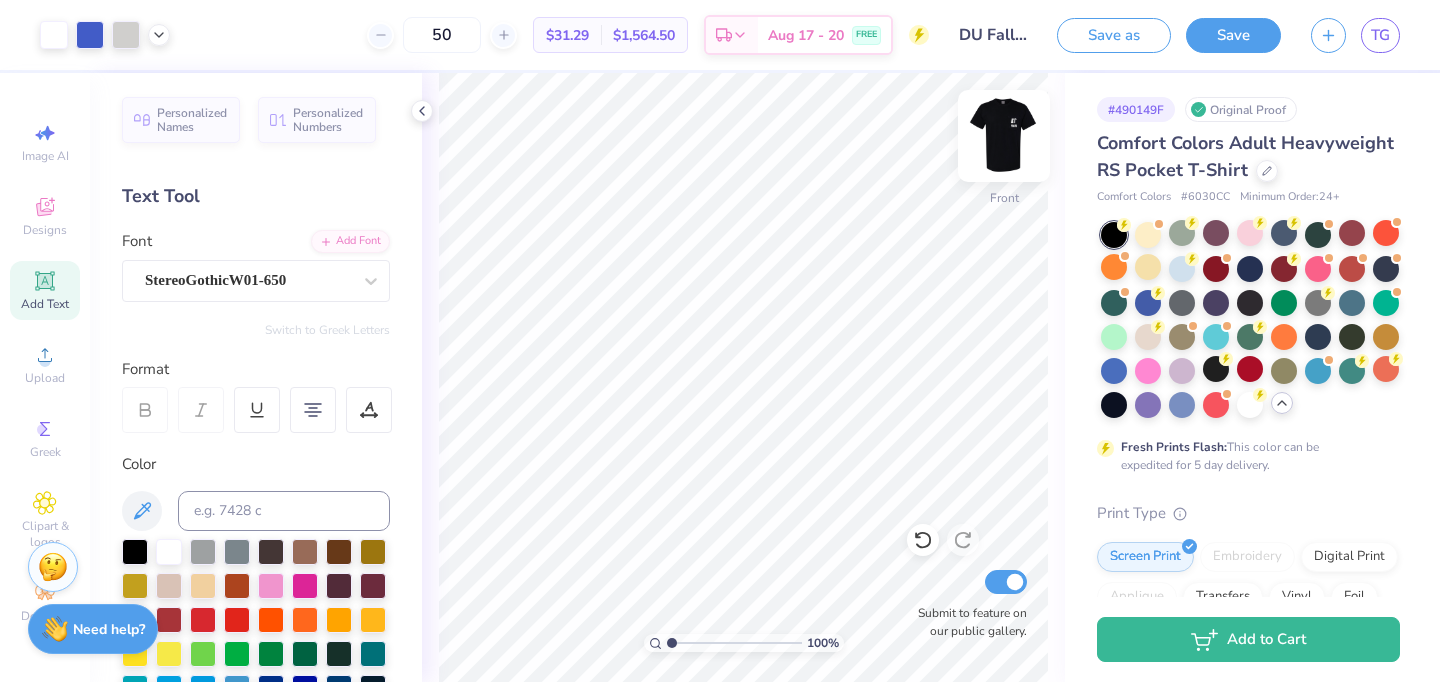 click at bounding box center [1004, 136] 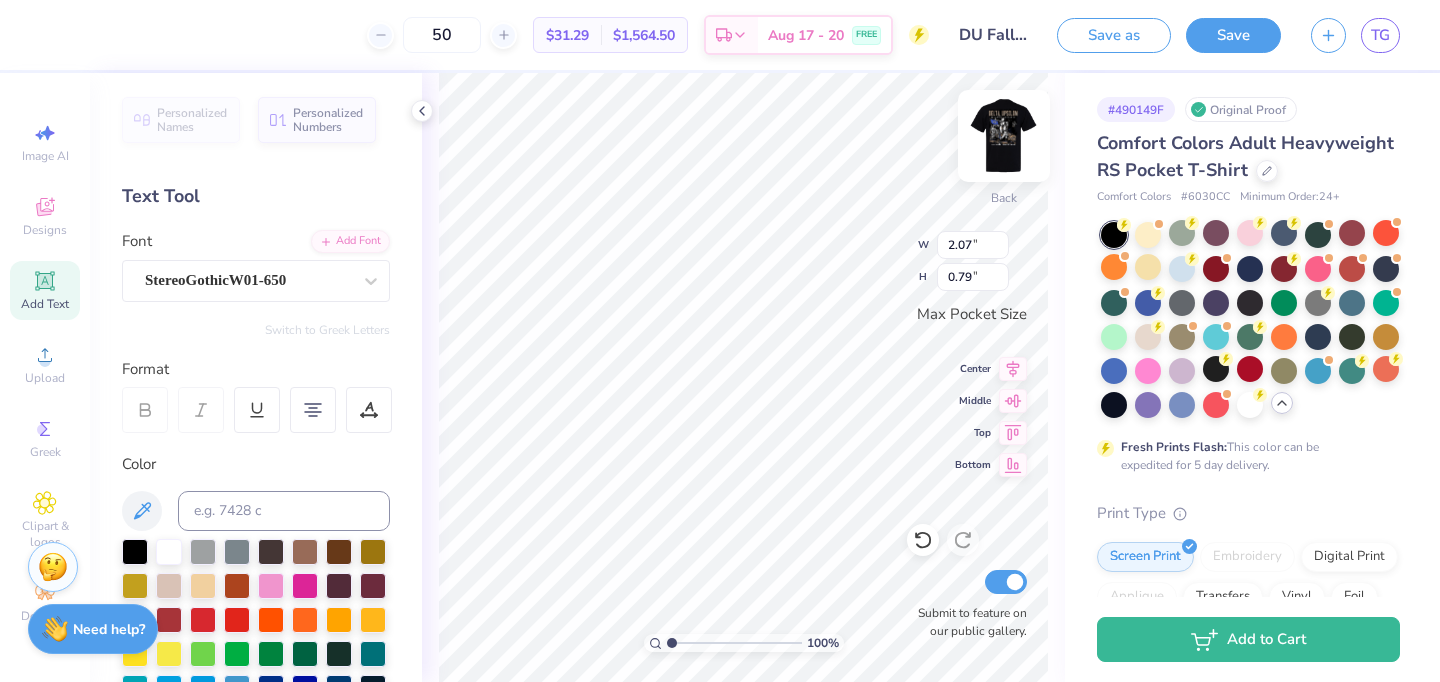 type on "Fall RUSH
2025" 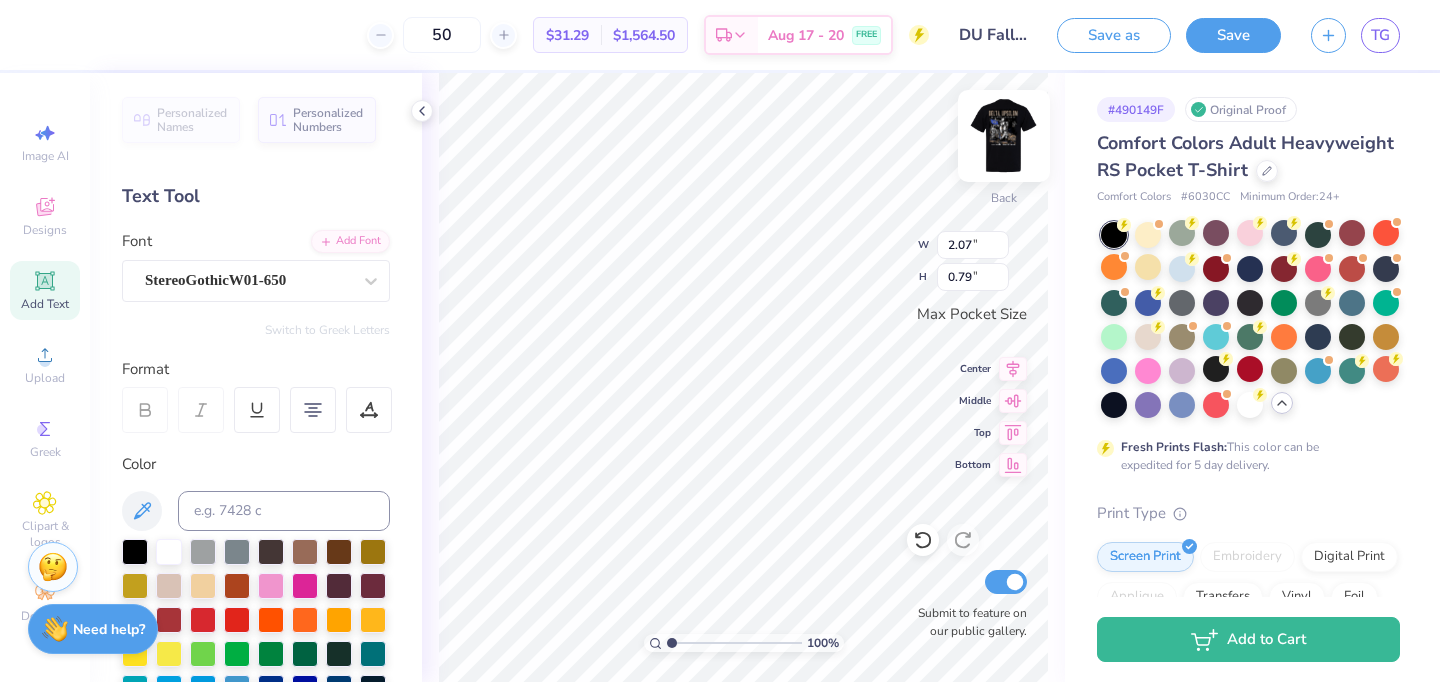 scroll, scrollTop: 0, scrollLeft: 1, axis: horizontal 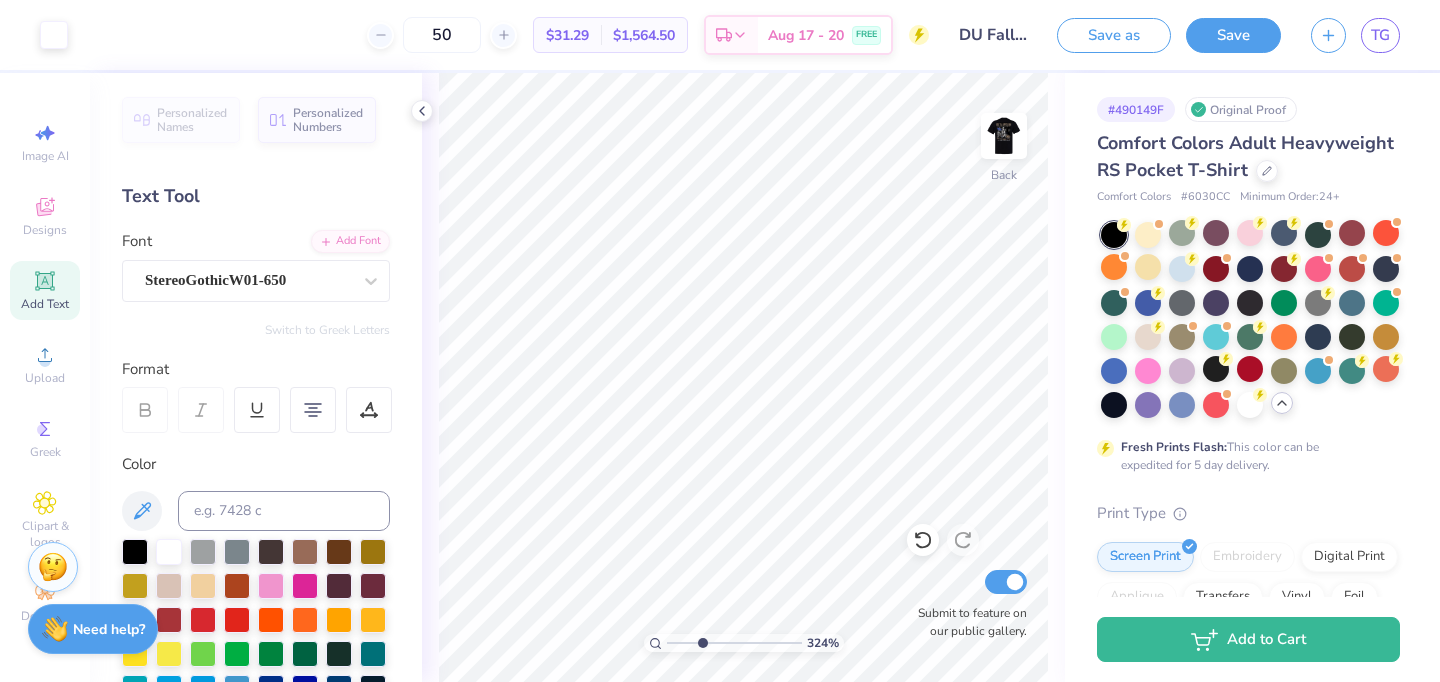 drag, startPoint x: 671, startPoint y: 643, endPoint x: 701, endPoint y: 642, distance: 30.016663 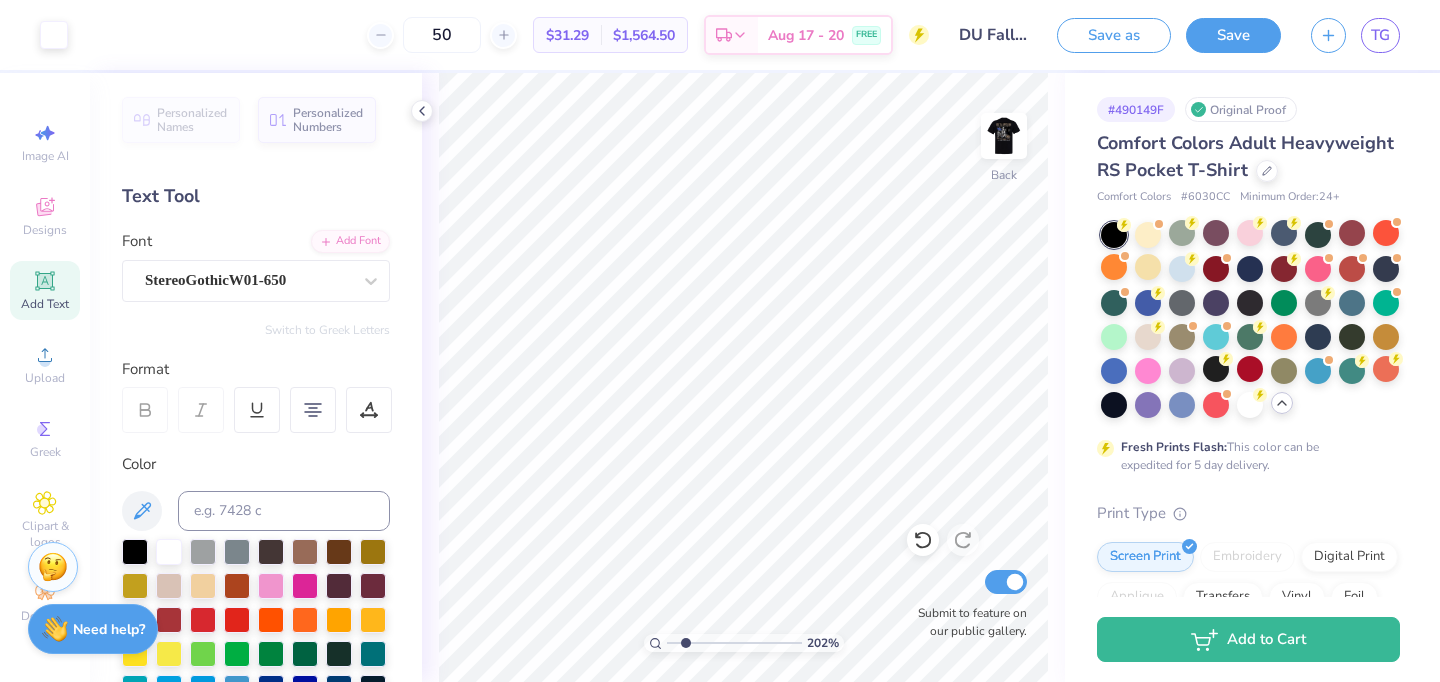 drag, startPoint x: 702, startPoint y: 647, endPoint x: 685, endPoint y: 653, distance: 18.027756 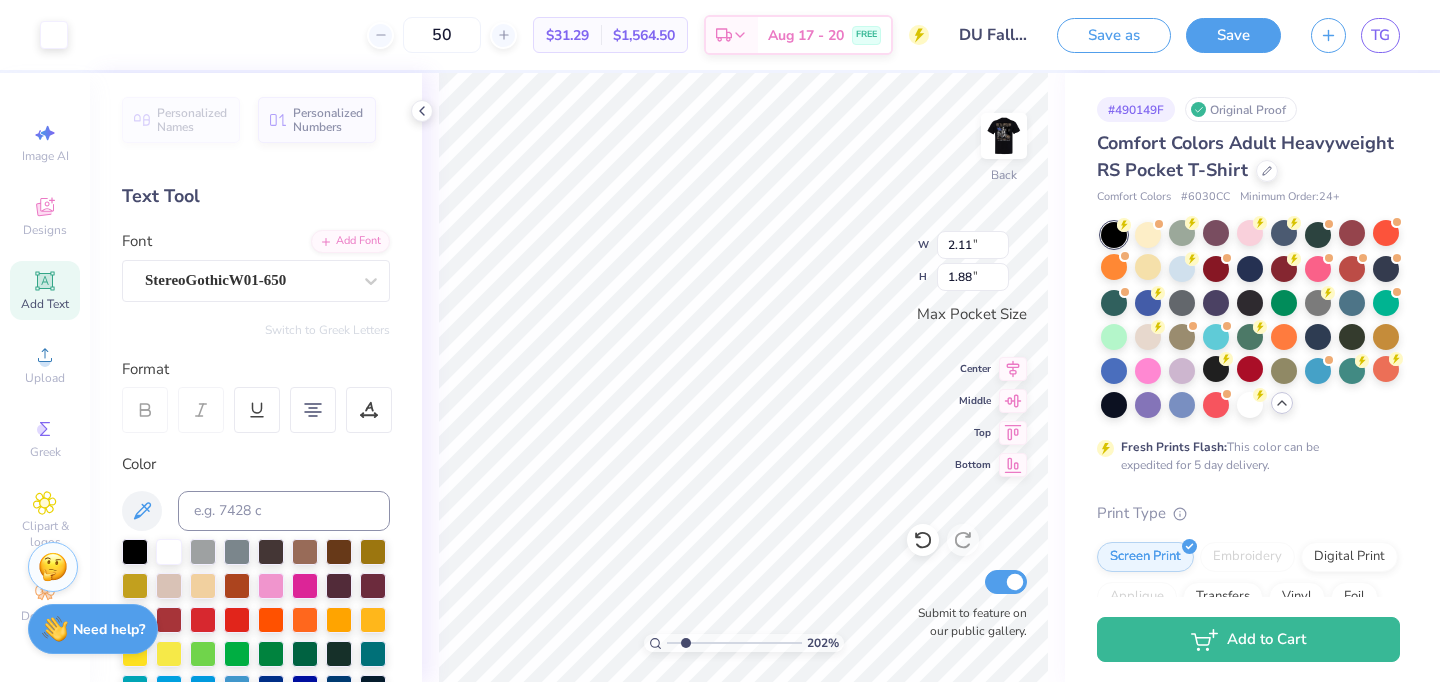 type on "2.11" 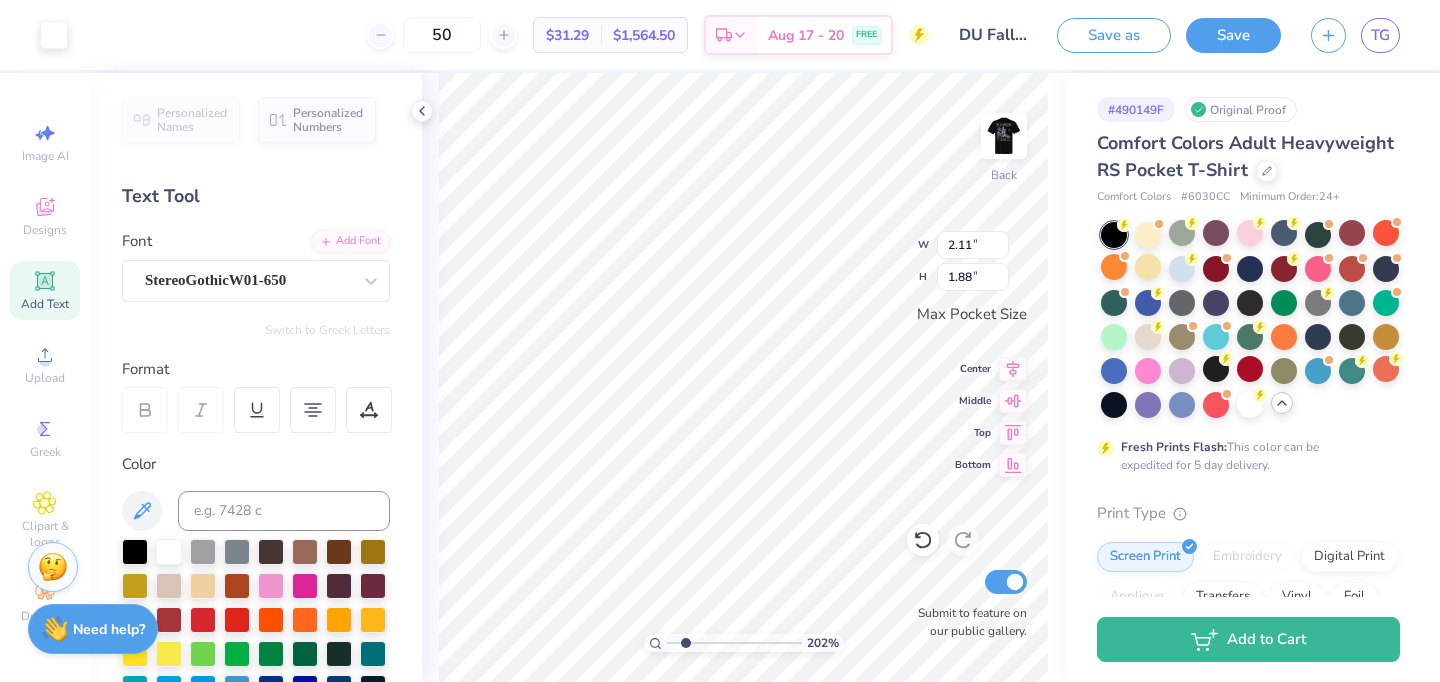type on "1.88" 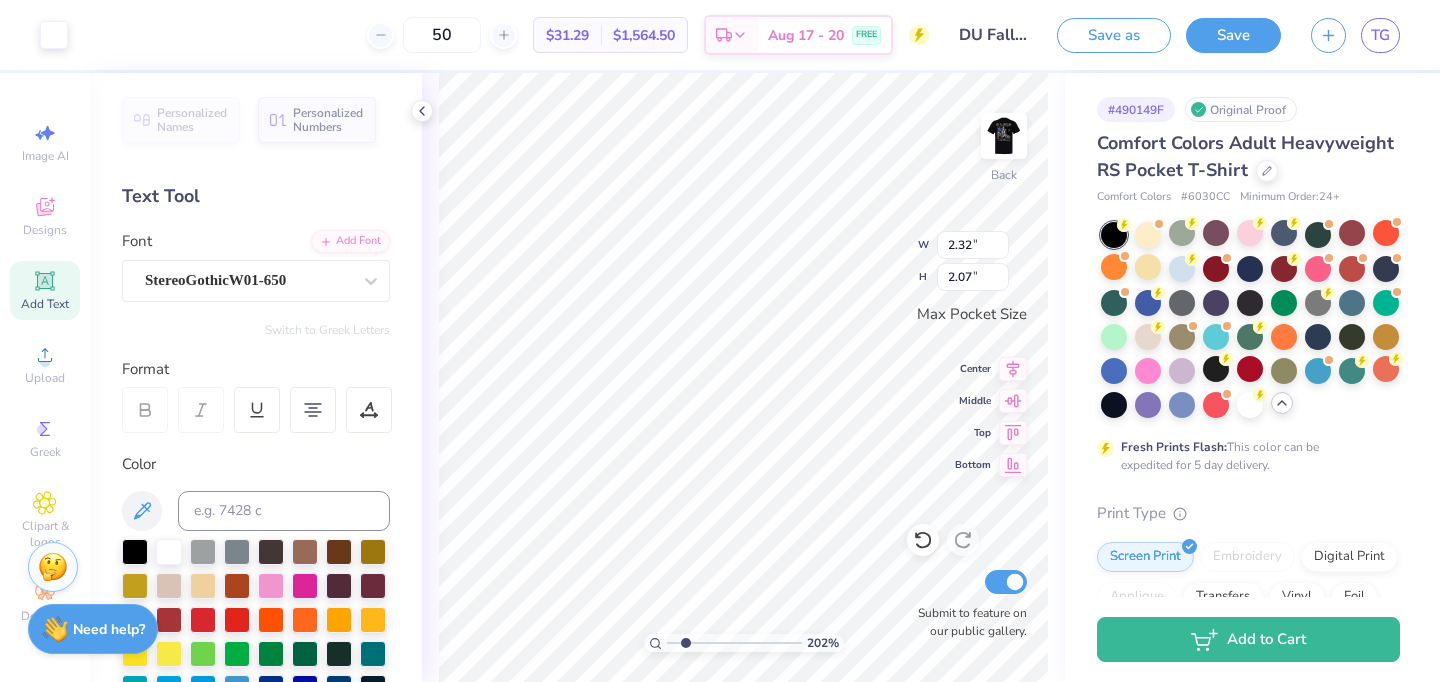 type on "2.32" 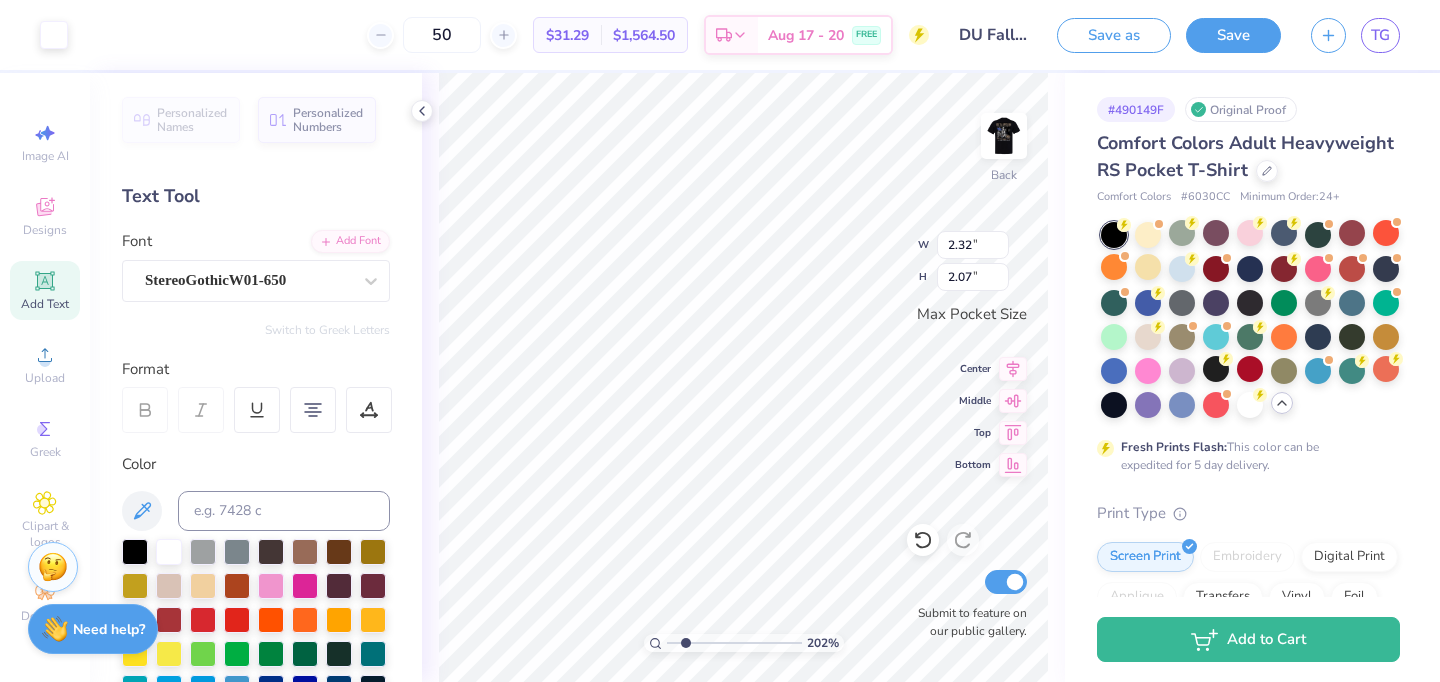 type on "2.07" 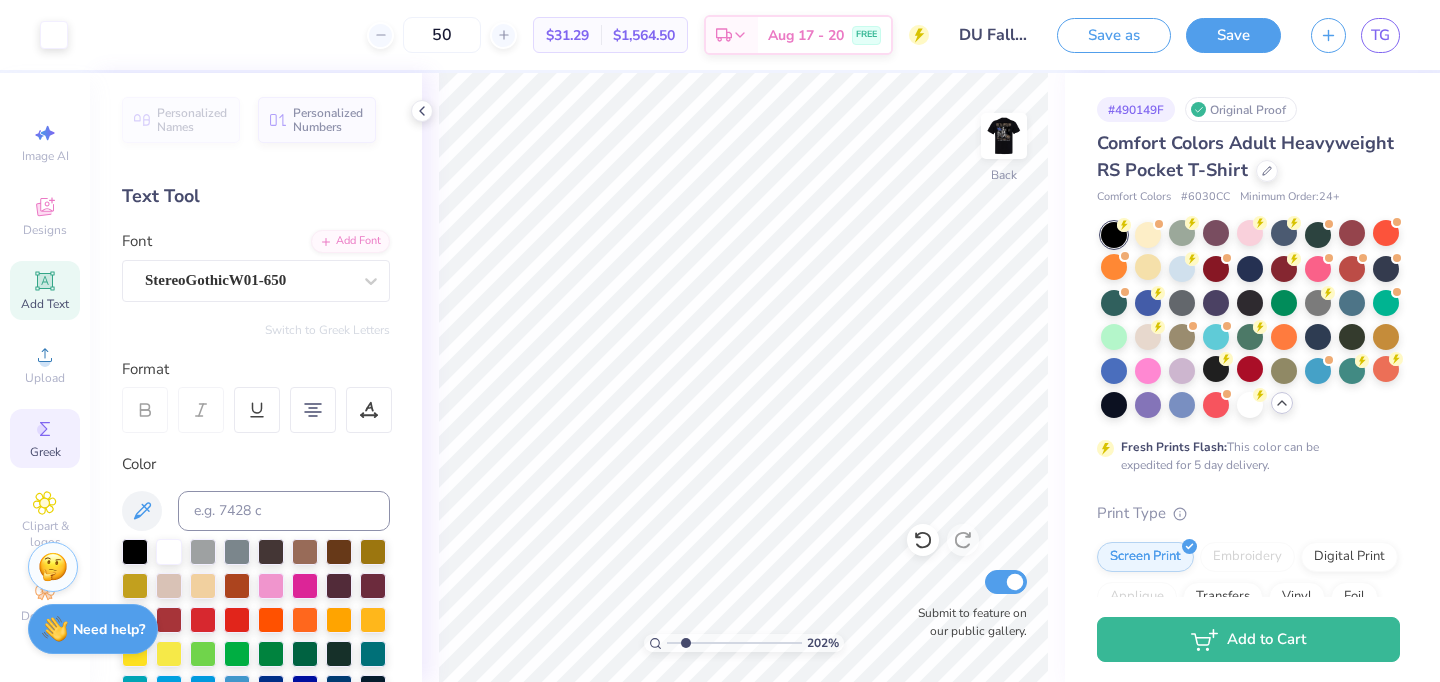 click on "Greek" at bounding box center [45, 438] 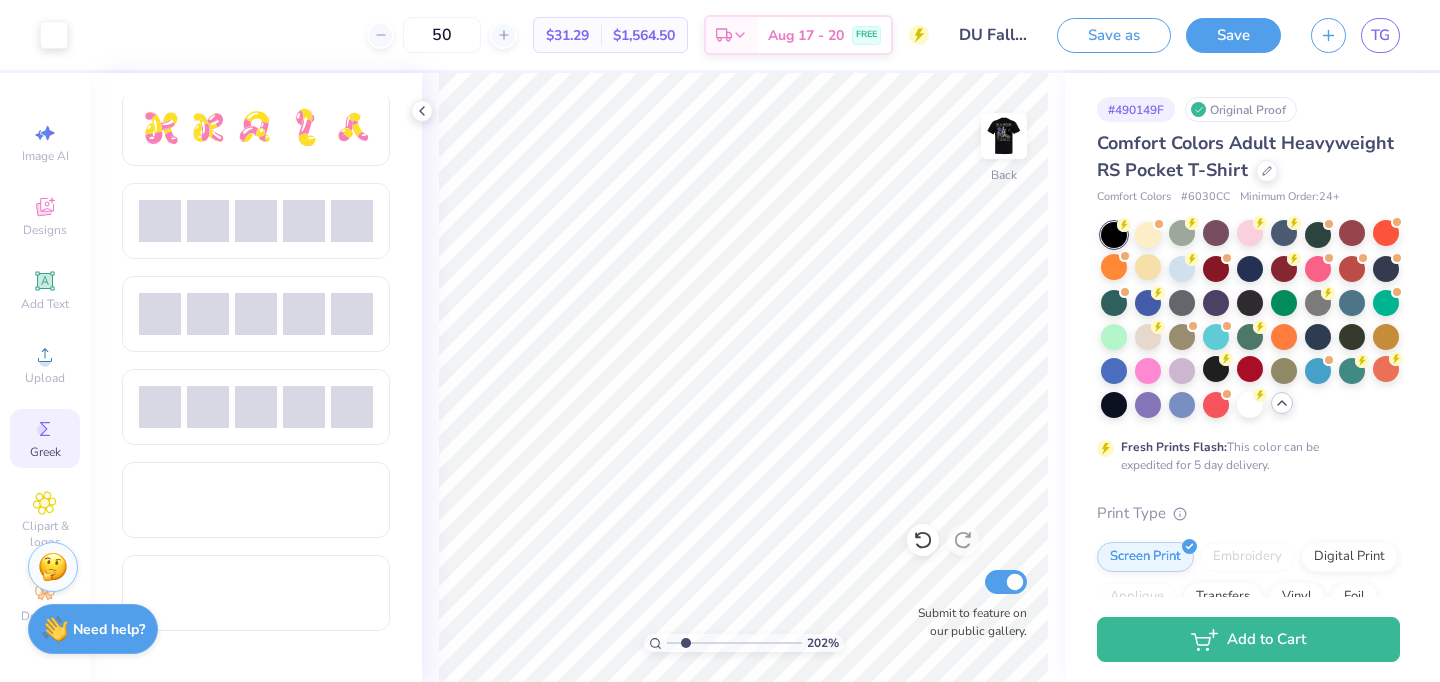 scroll, scrollTop: 1141, scrollLeft: 0, axis: vertical 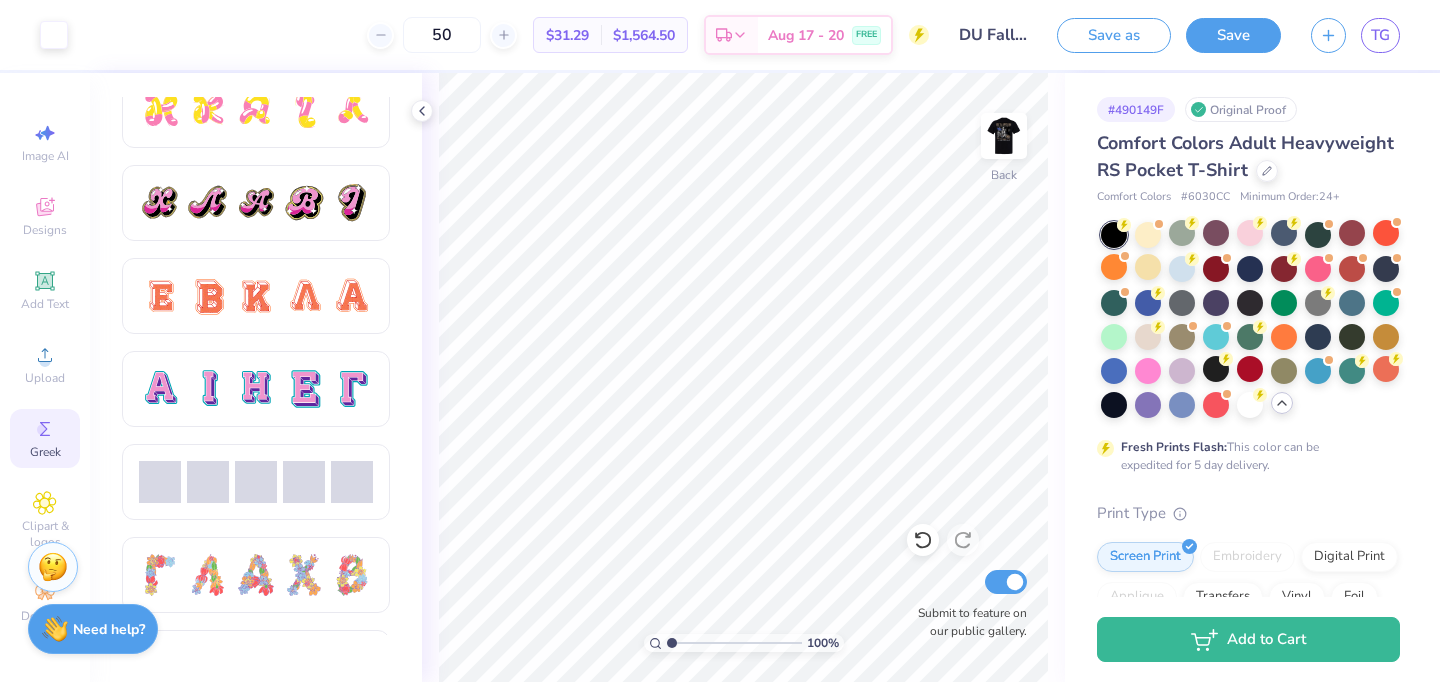 drag, startPoint x: 685, startPoint y: 642, endPoint x: 600, endPoint y: 640, distance: 85.02353 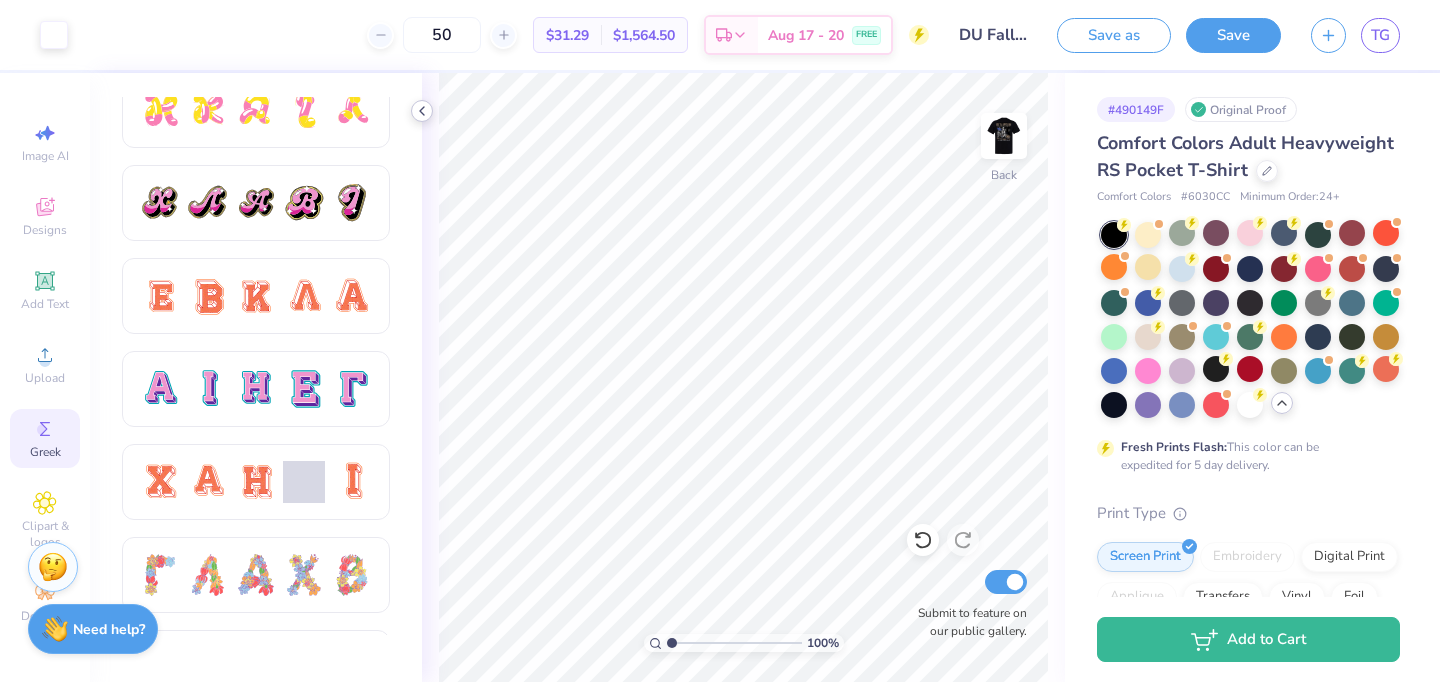 click at bounding box center [422, 111] 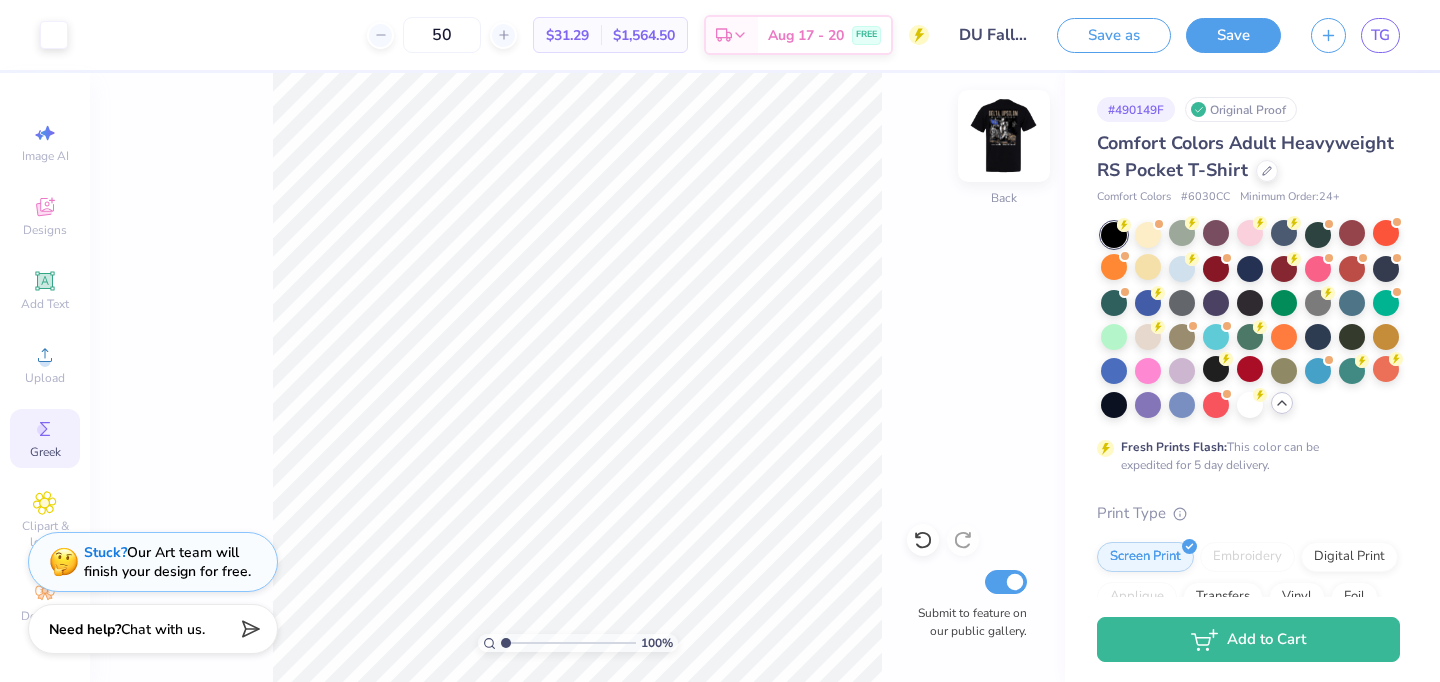 click at bounding box center (1004, 136) 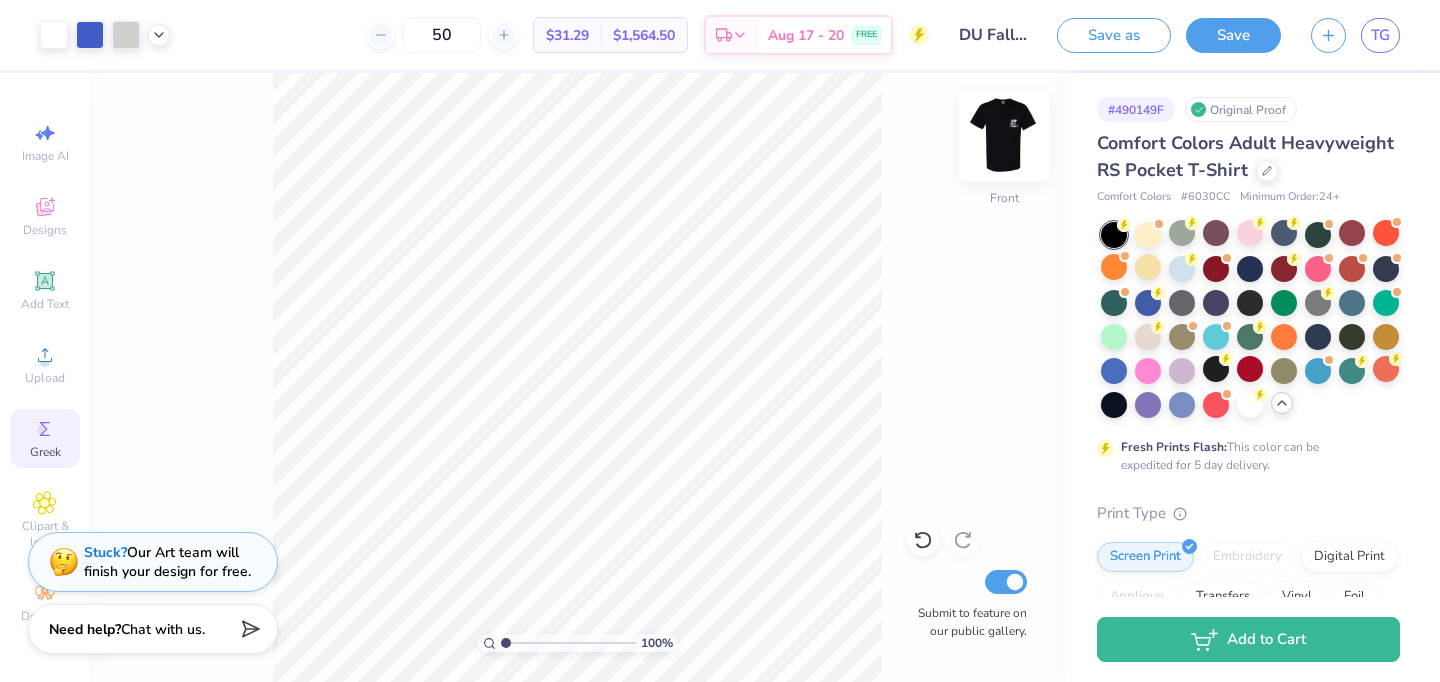 click at bounding box center (1004, 136) 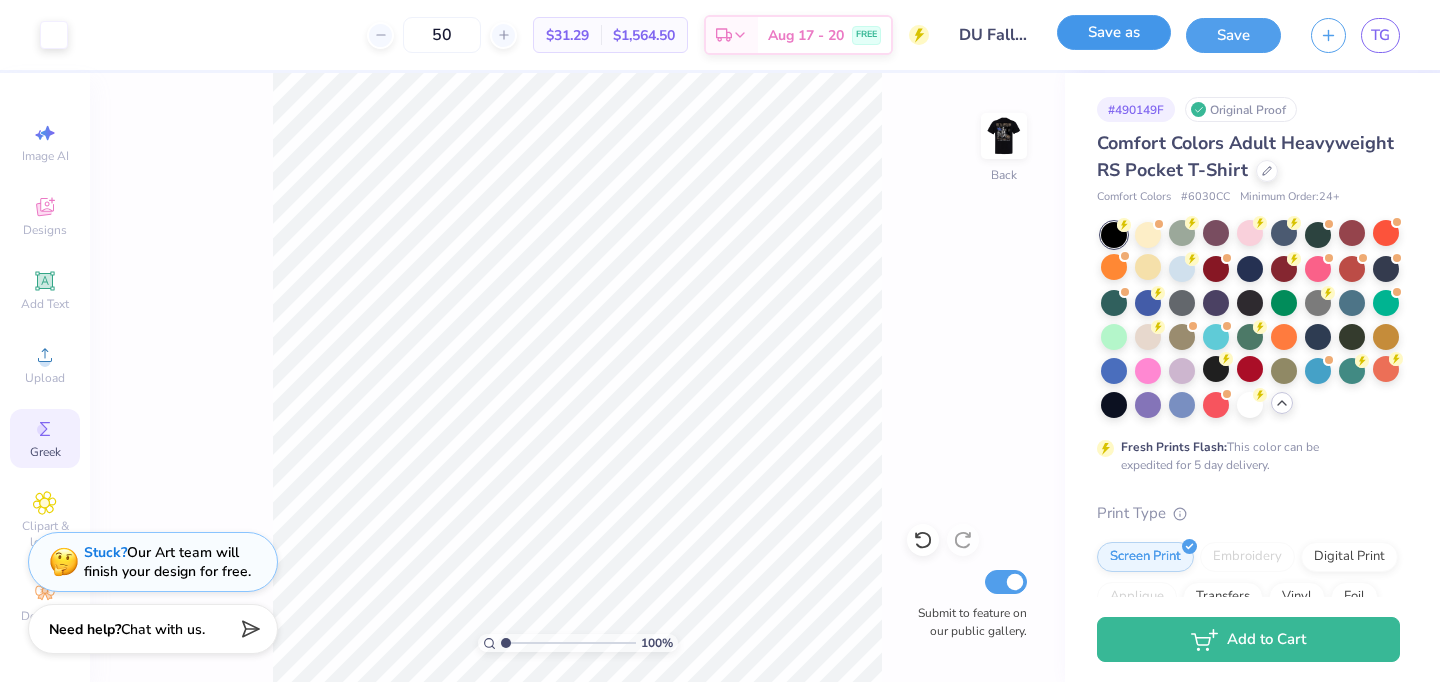 click on "Save as" at bounding box center [1114, 32] 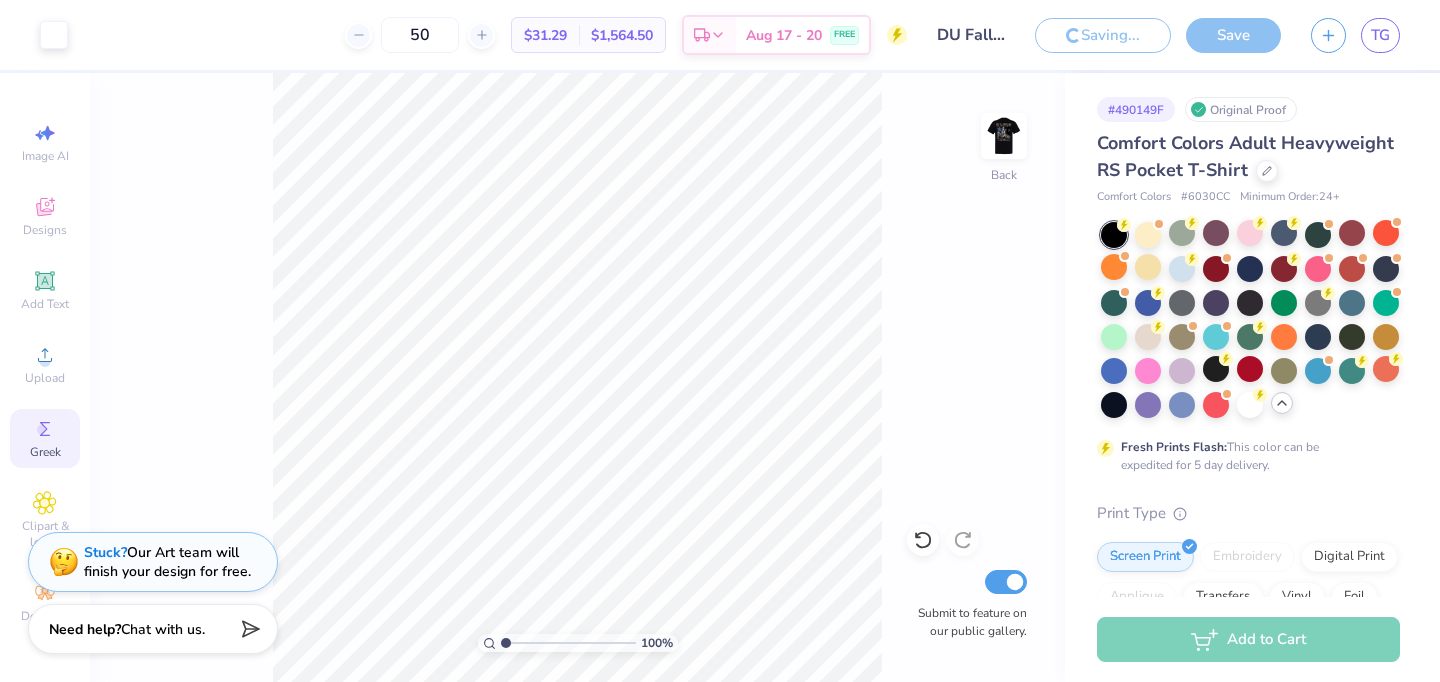 click on "Saving..." at bounding box center (1103, 35) 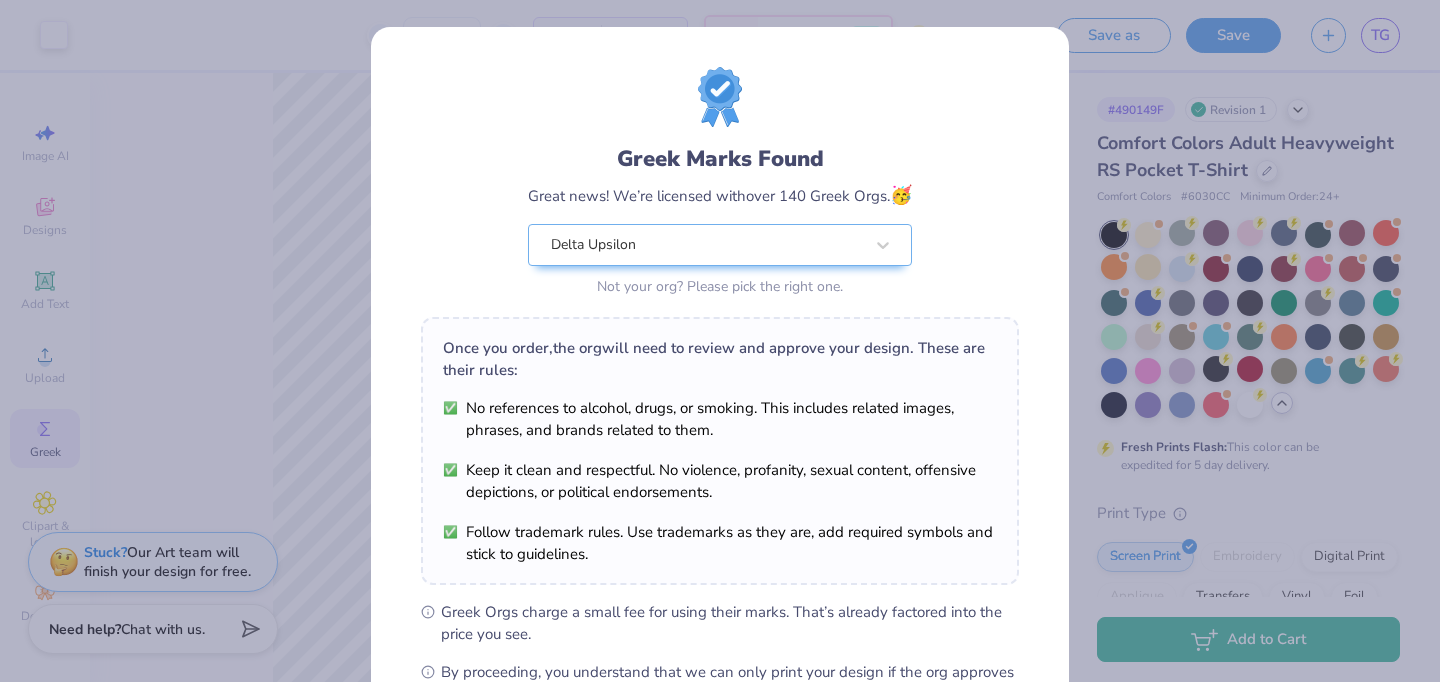 scroll, scrollTop: 254, scrollLeft: 0, axis: vertical 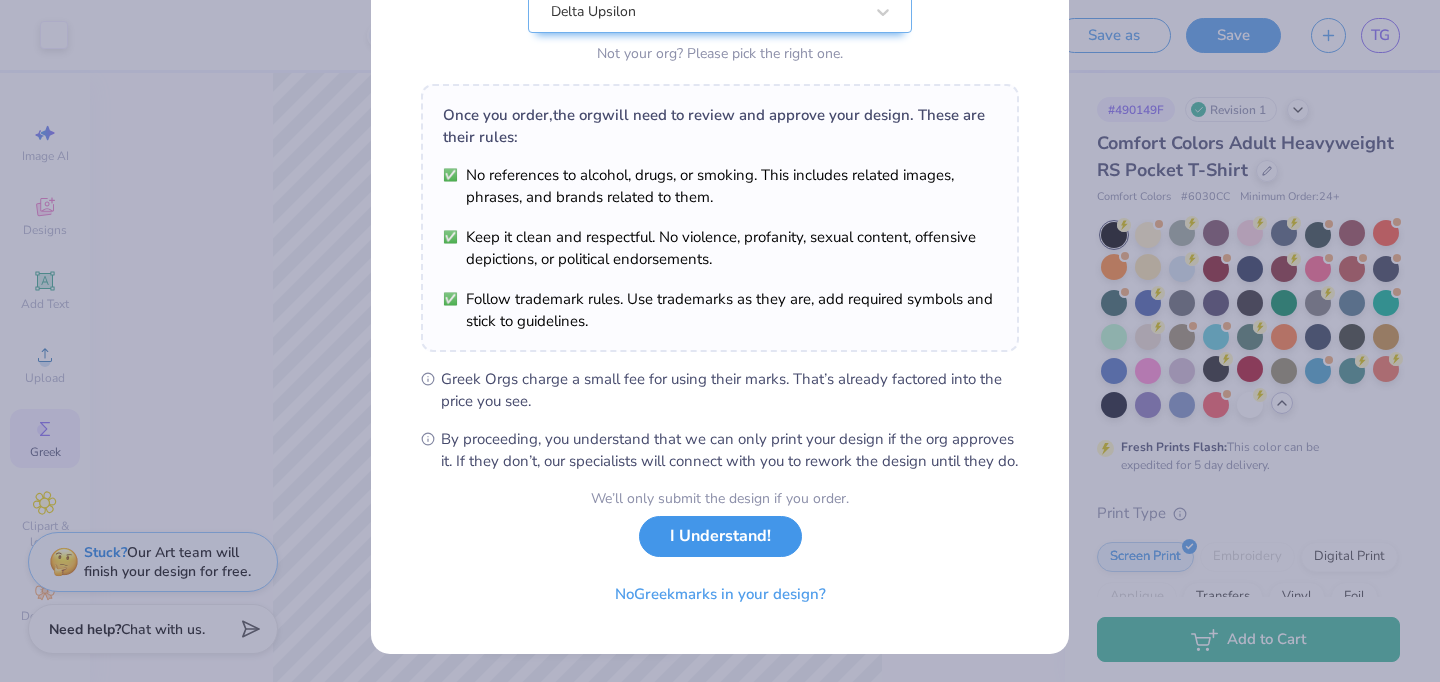 click on "I Understand!" at bounding box center [720, 536] 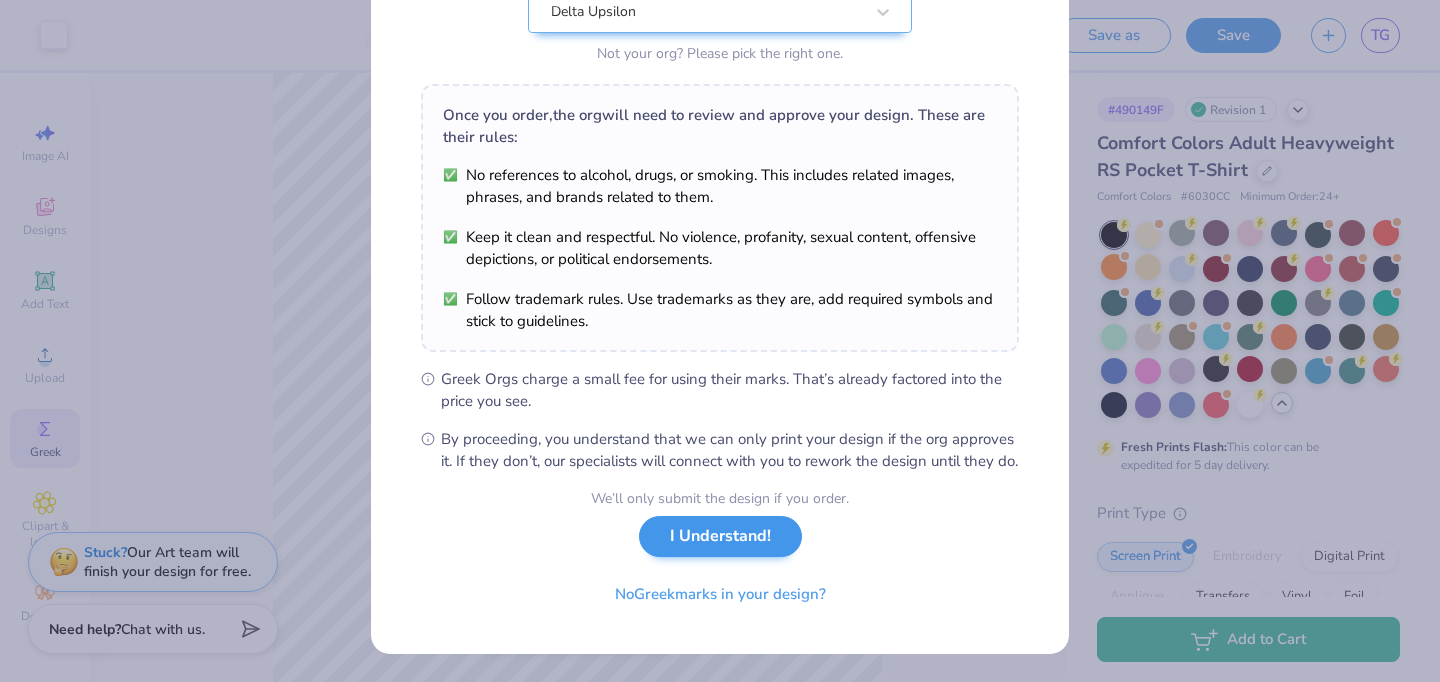 scroll, scrollTop: 0, scrollLeft: 0, axis: both 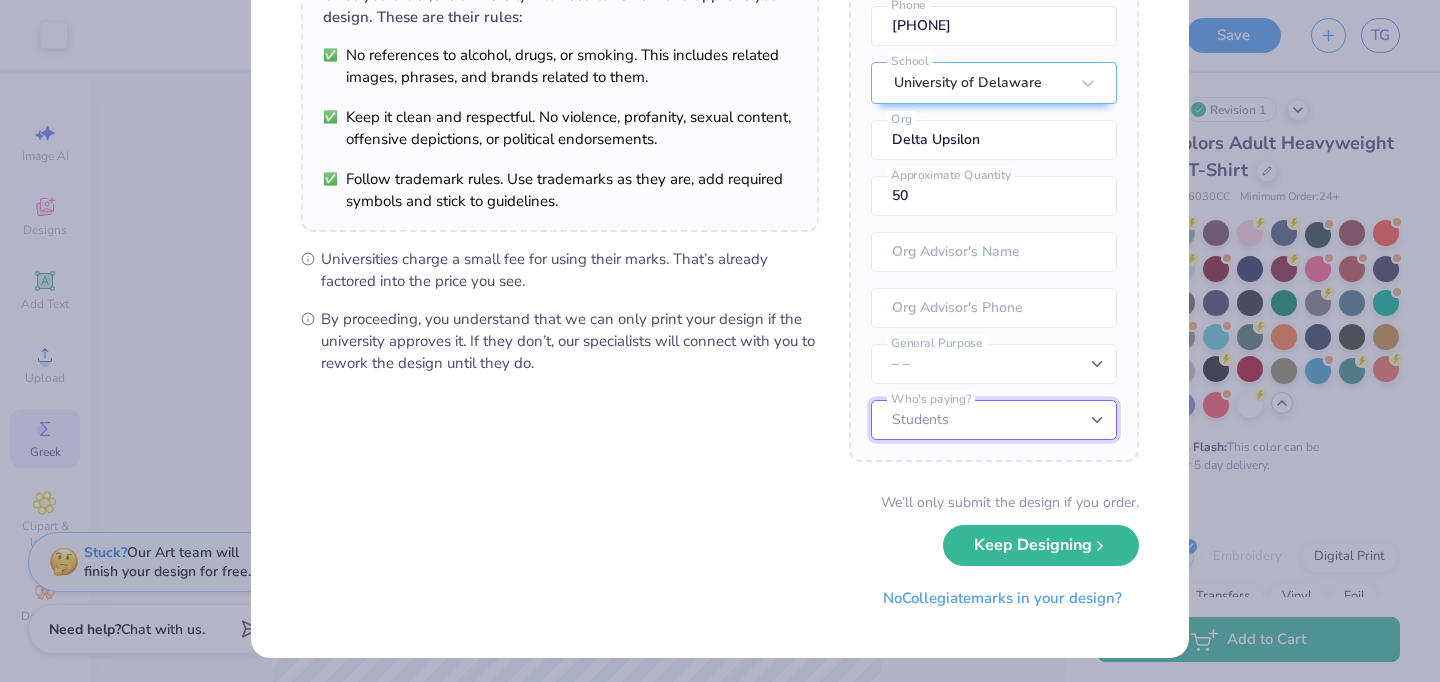 click on "Students University" at bounding box center (994, 420) 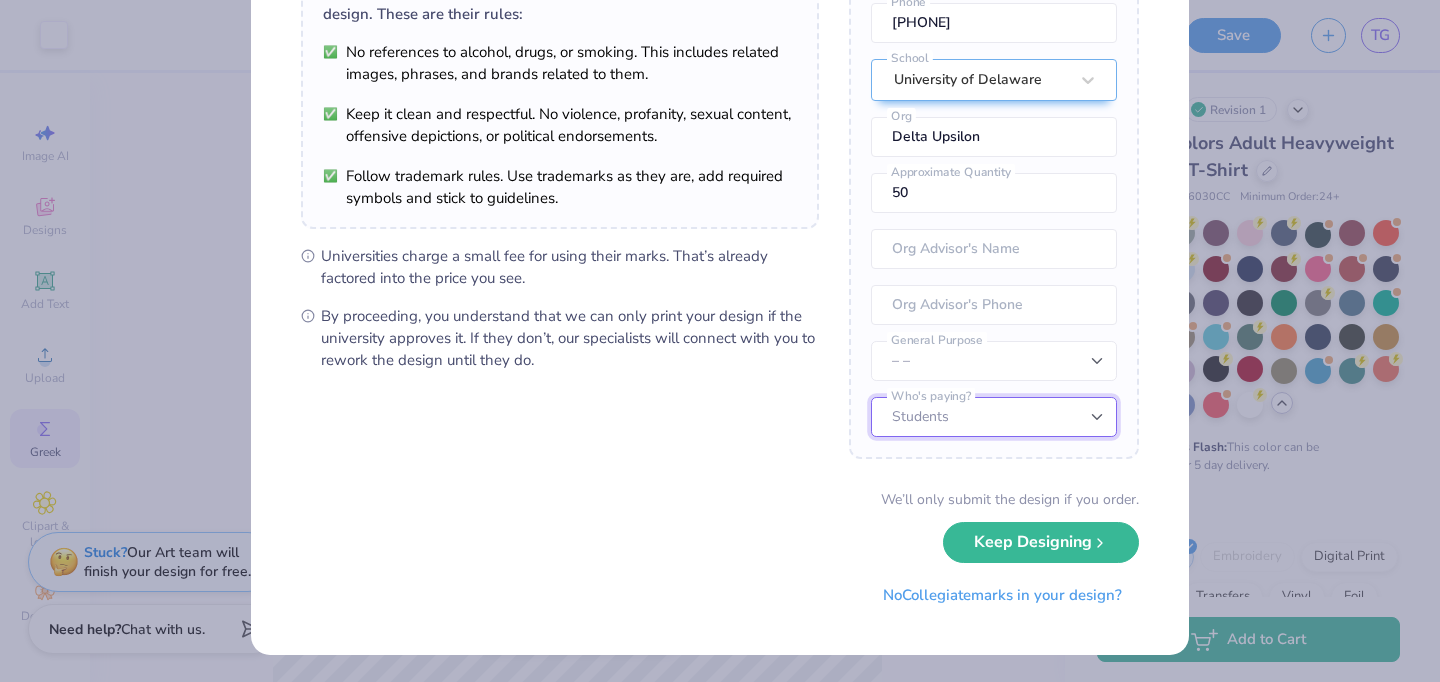 scroll, scrollTop: 0, scrollLeft: 0, axis: both 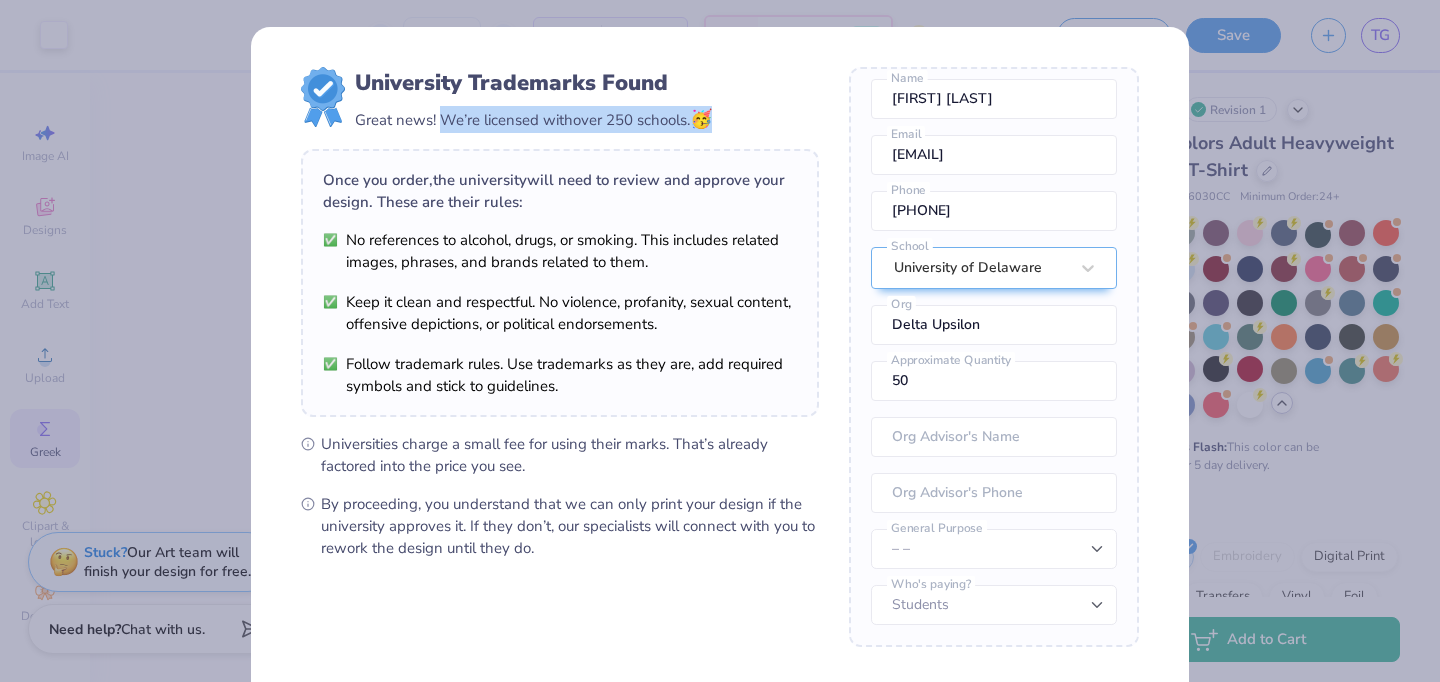 drag, startPoint x: 441, startPoint y: 119, endPoint x: 768, endPoint y: 126, distance: 327.07492 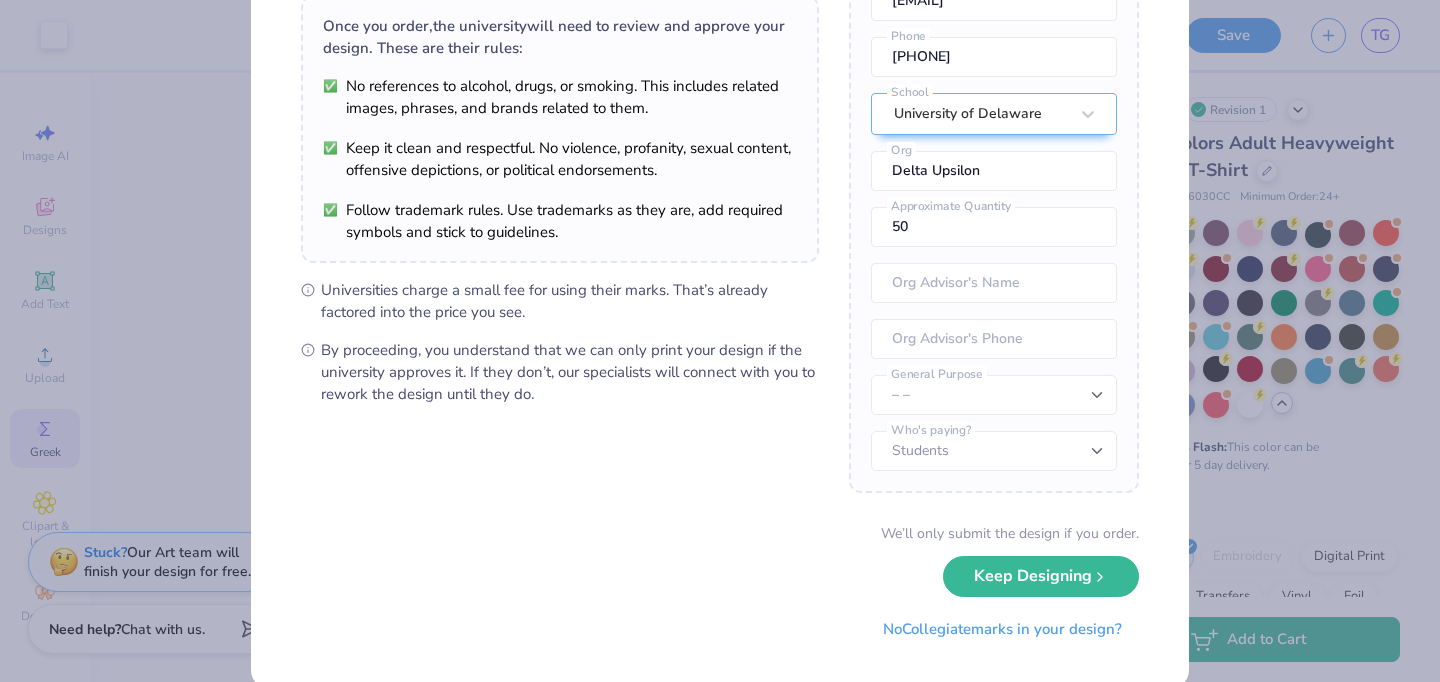 scroll, scrollTop: 188, scrollLeft: 0, axis: vertical 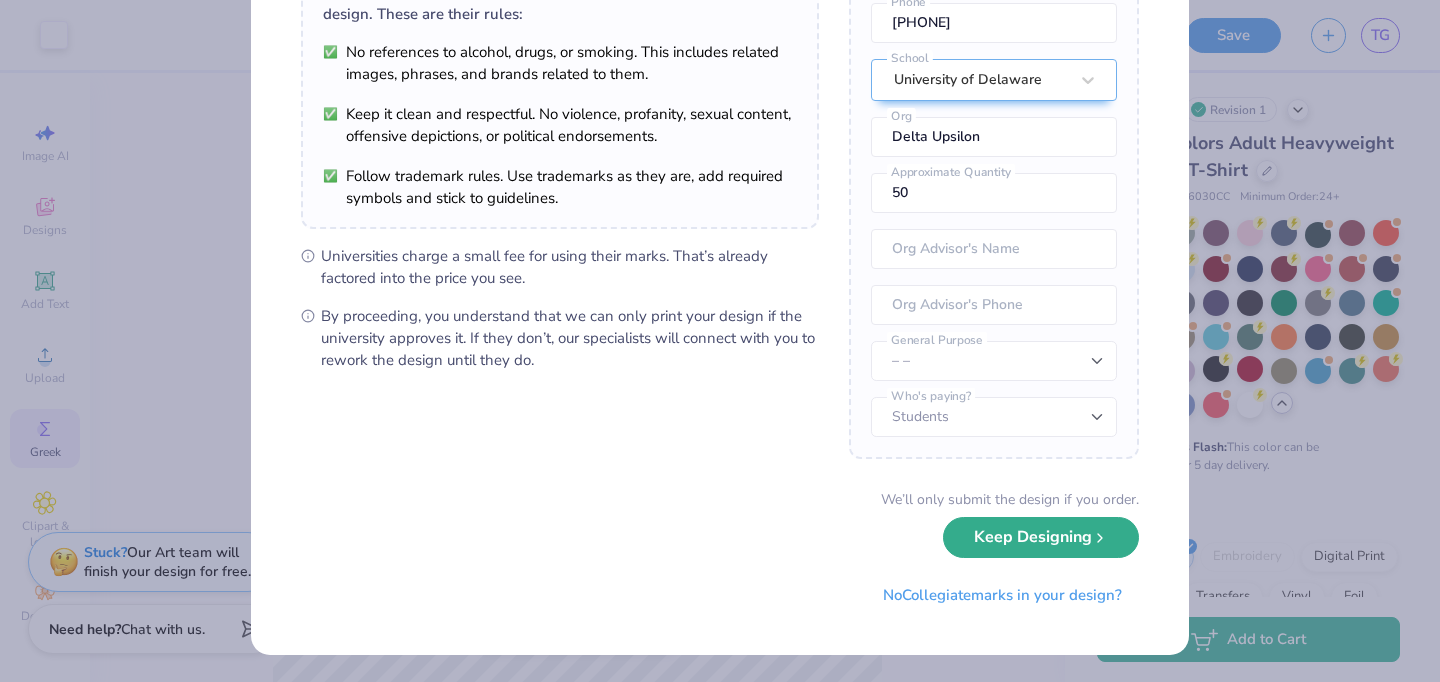 click on "Keep Designing" at bounding box center (1041, 537) 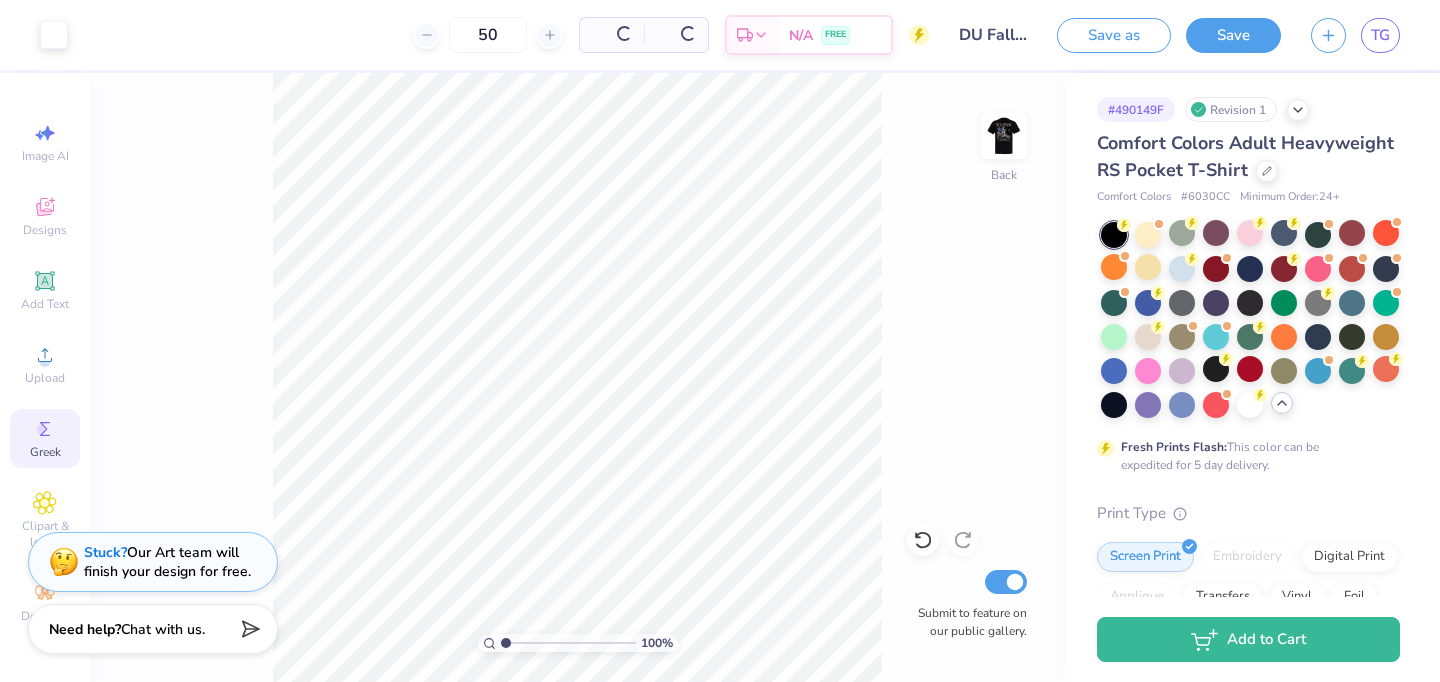 scroll, scrollTop: 0, scrollLeft: 0, axis: both 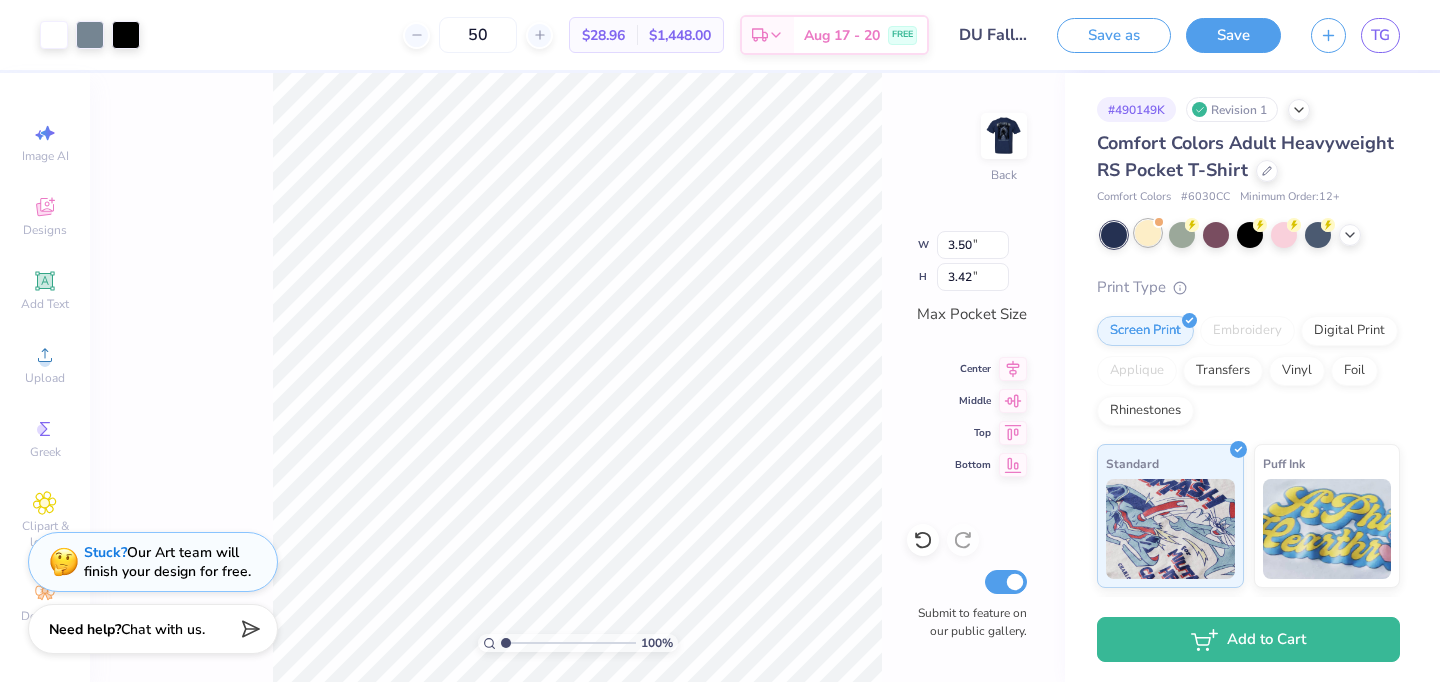 click at bounding box center (1148, 233) 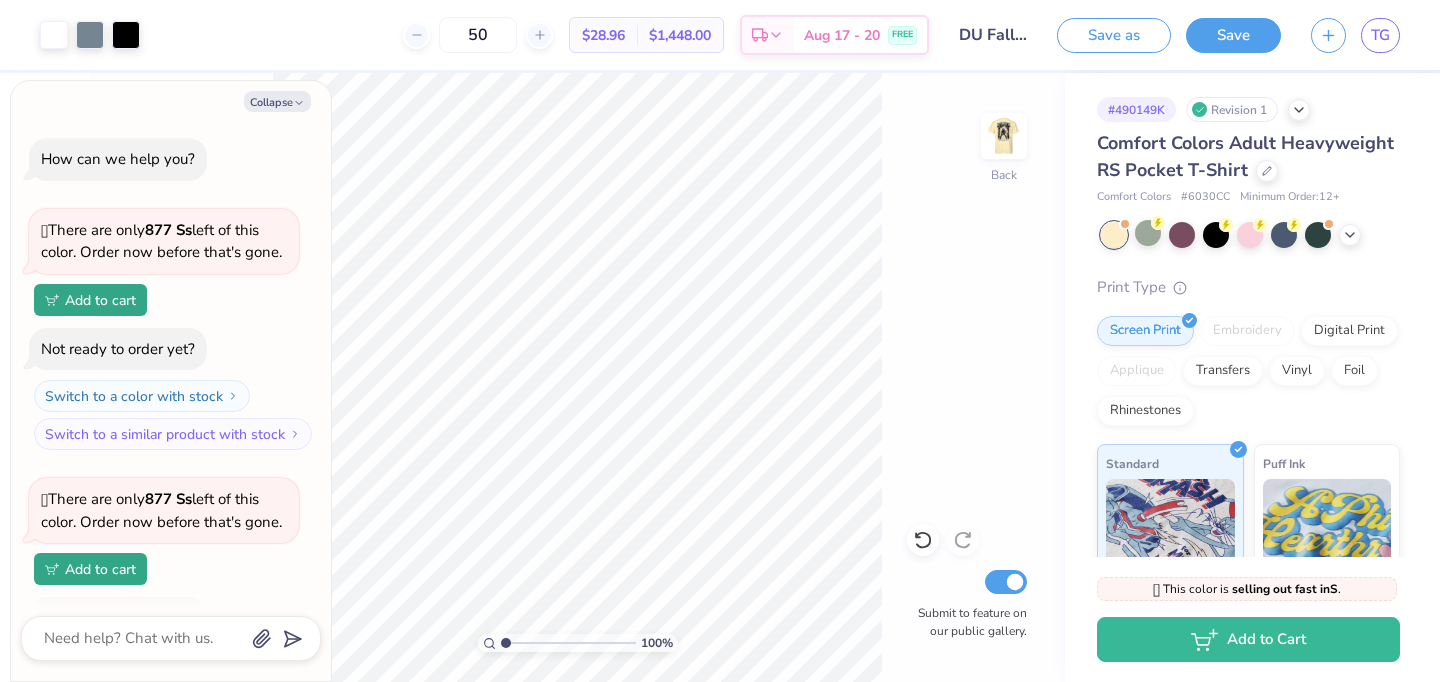 scroll, scrollTop: 129, scrollLeft: 0, axis: vertical 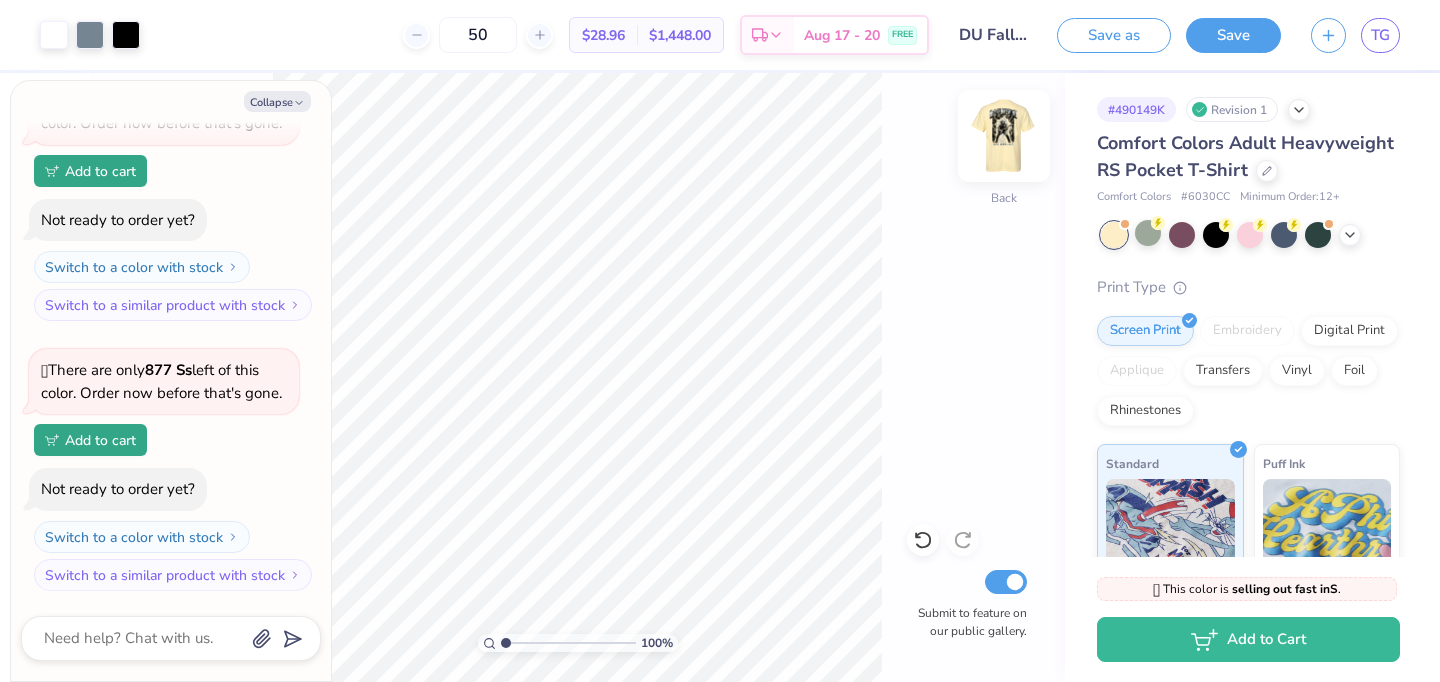 click at bounding box center [1004, 136] 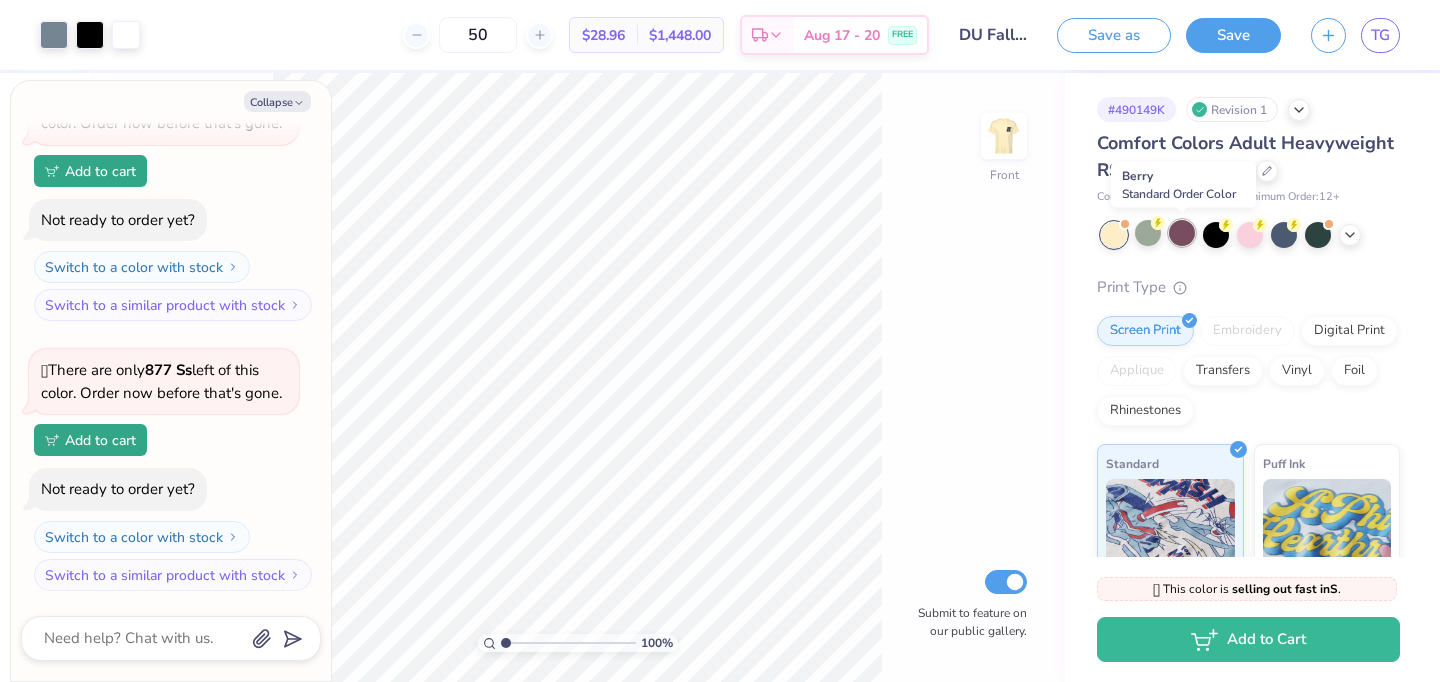 click at bounding box center [1182, 233] 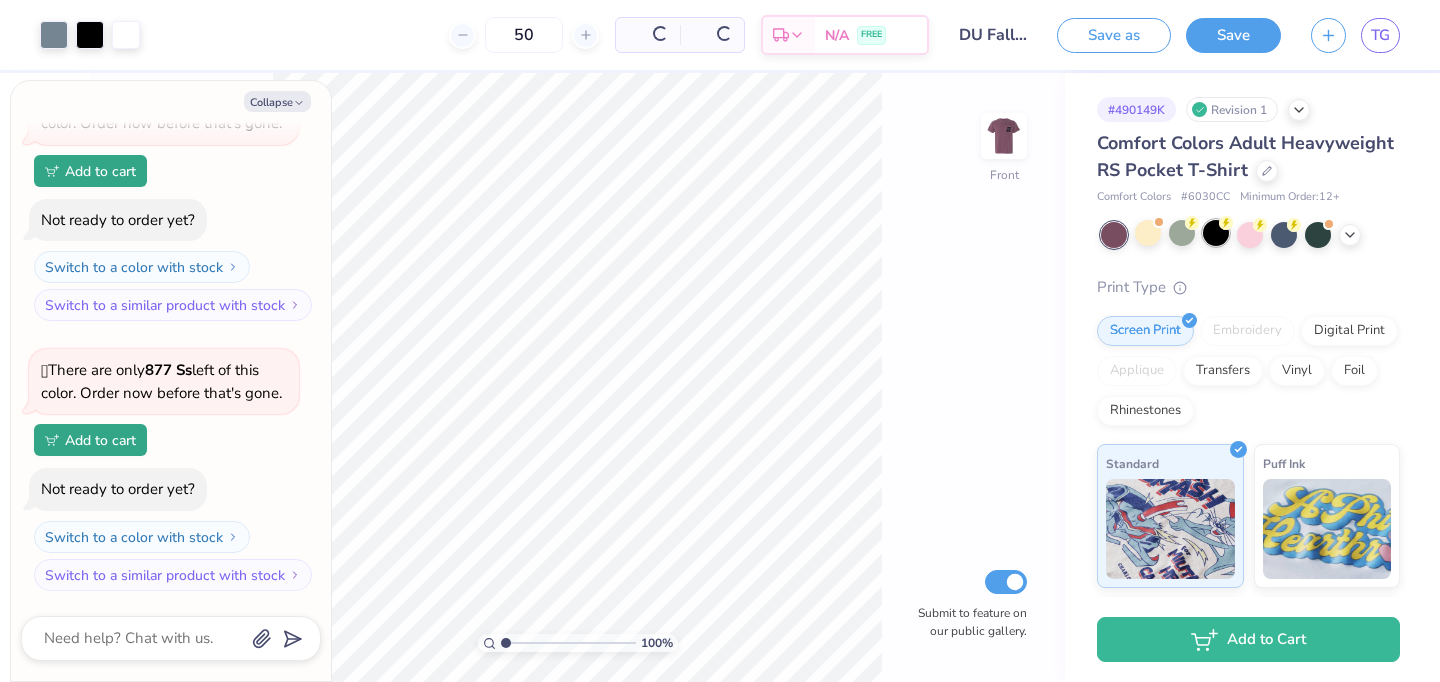 type on "x" 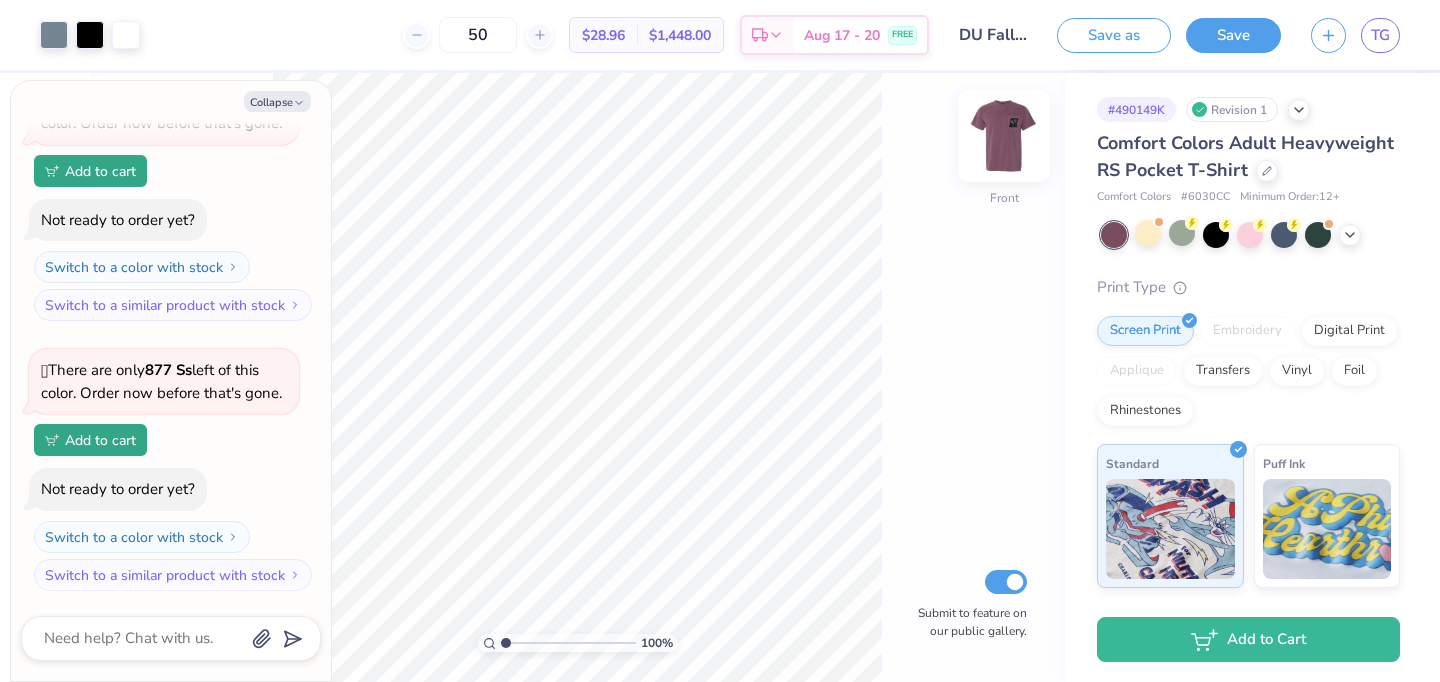 click at bounding box center [1004, 136] 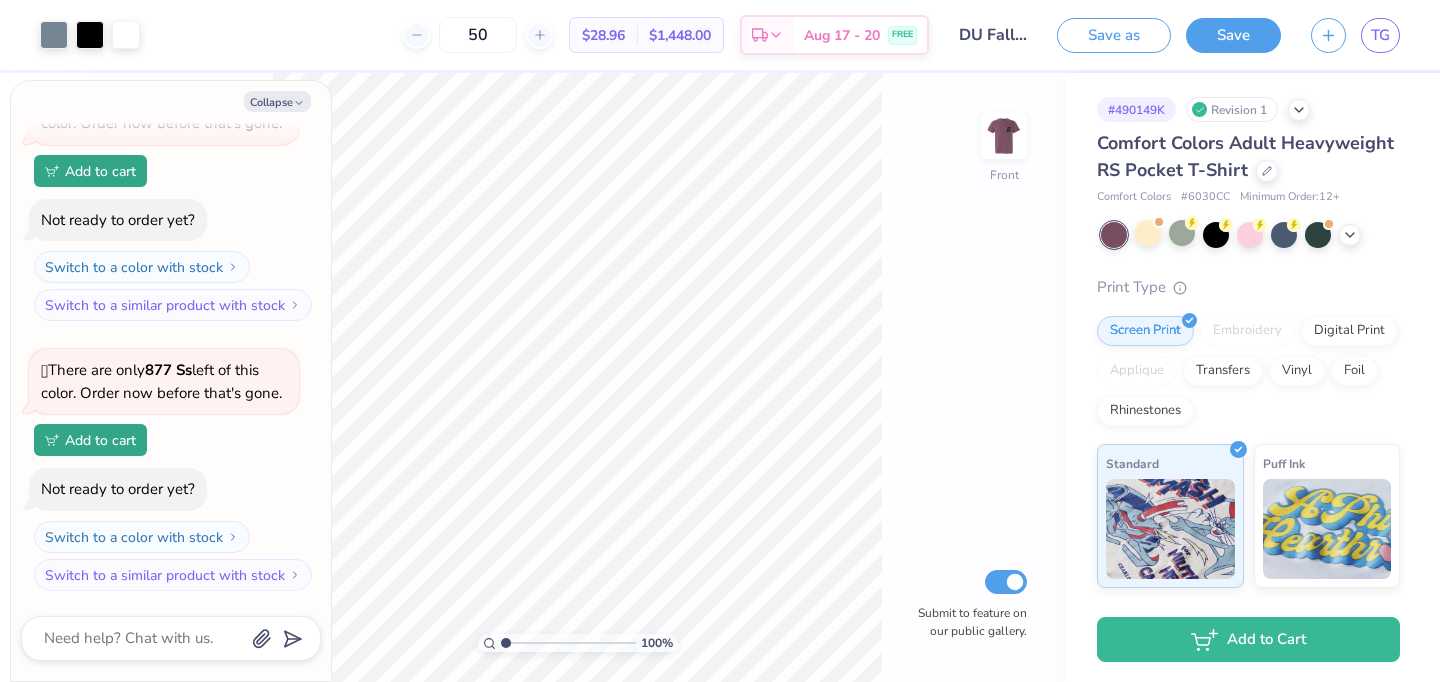 click at bounding box center (1216, 235) 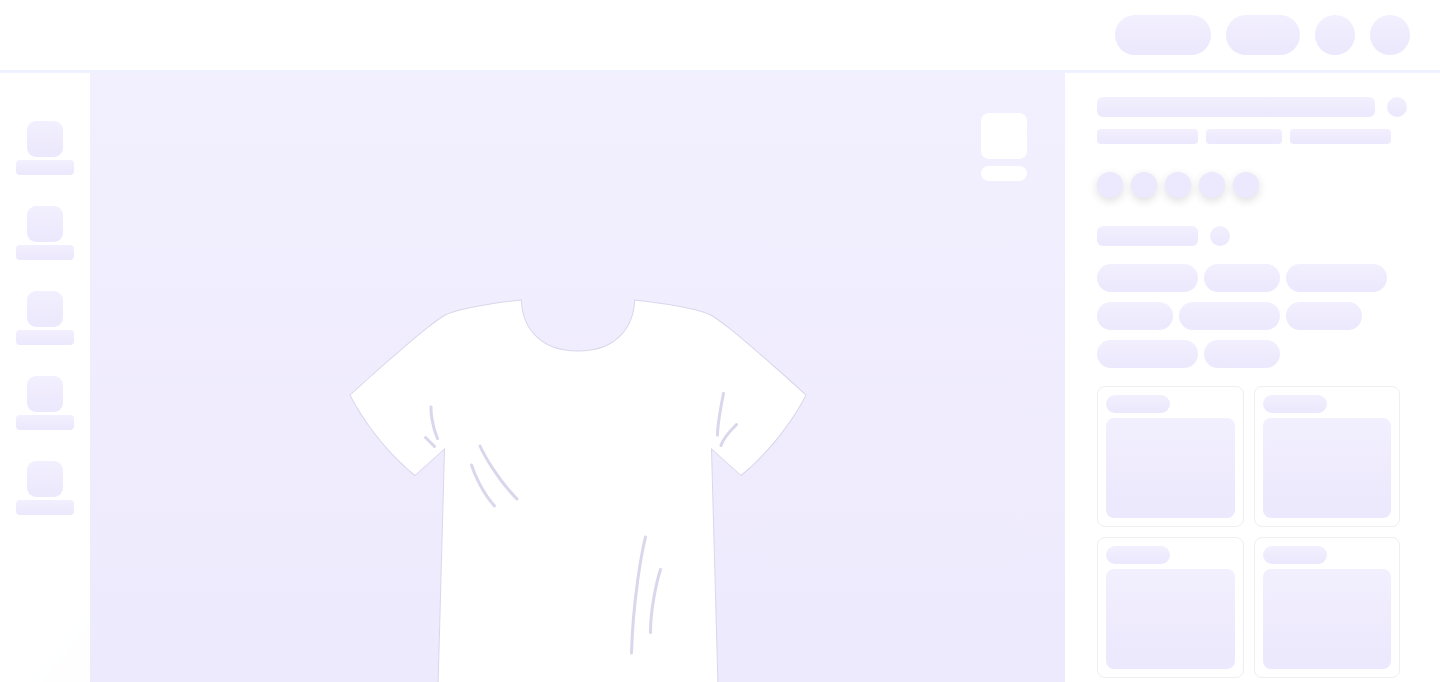 scroll, scrollTop: 0, scrollLeft: 0, axis: both 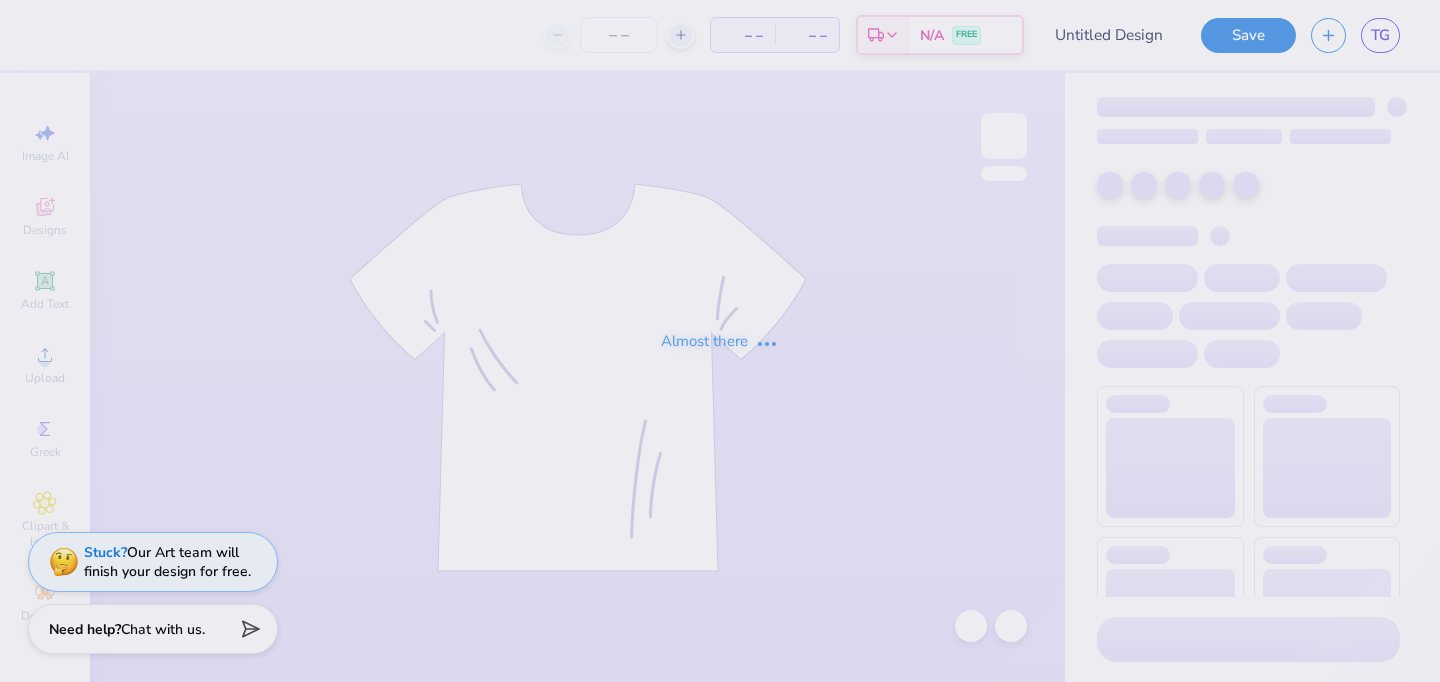 type on "DU Fall Rush '25" 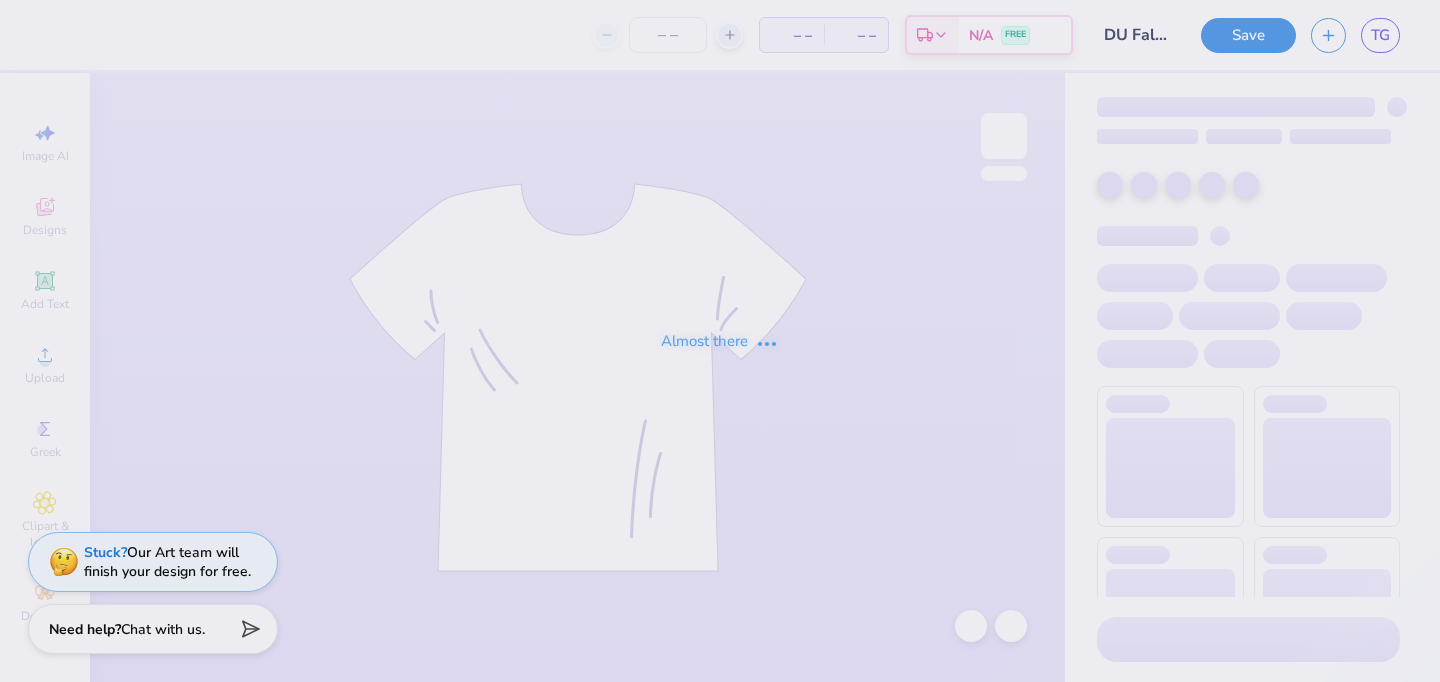 type on "50" 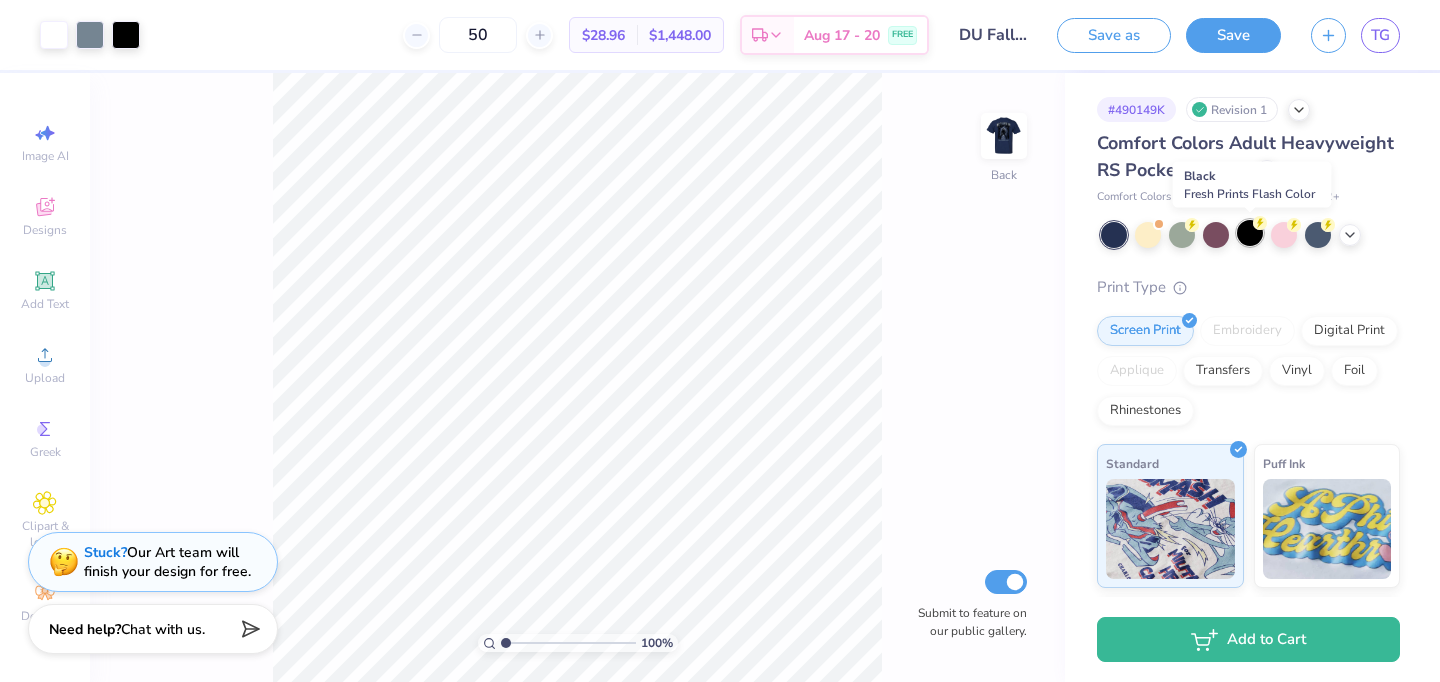 click at bounding box center [1250, 233] 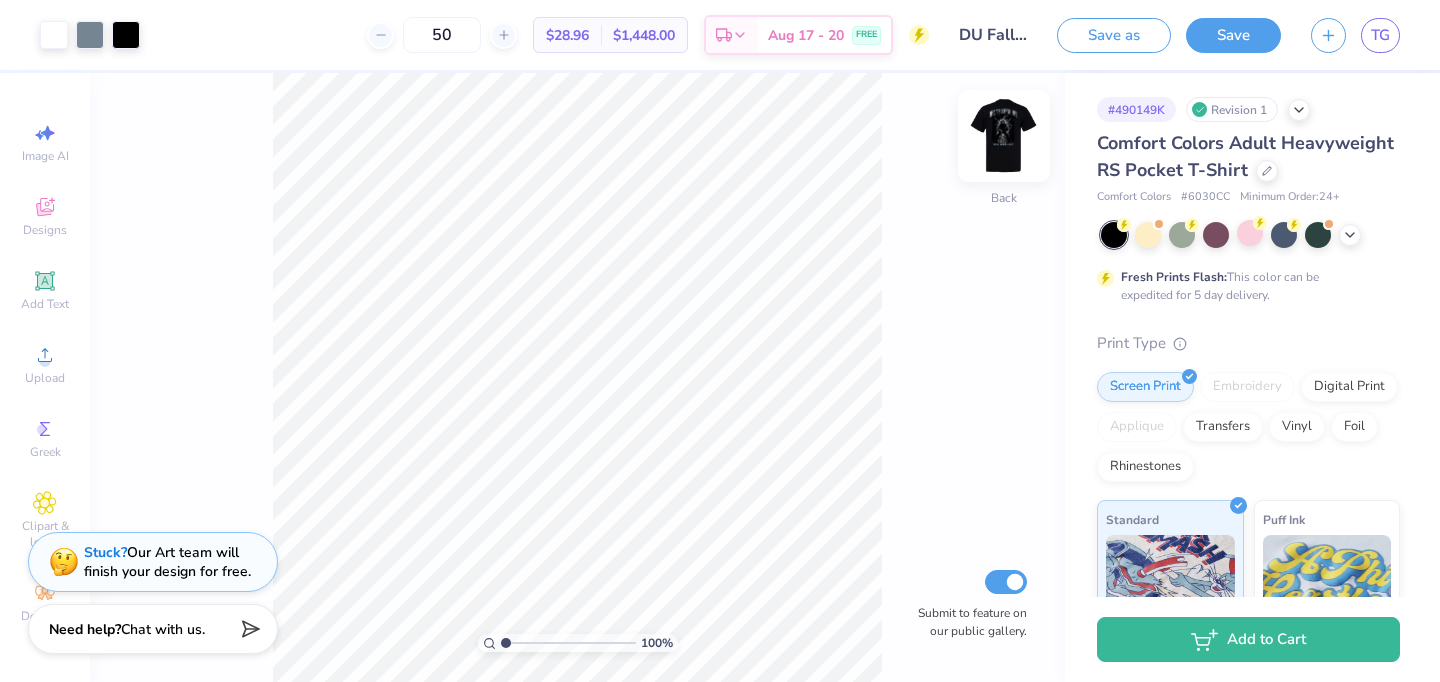 click at bounding box center (1004, 136) 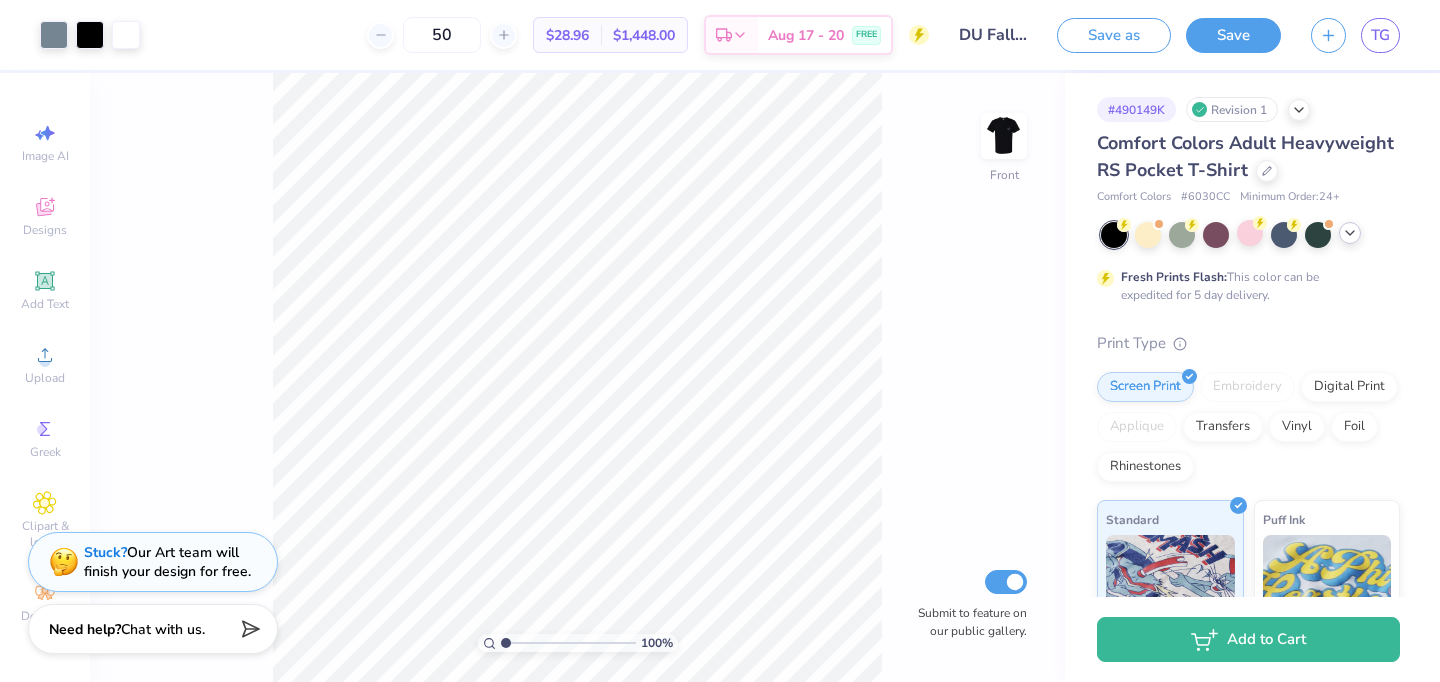 click 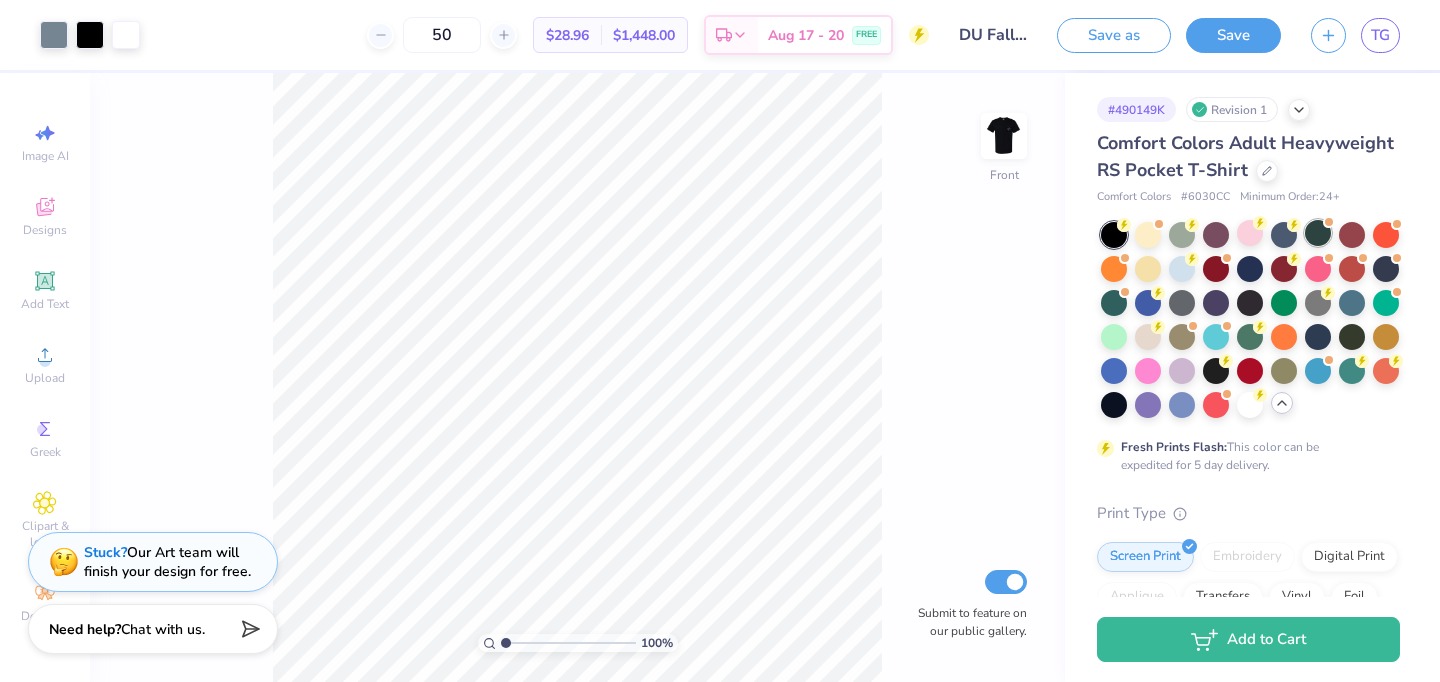 click at bounding box center [1318, 233] 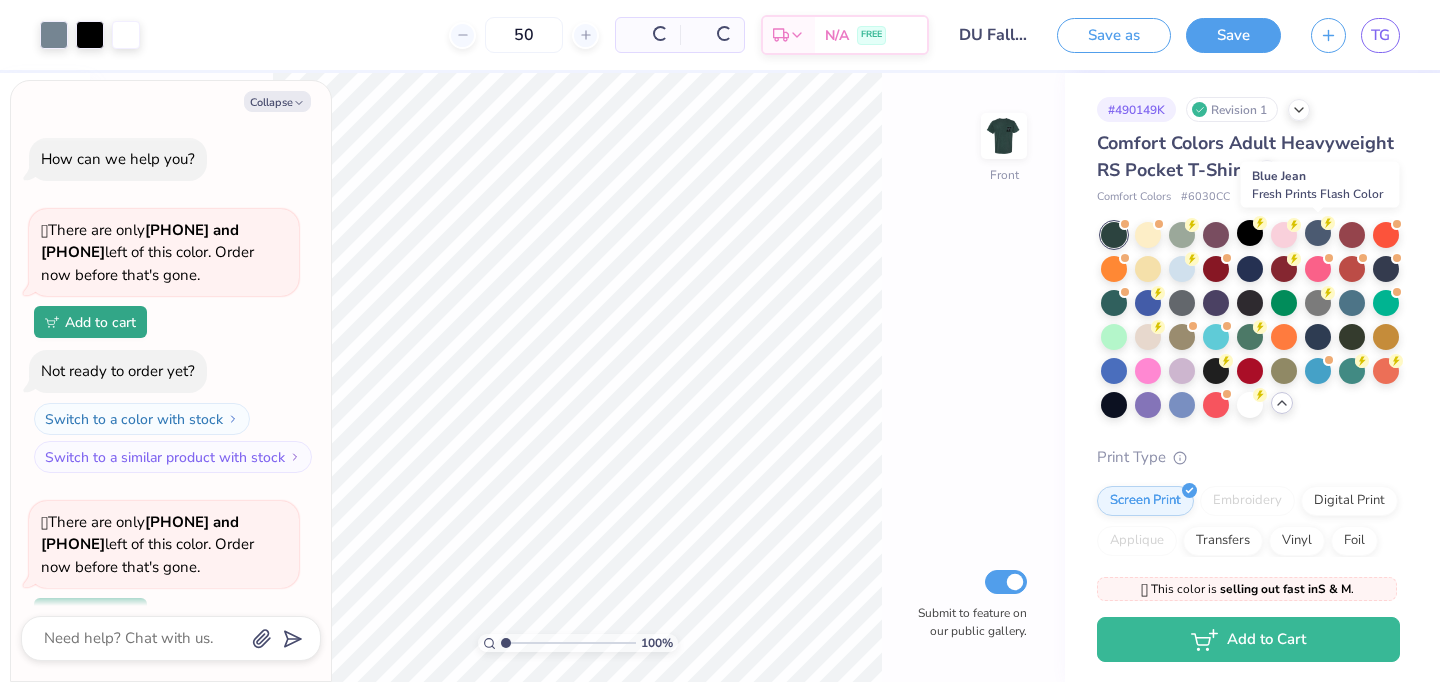 scroll, scrollTop: 174, scrollLeft: 0, axis: vertical 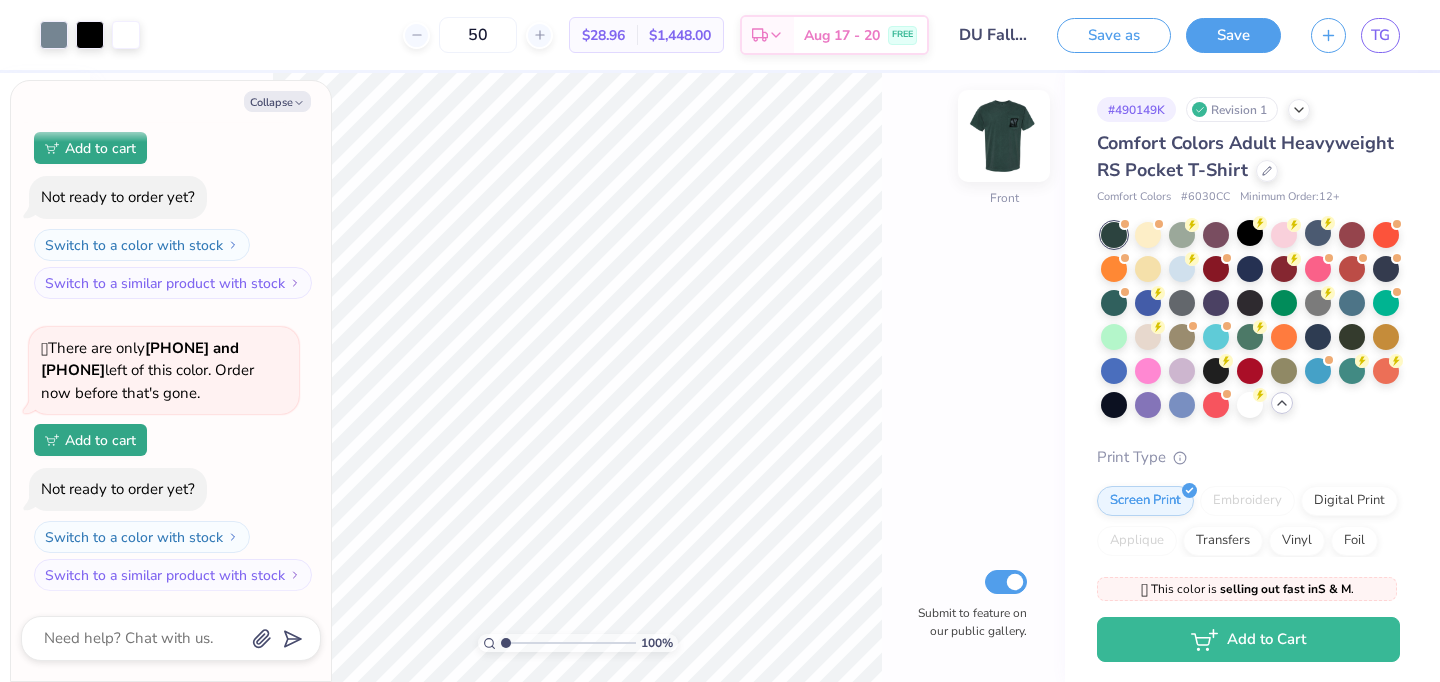 click at bounding box center [1004, 136] 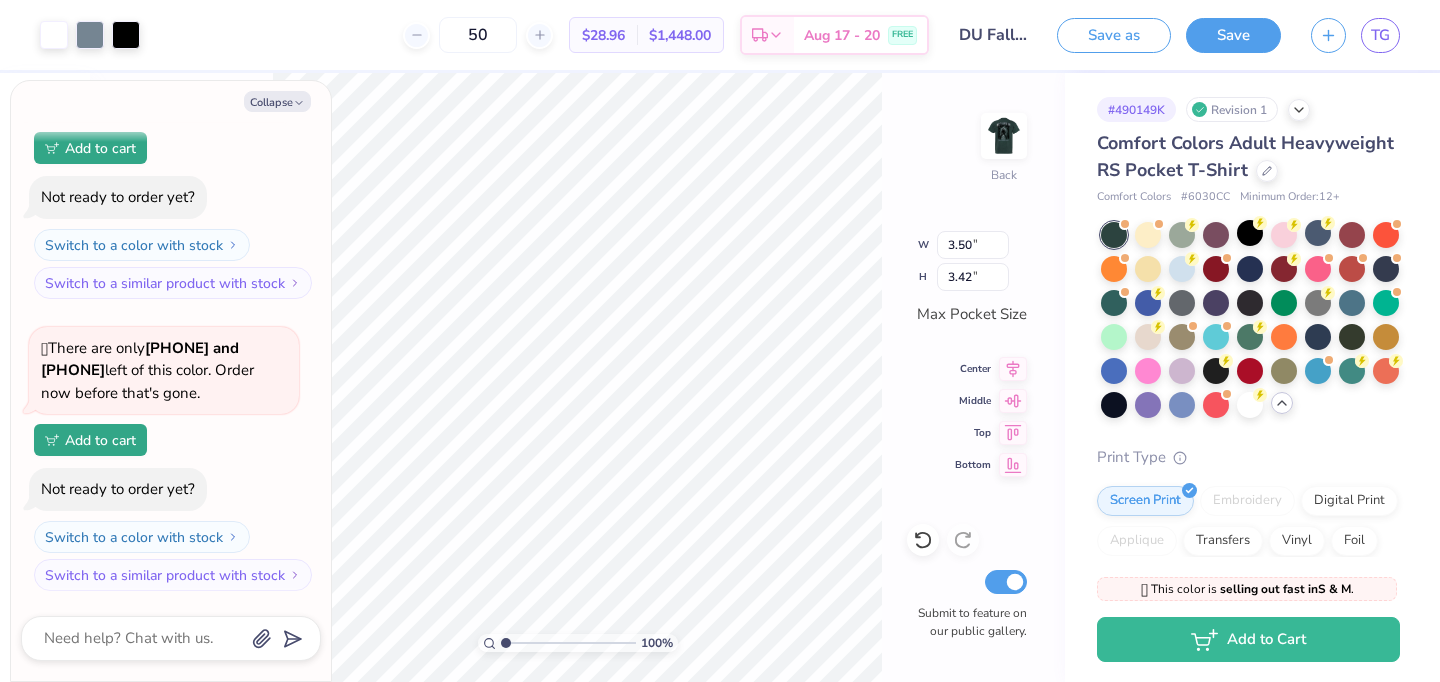 type on "x" 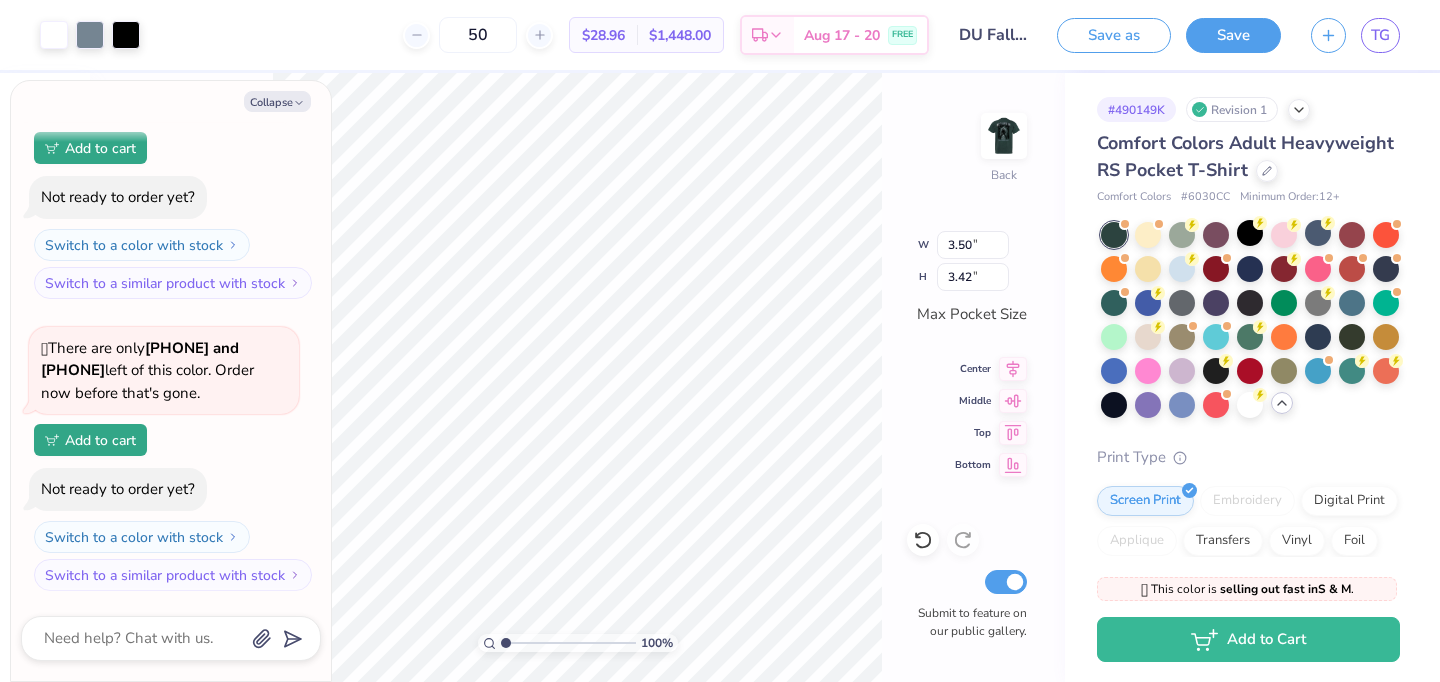 type on "2.49" 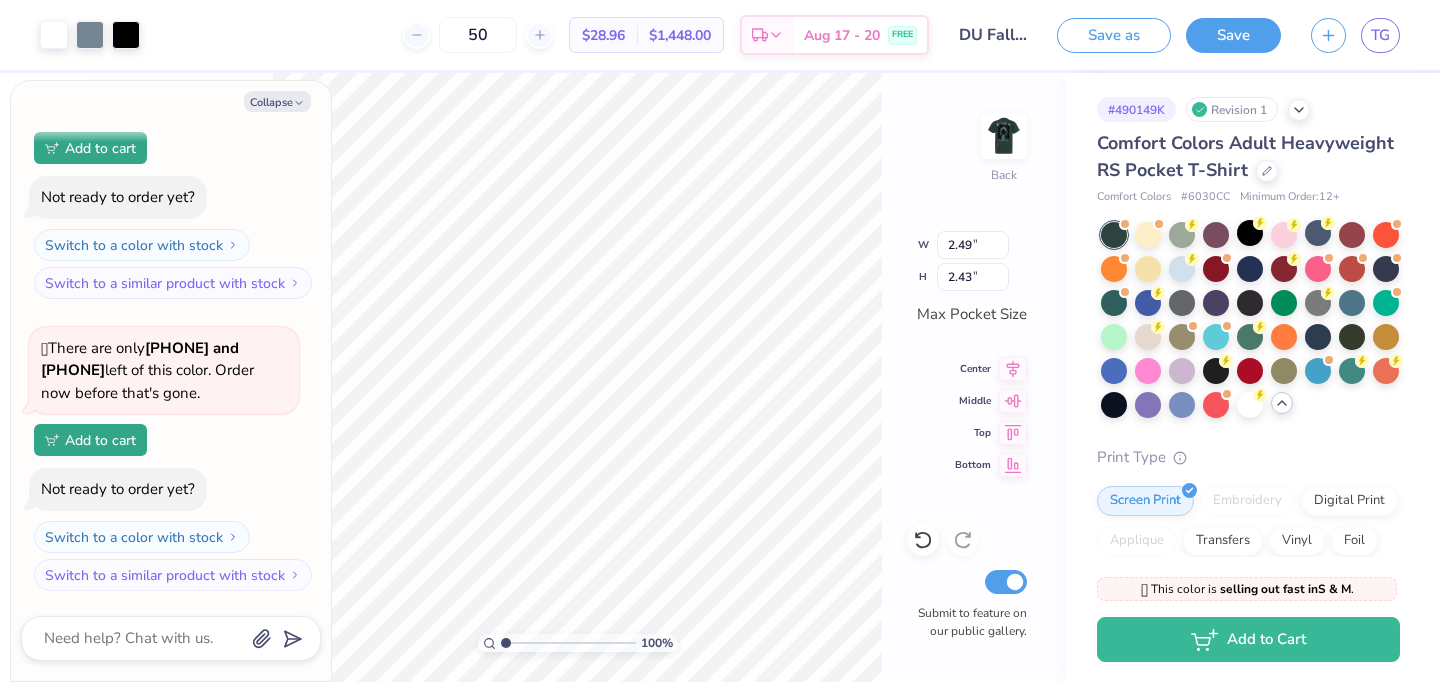 type on "x" 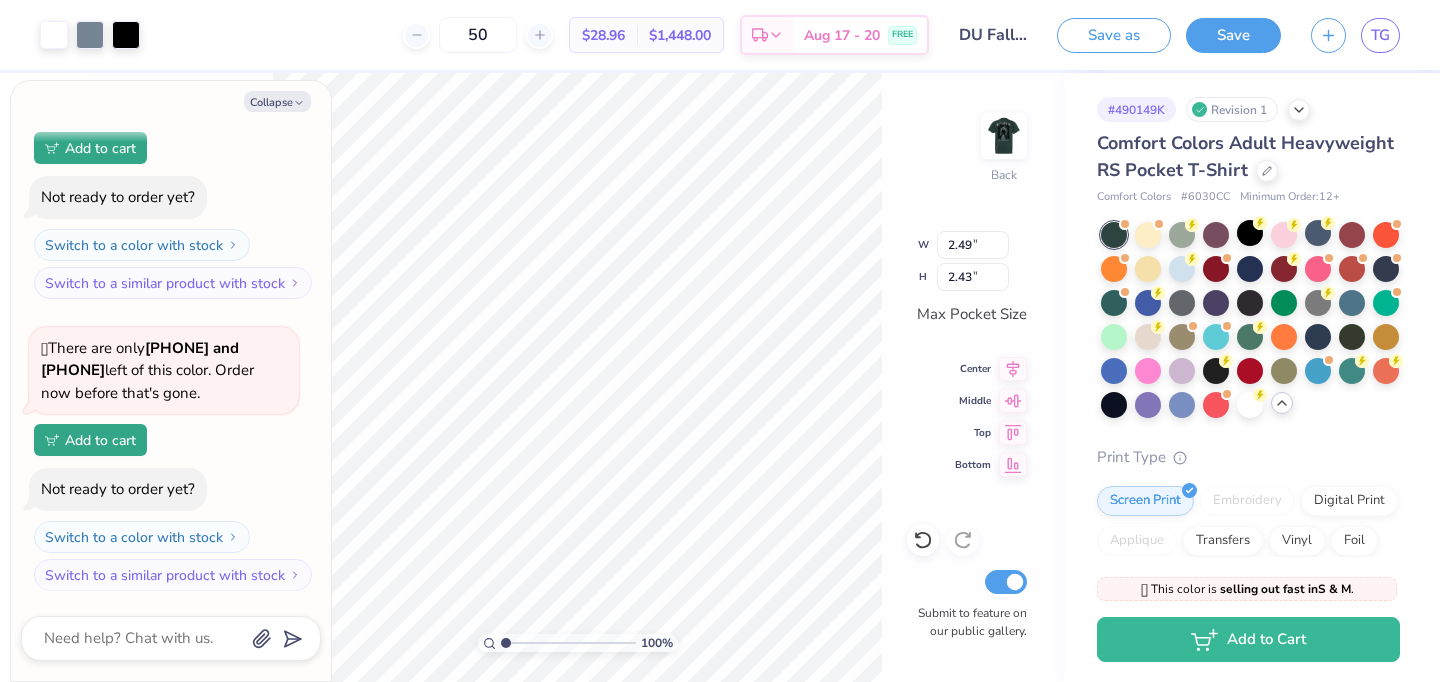 type on "2.73" 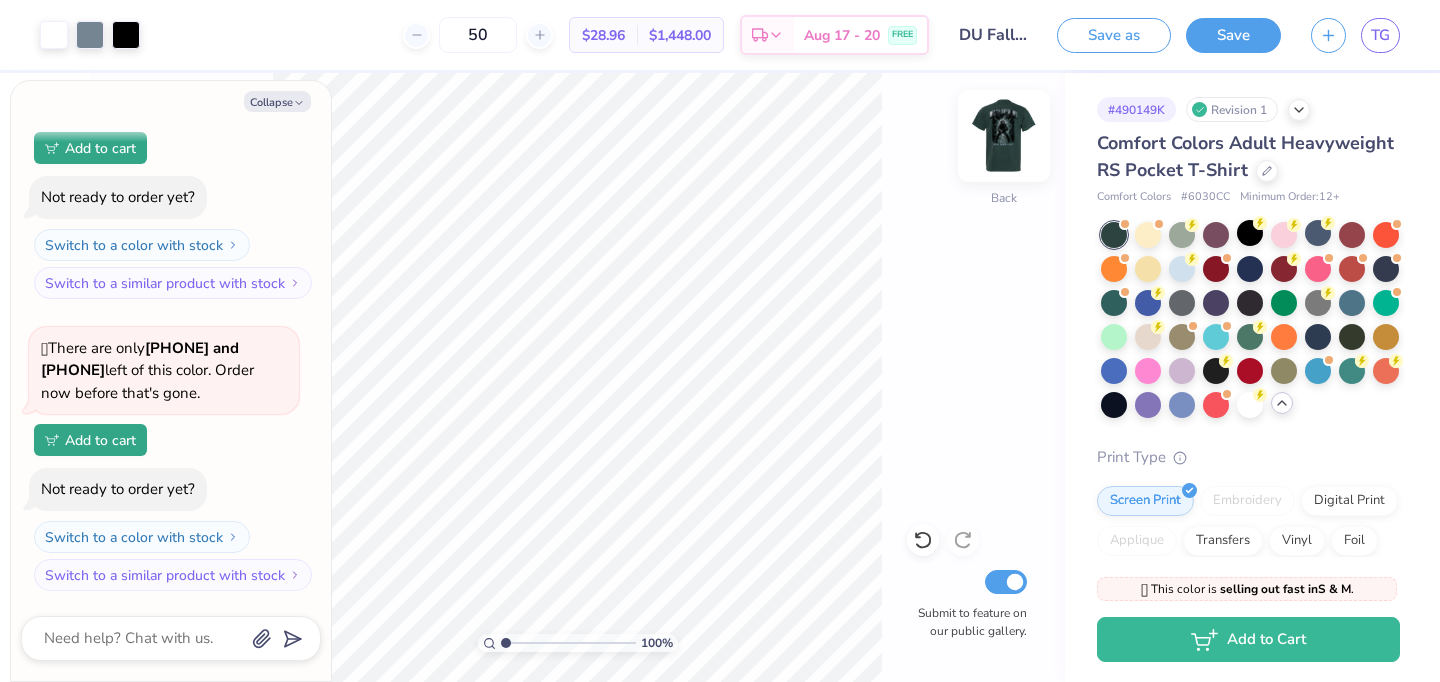 click at bounding box center [1004, 136] 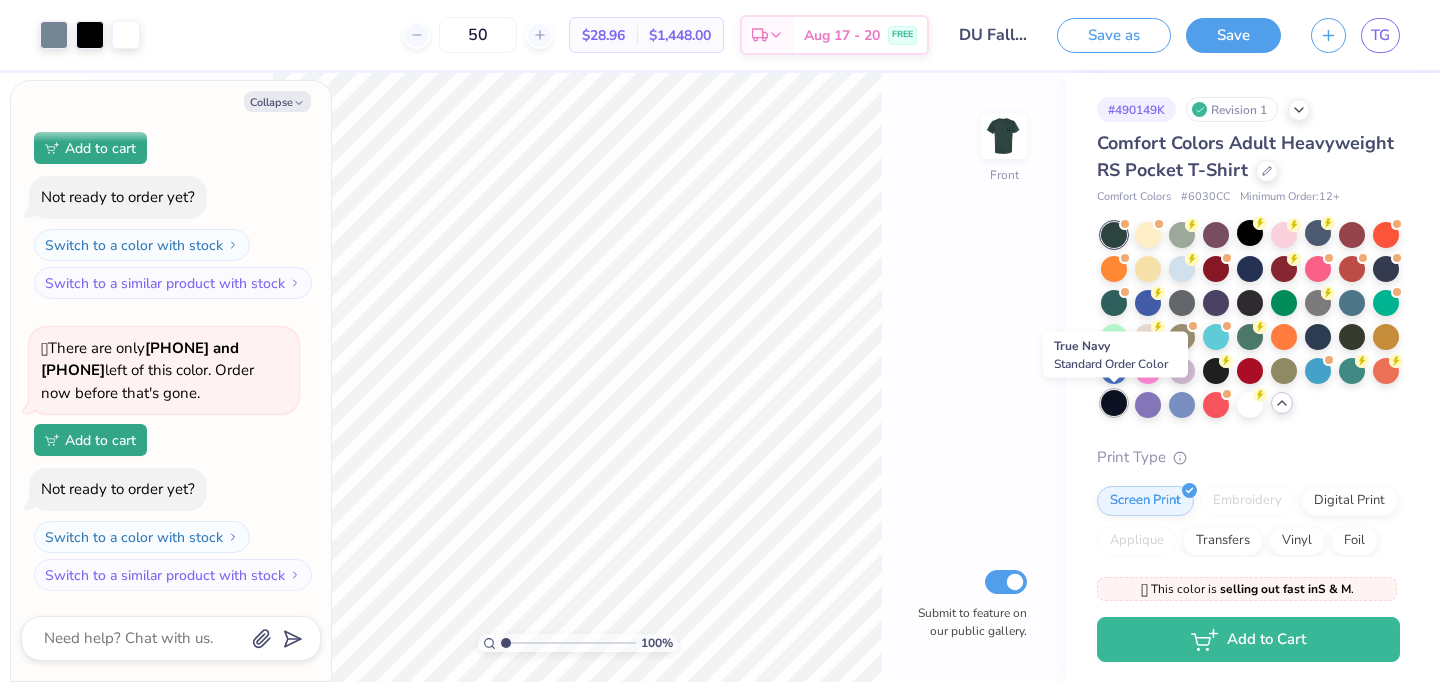 click at bounding box center (1114, 403) 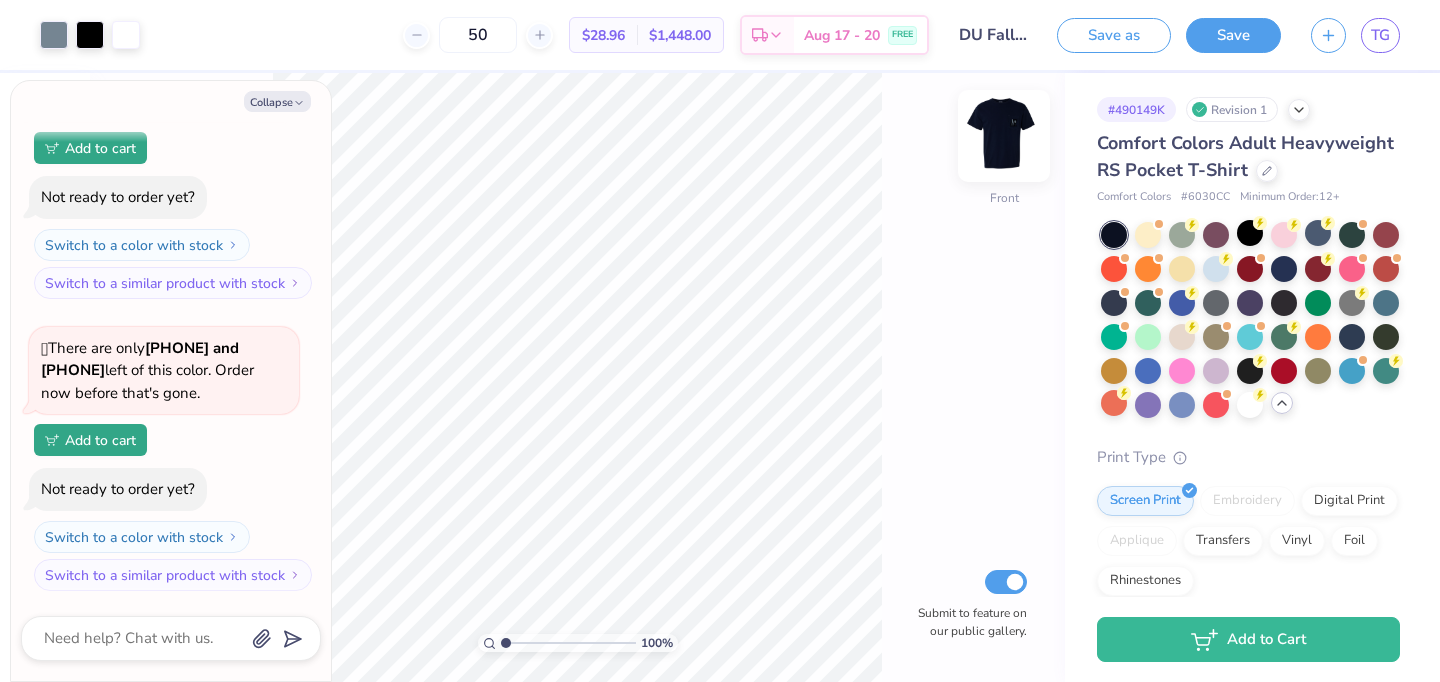 click at bounding box center (1004, 136) 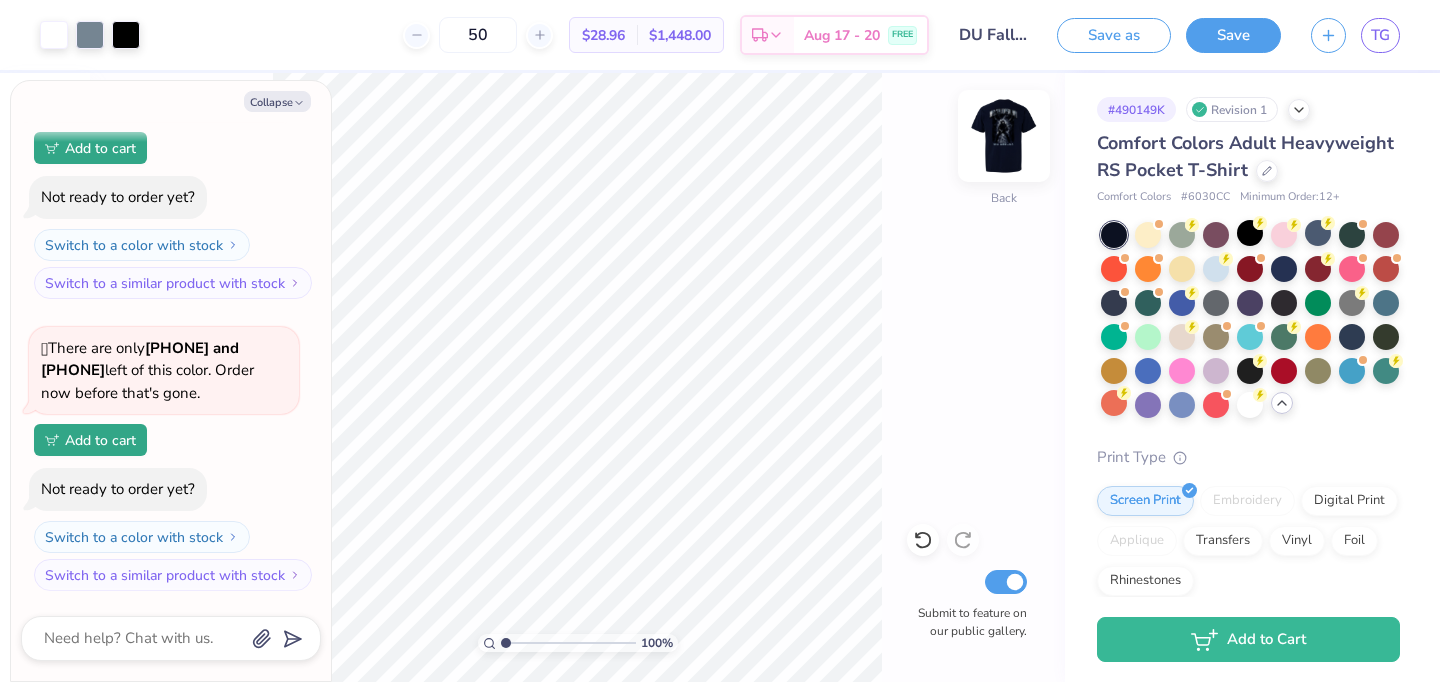 click at bounding box center (1004, 136) 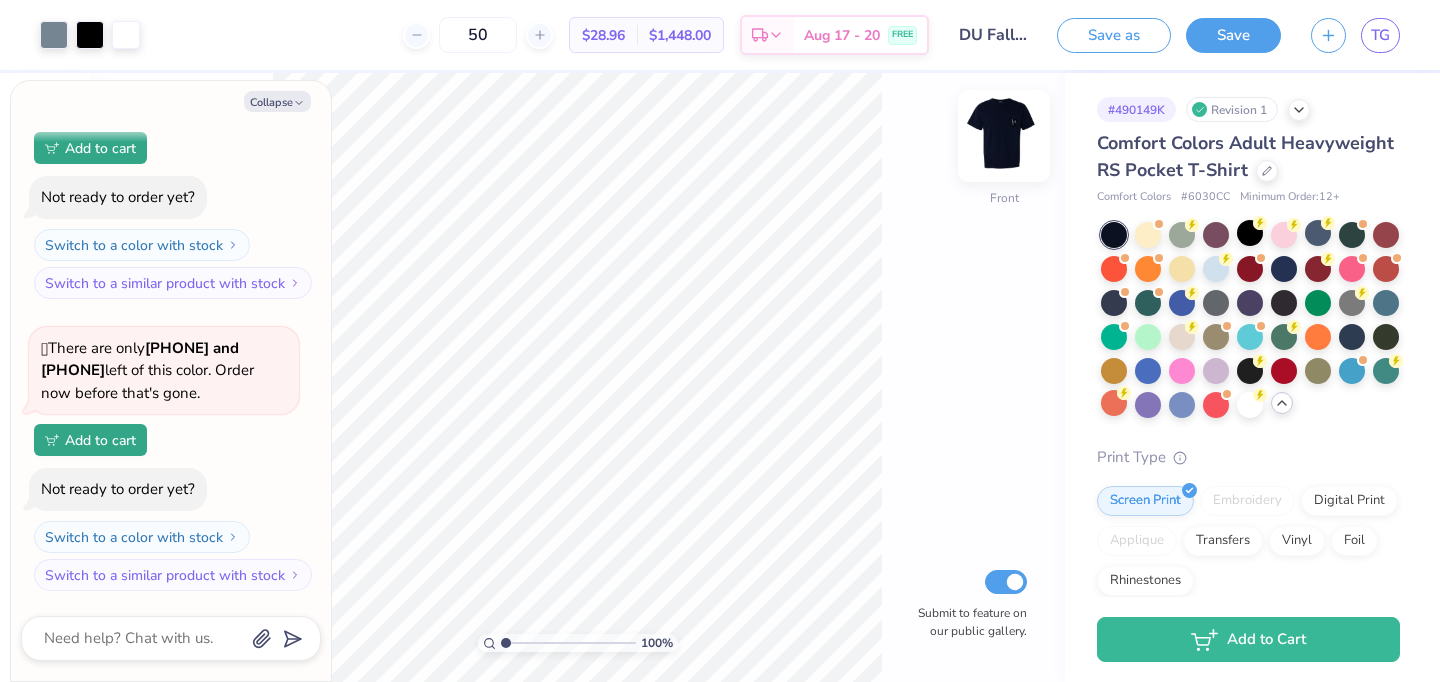 click at bounding box center (1004, 136) 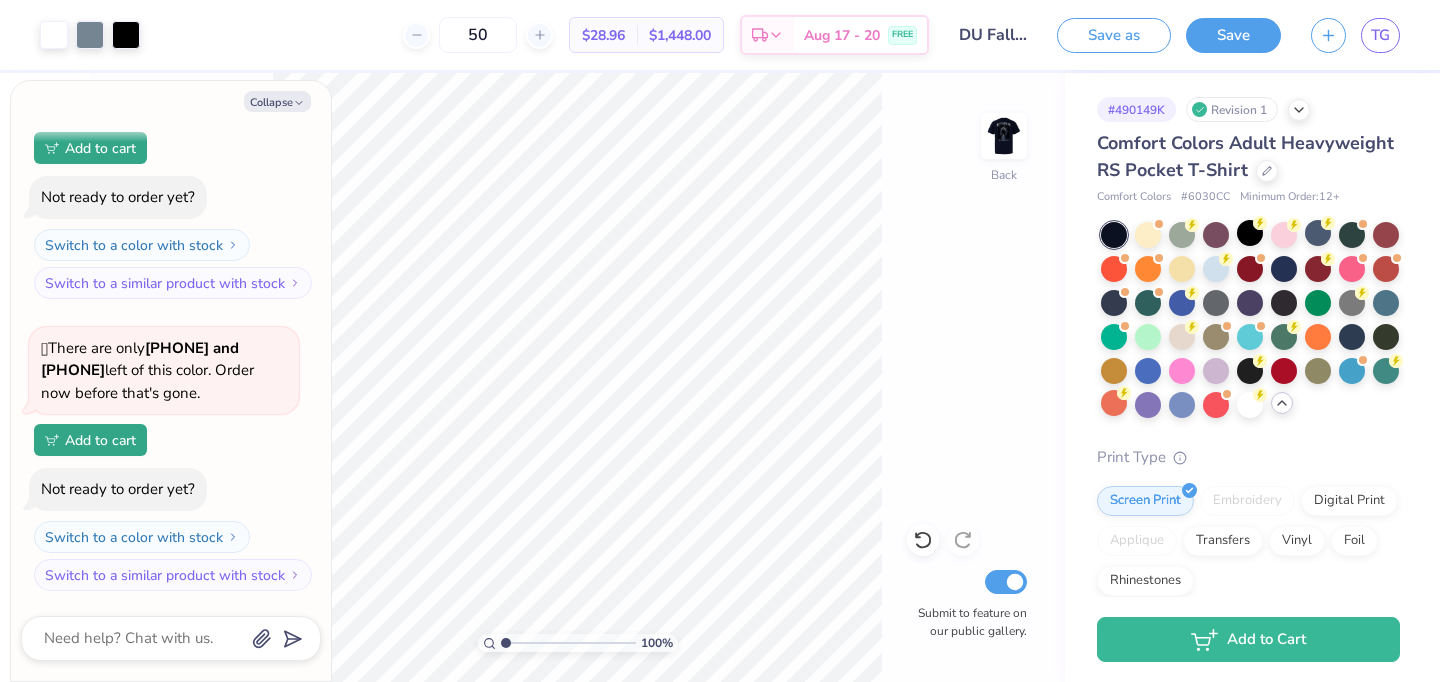 click at bounding box center [1004, 136] 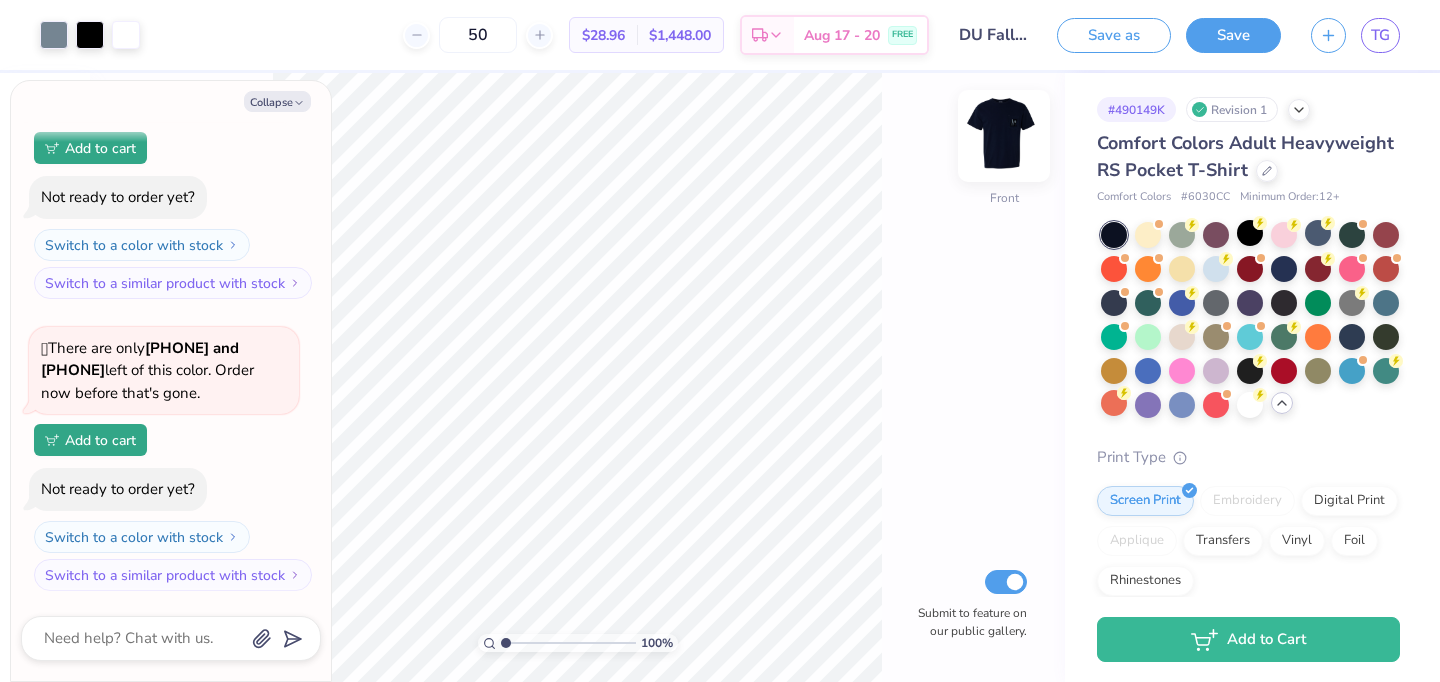 click at bounding box center [1004, 136] 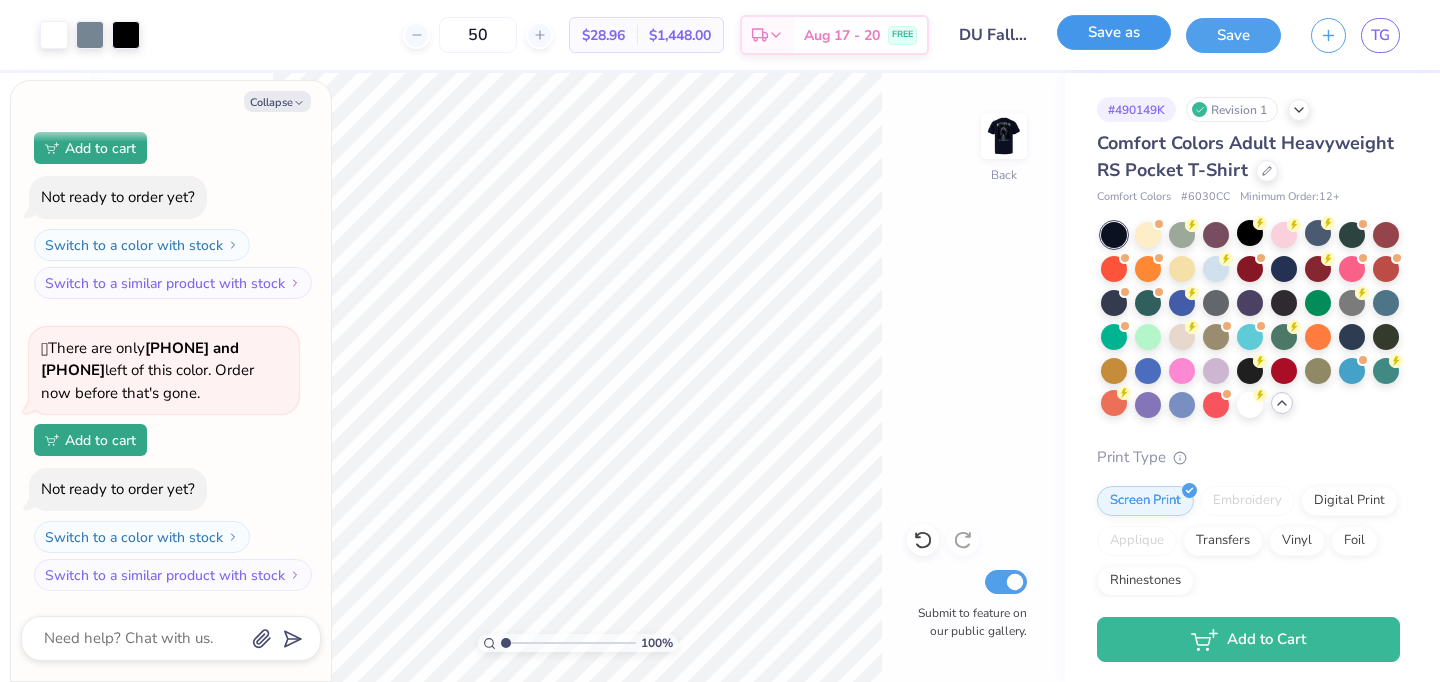 click on "Save as" at bounding box center [1114, 32] 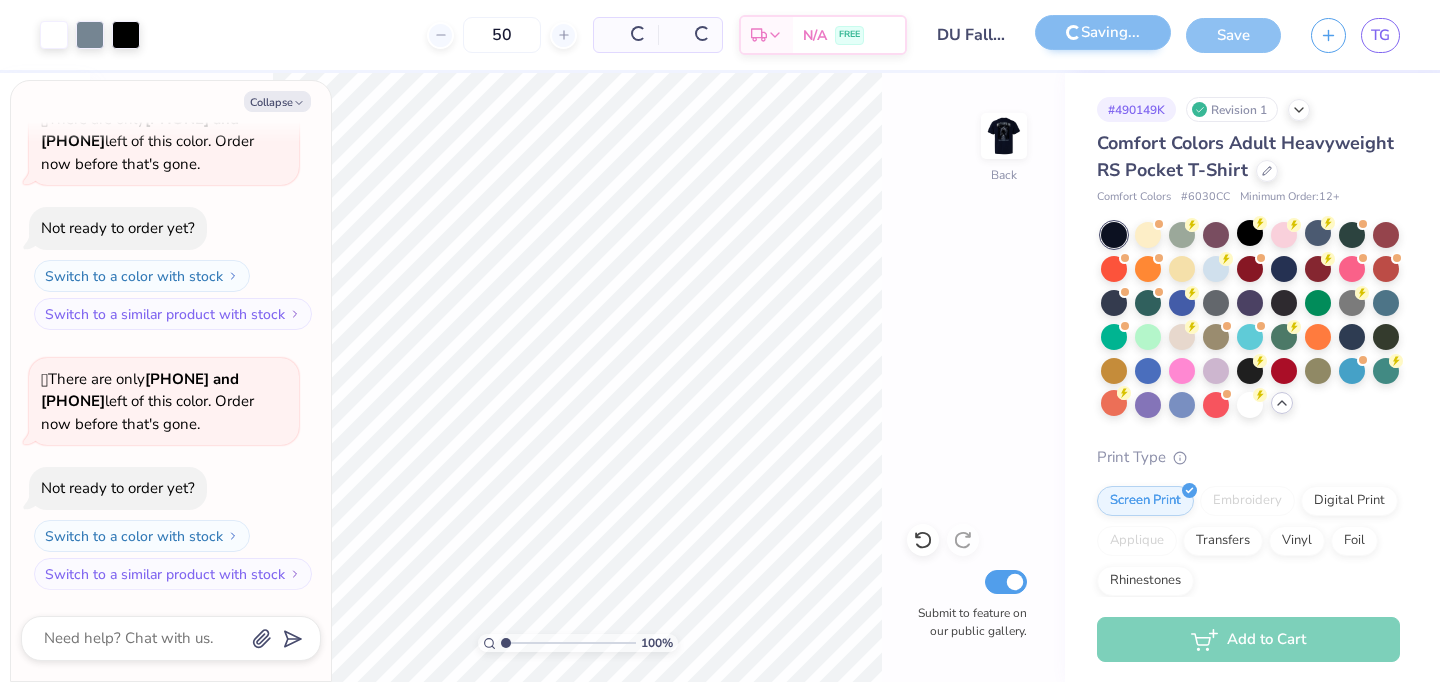 scroll, scrollTop: 110, scrollLeft: 0, axis: vertical 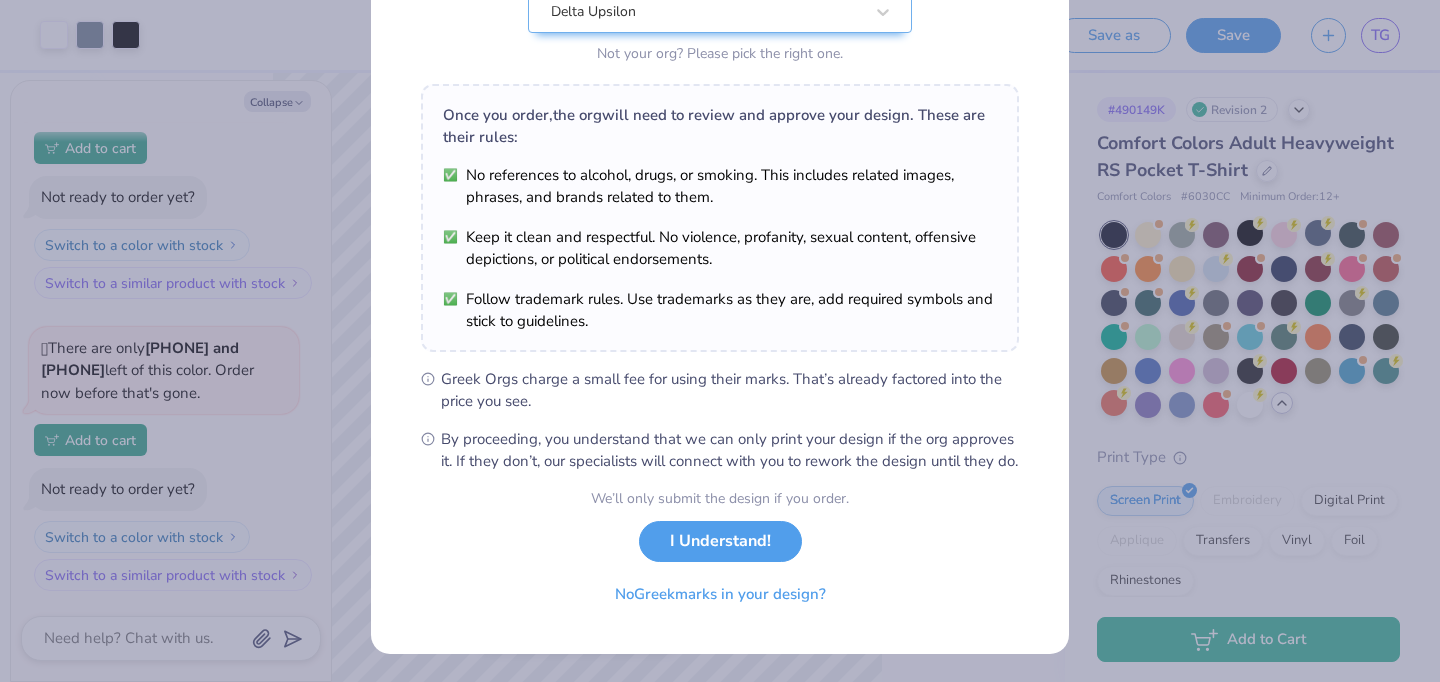 type on "x" 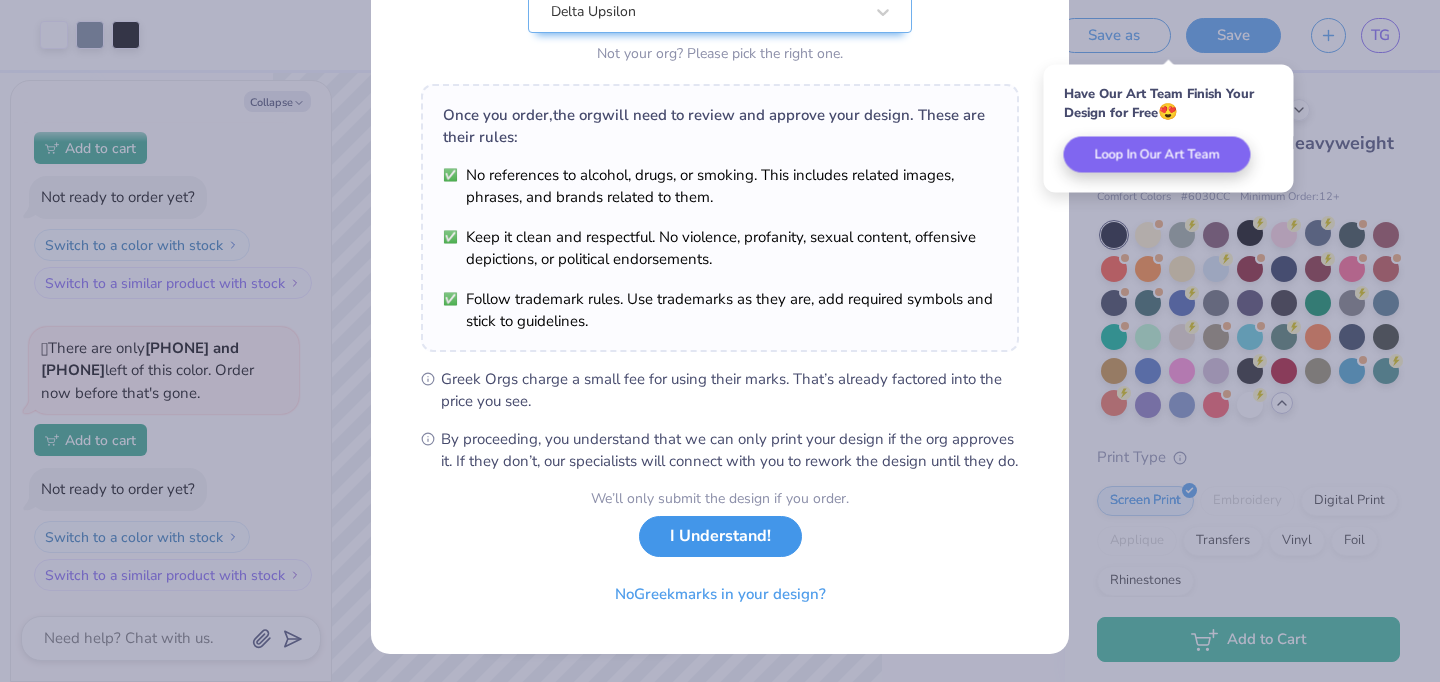 click on "I Understand!" at bounding box center (720, 536) 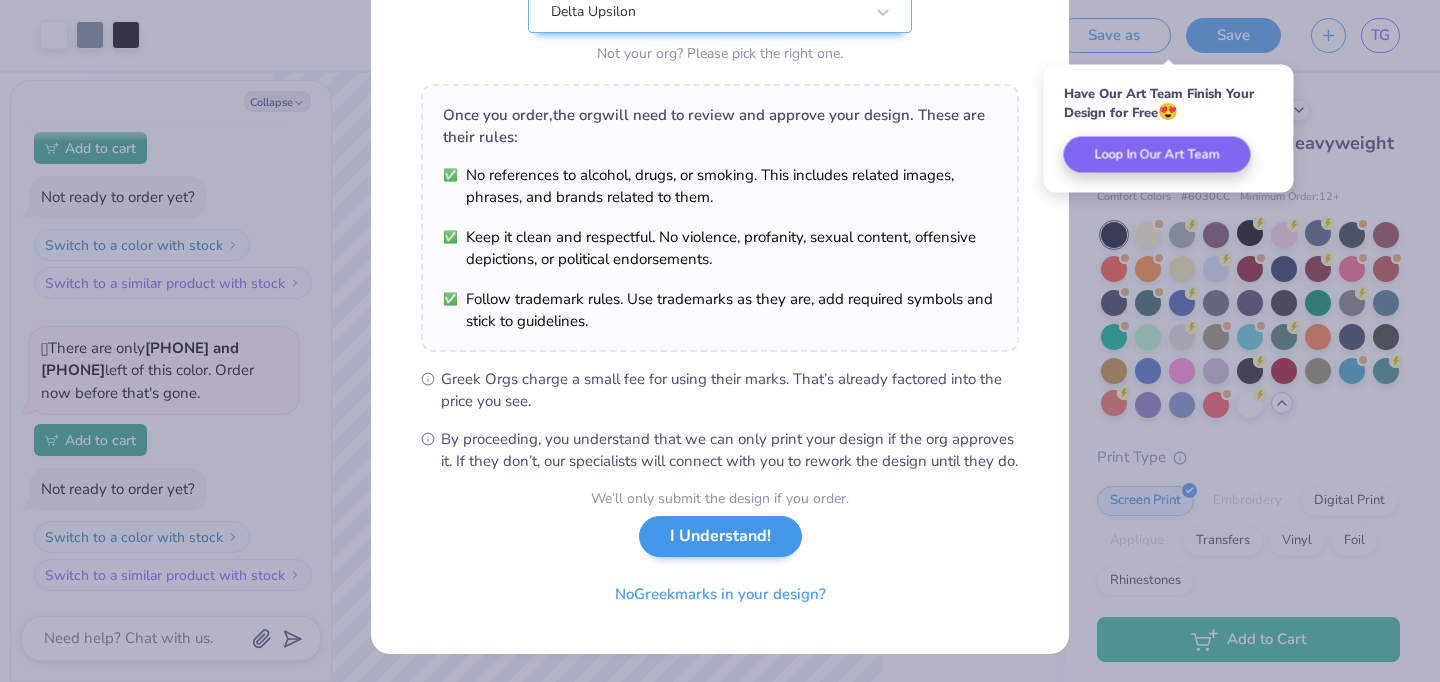 scroll, scrollTop: 0, scrollLeft: 0, axis: both 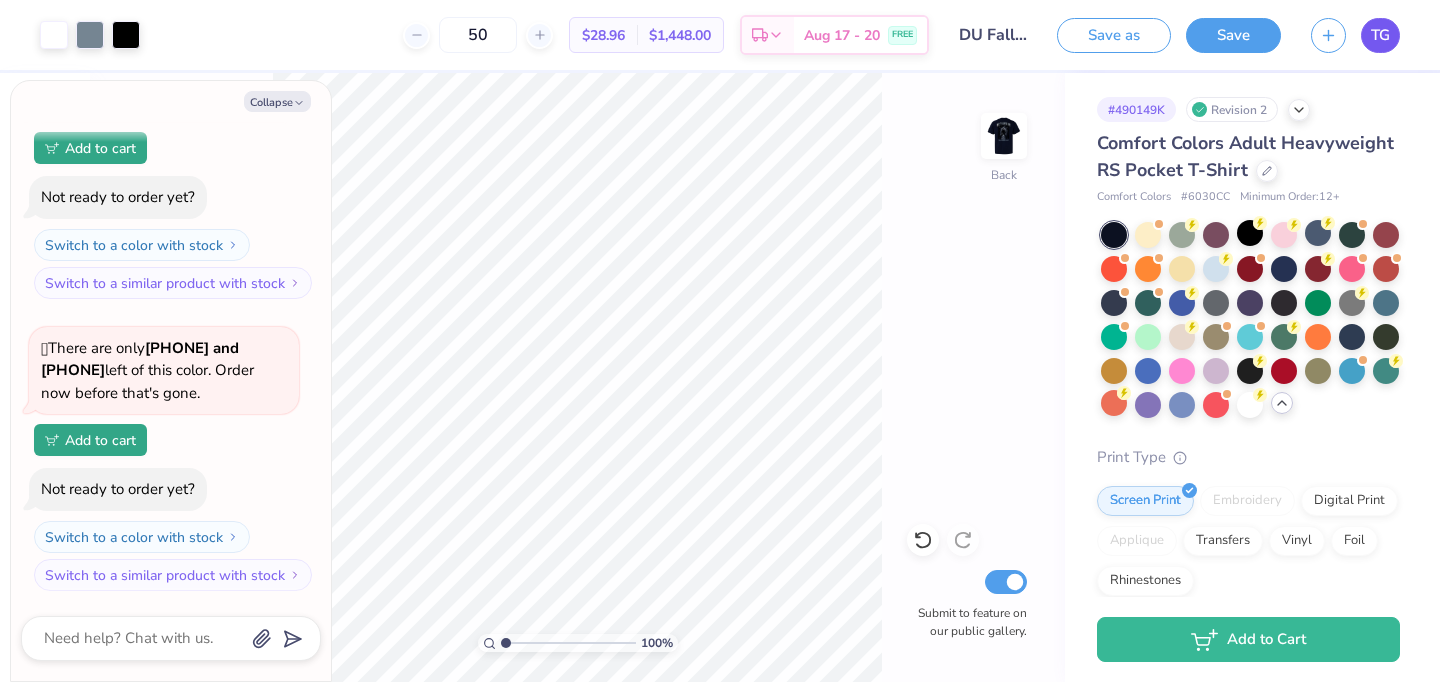 click on "TG" at bounding box center [1380, 35] 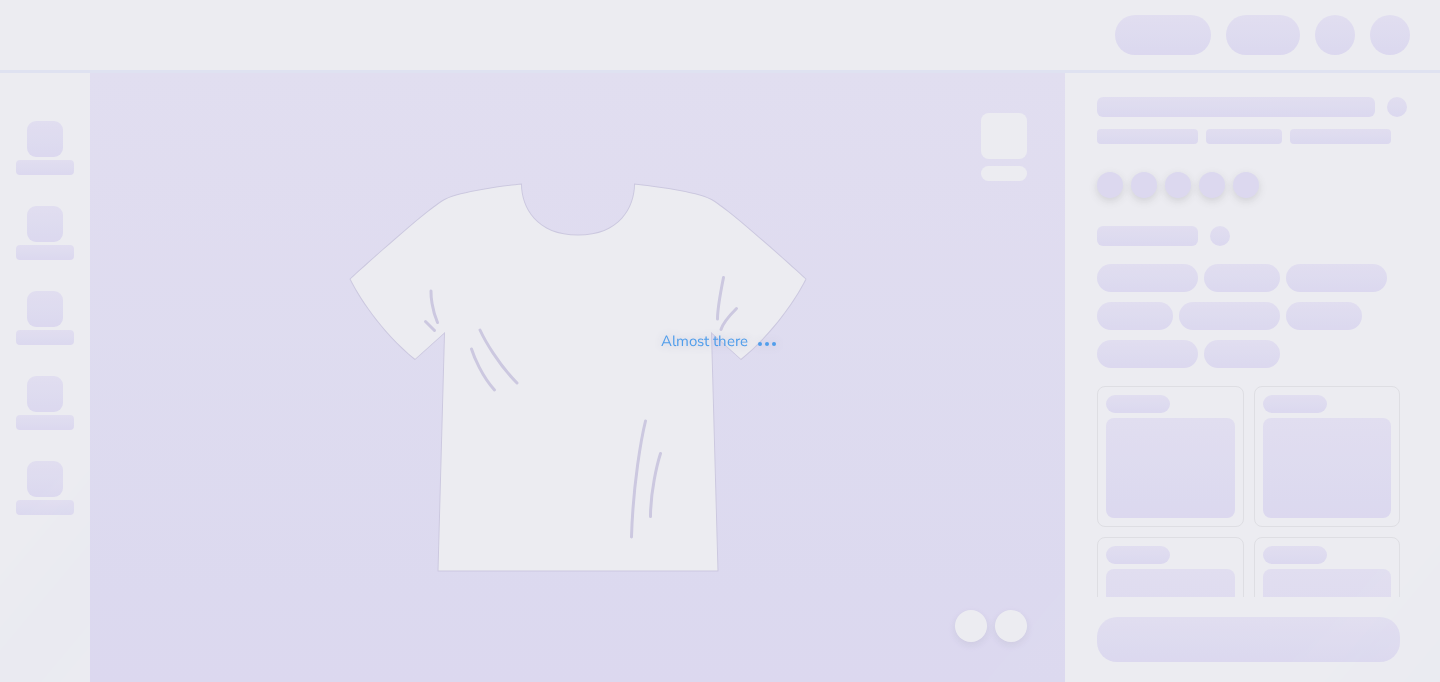 scroll, scrollTop: 0, scrollLeft: 0, axis: both 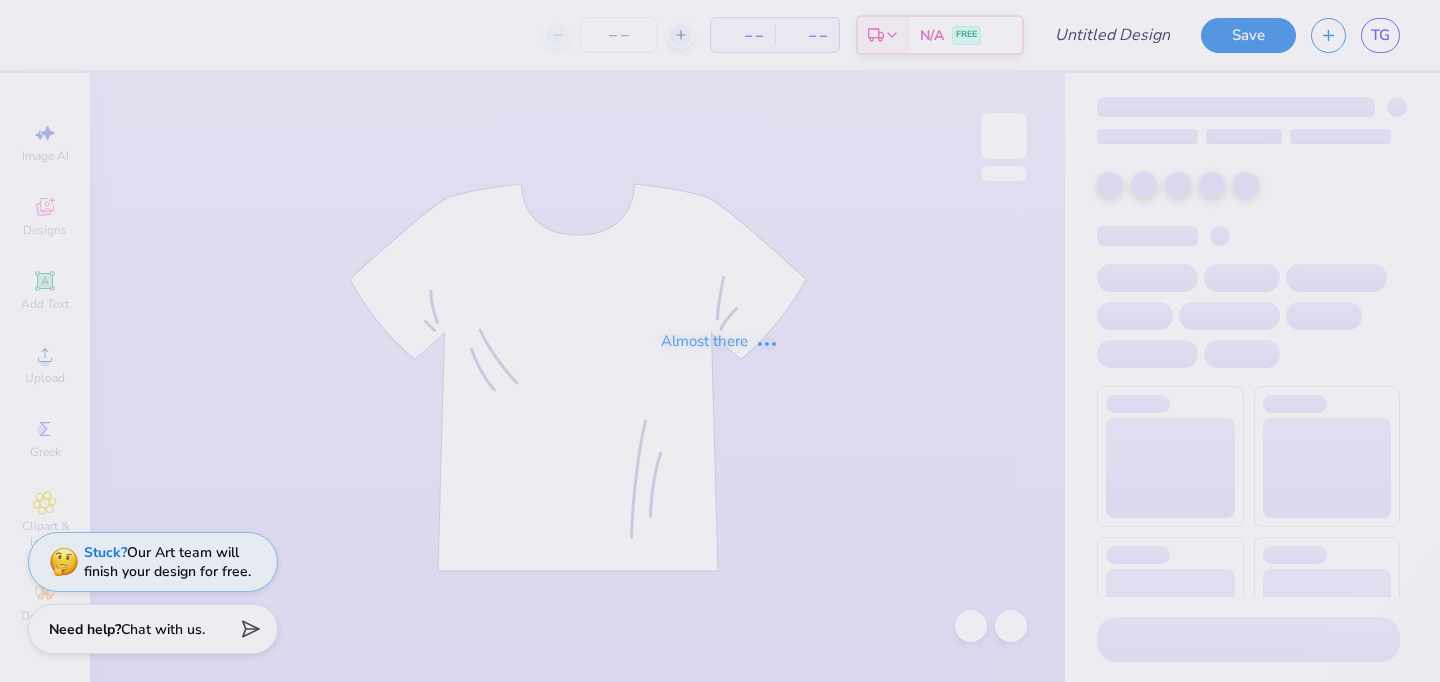 type on "DU Fall Rush '25" 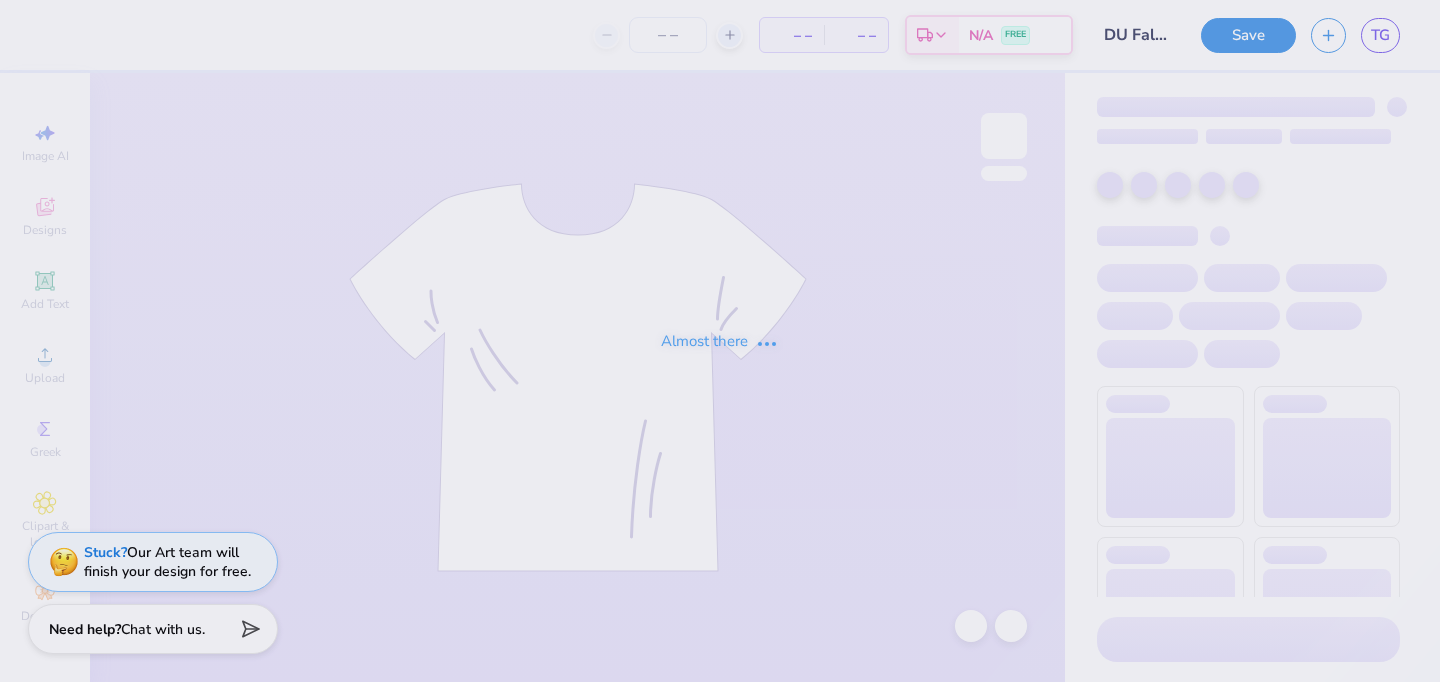 type on "50" 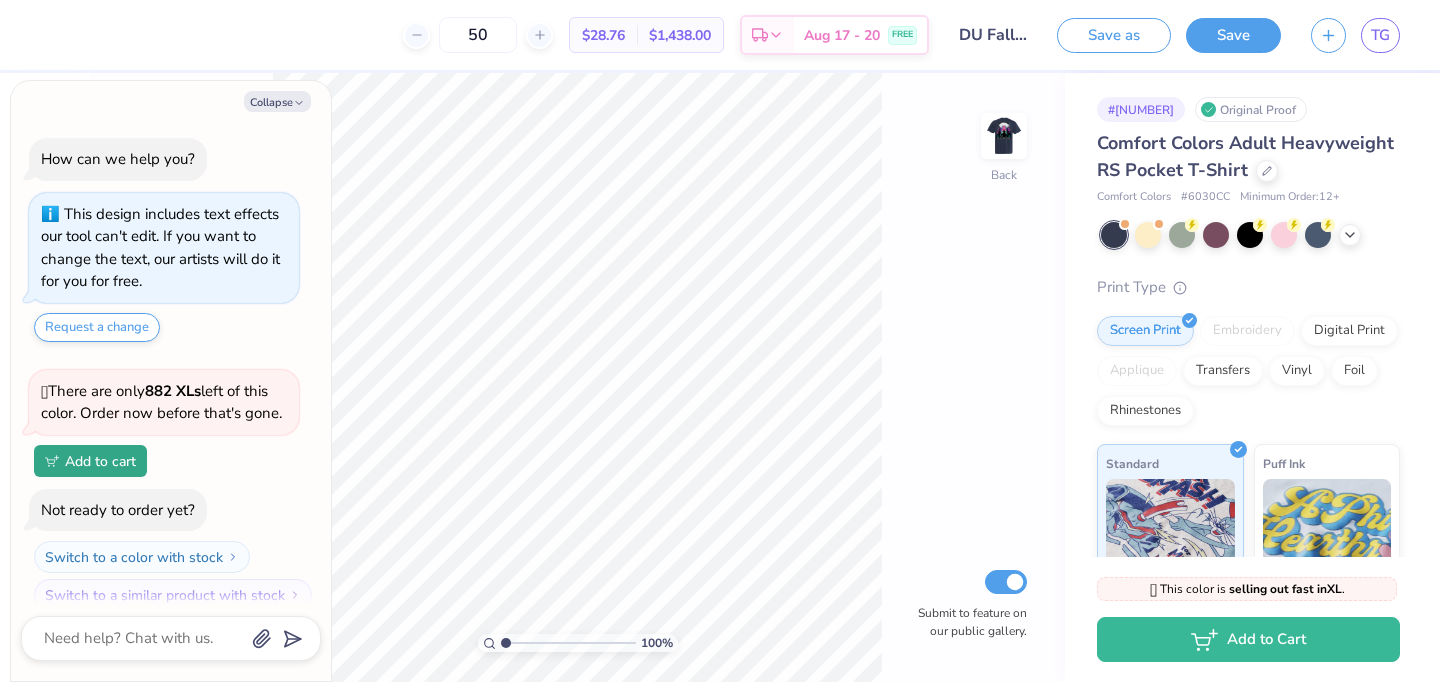 scroll, scrollTop: 21, scrollLeft: 0, axis: vertical 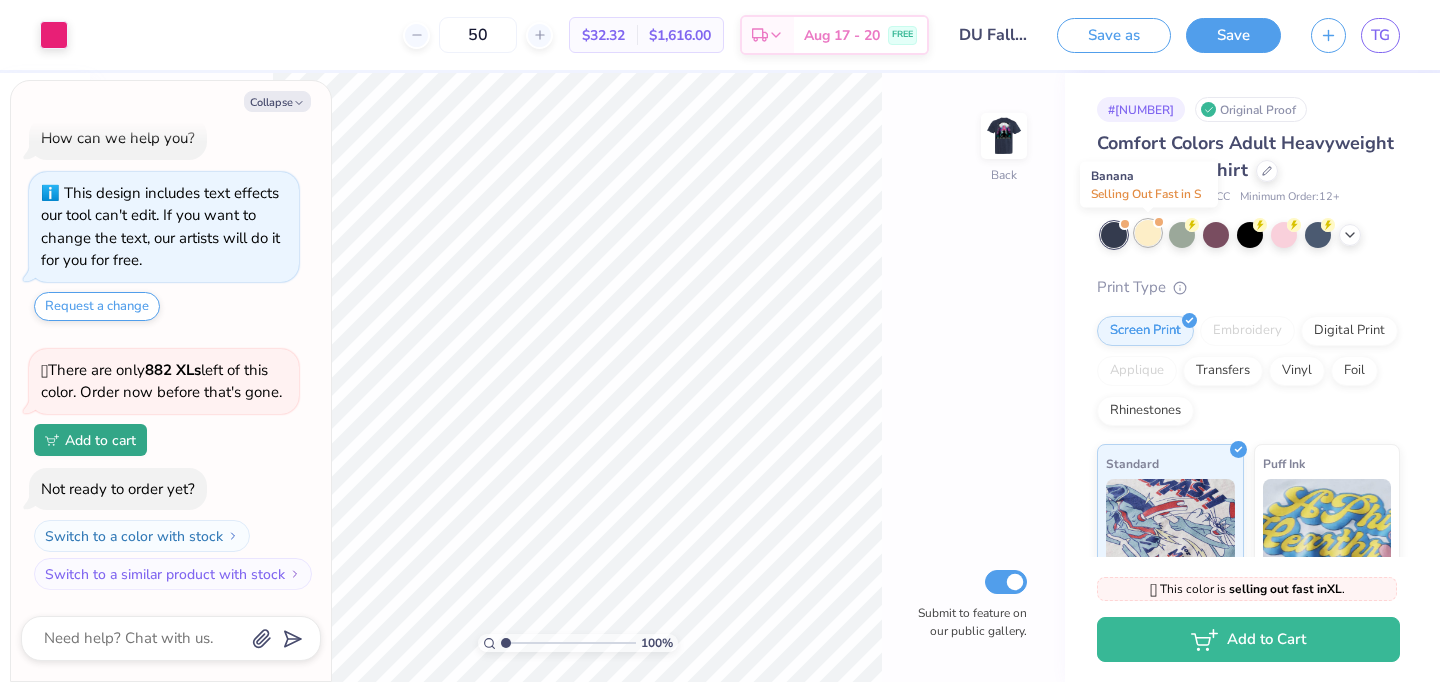 click at bounding box center (1148, 233) 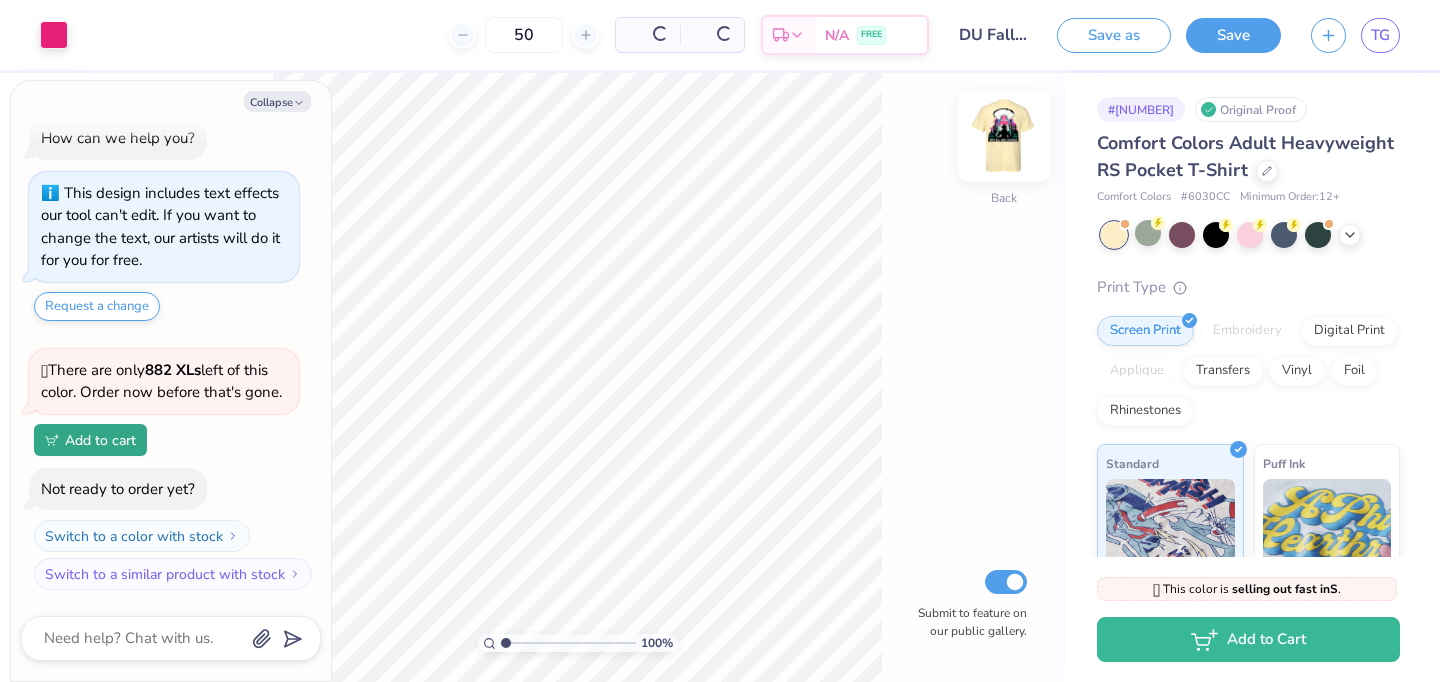 scroll, scrollTop: 290, scrollLeft: 0, axis: vertical 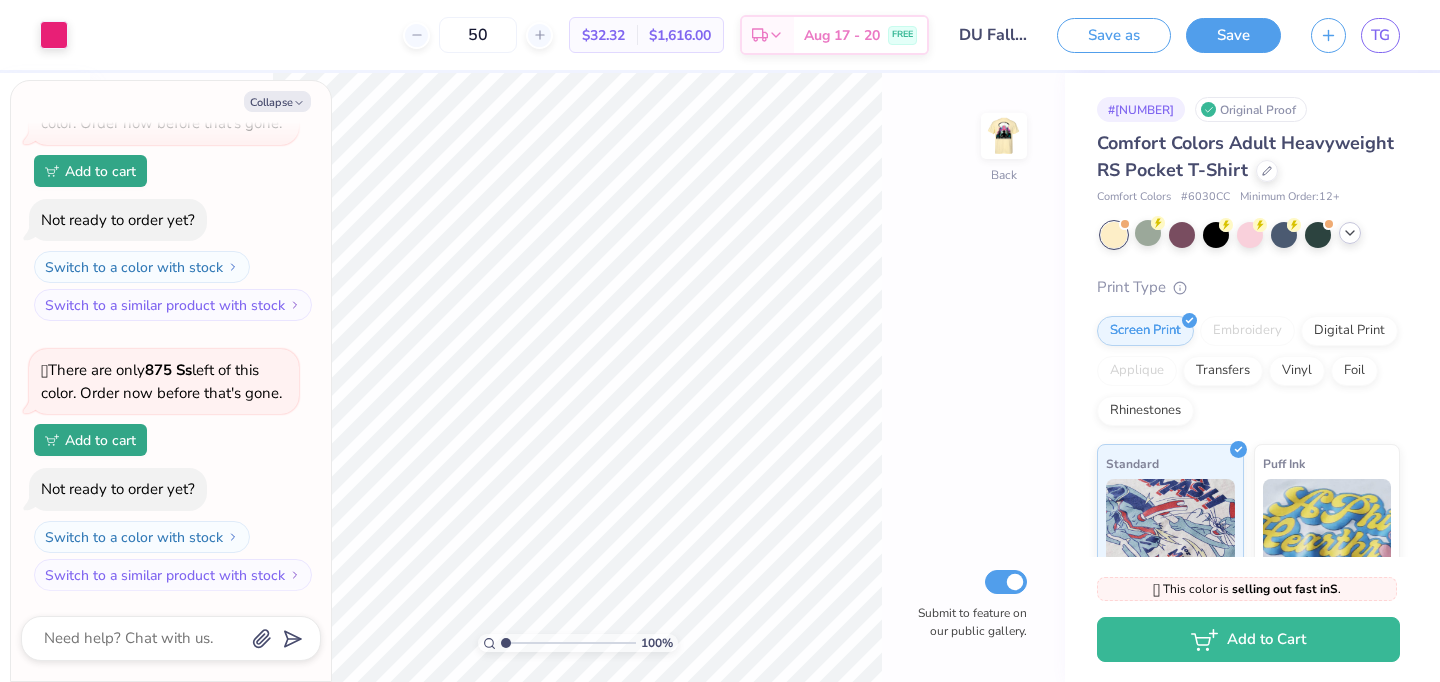 click at bounding box center [1350, 233] 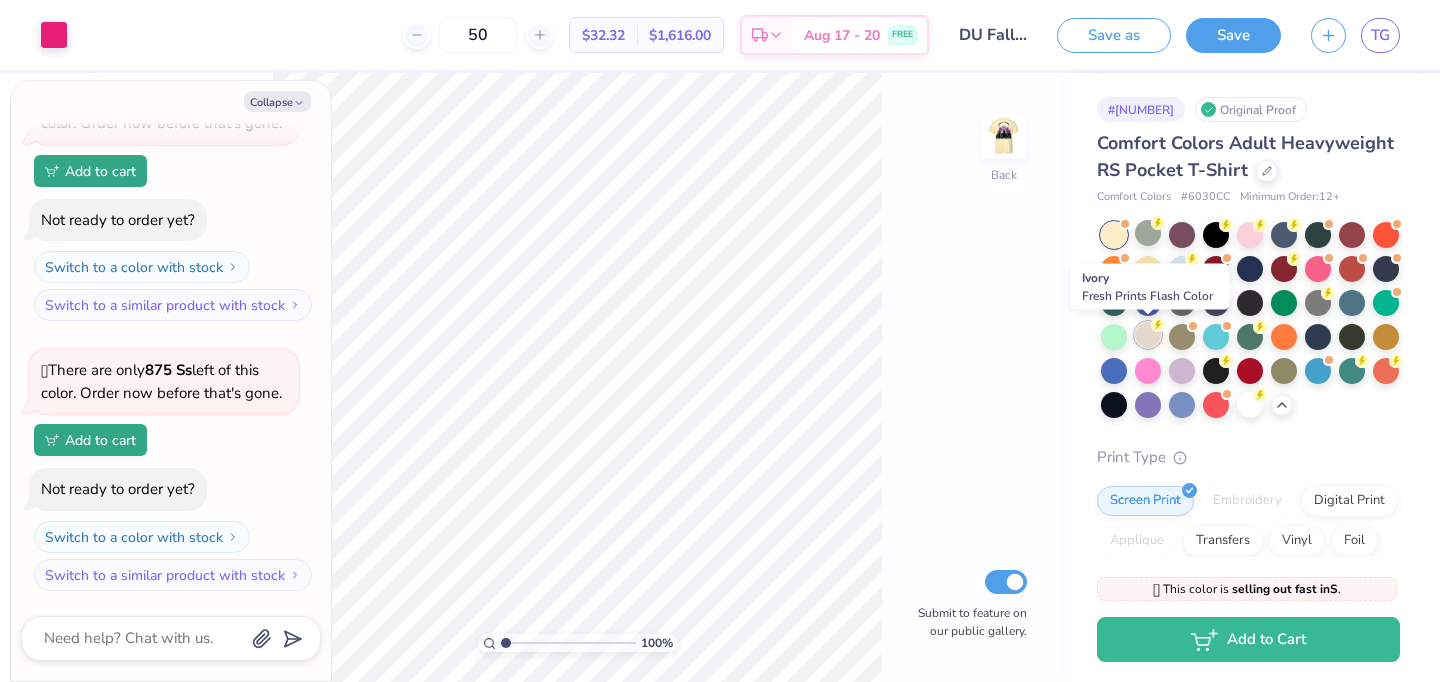 click at bounding box center [1148, 335] 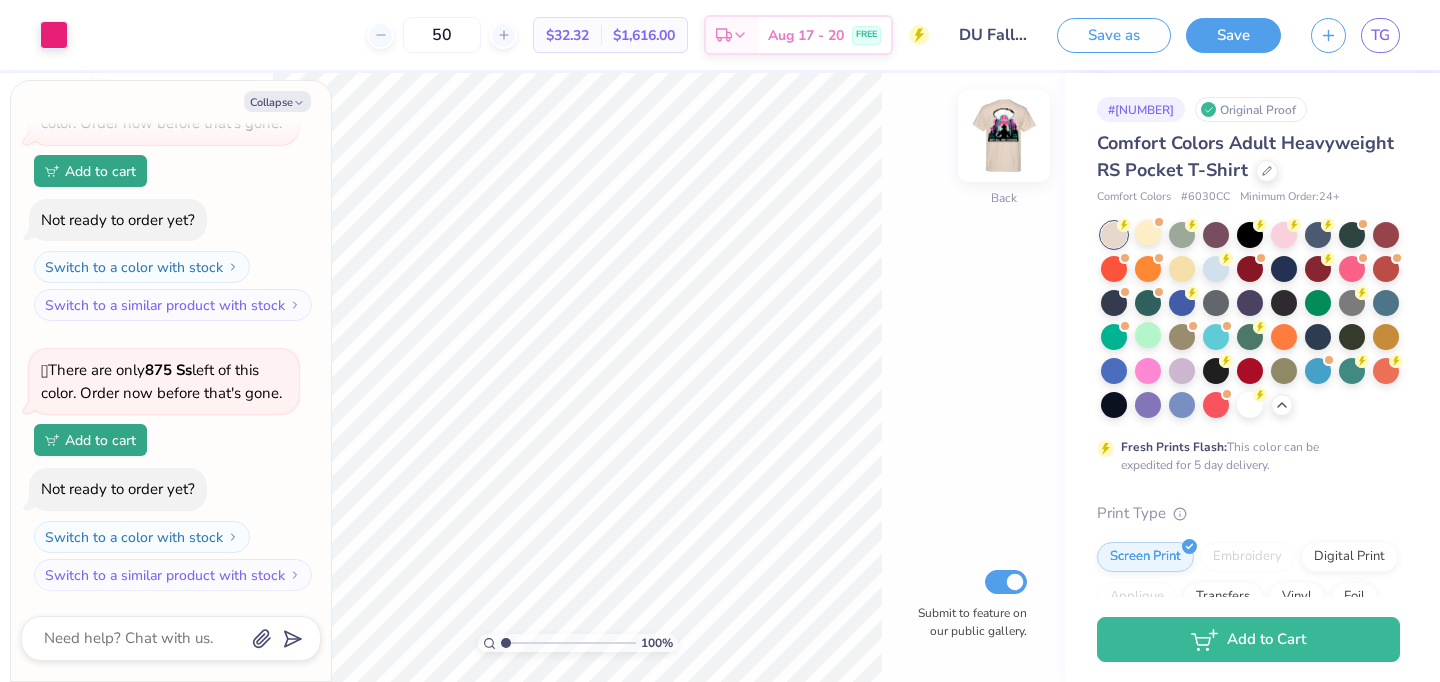 click at bounding box center (1004, 136) 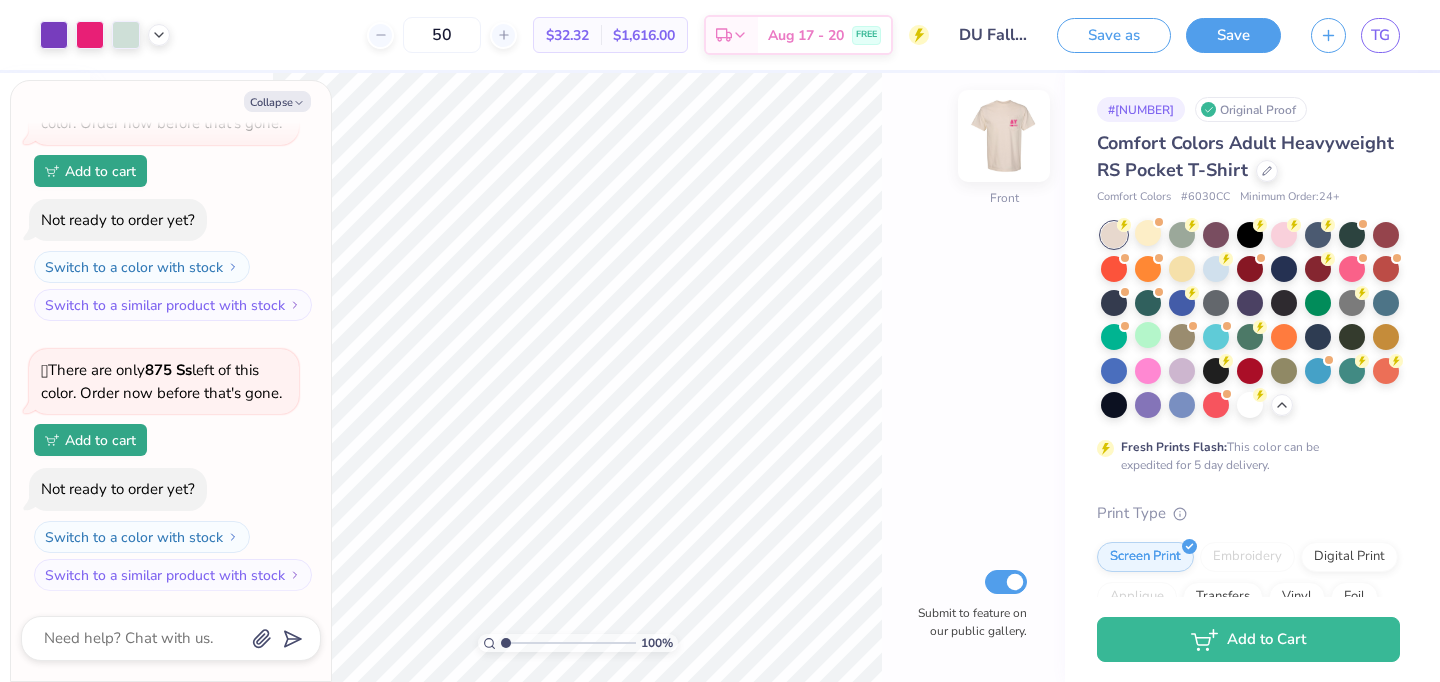 click at bounding box center (1004, 136) 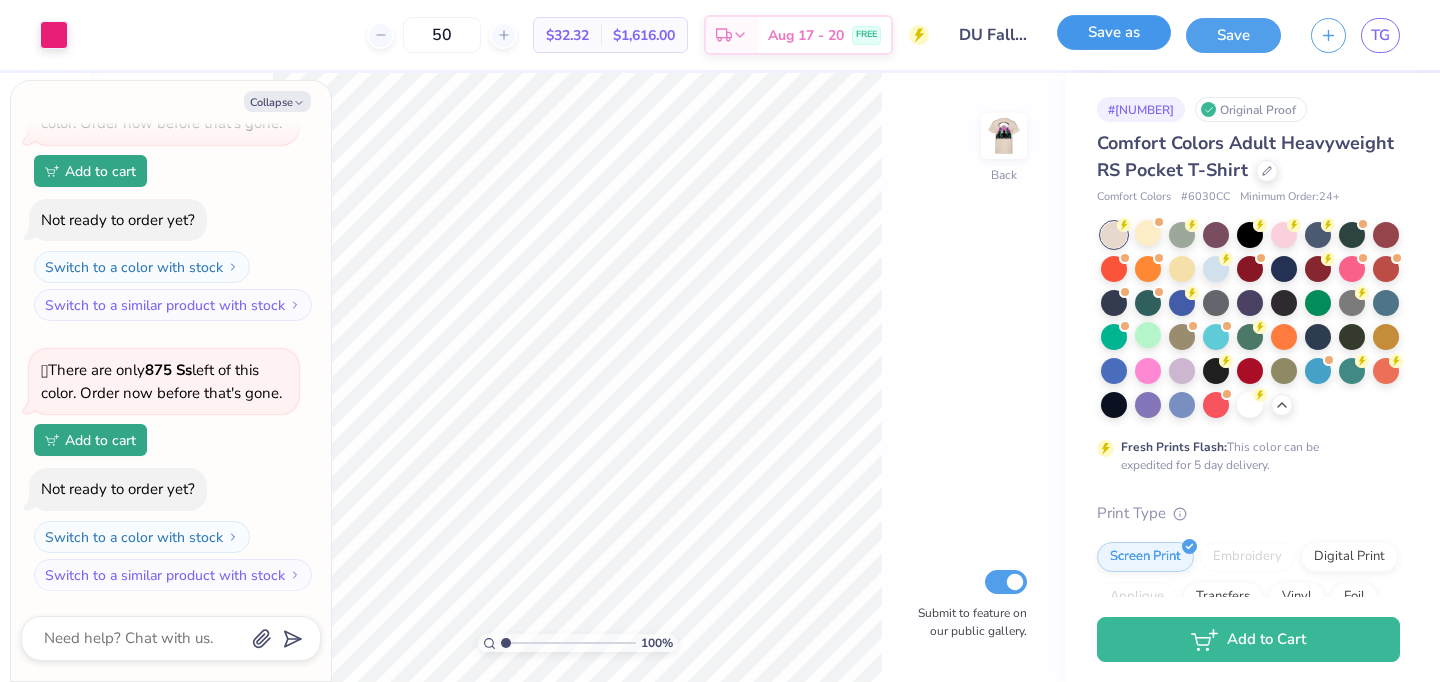 click on "Save as" at bounding box center (1114, 32) 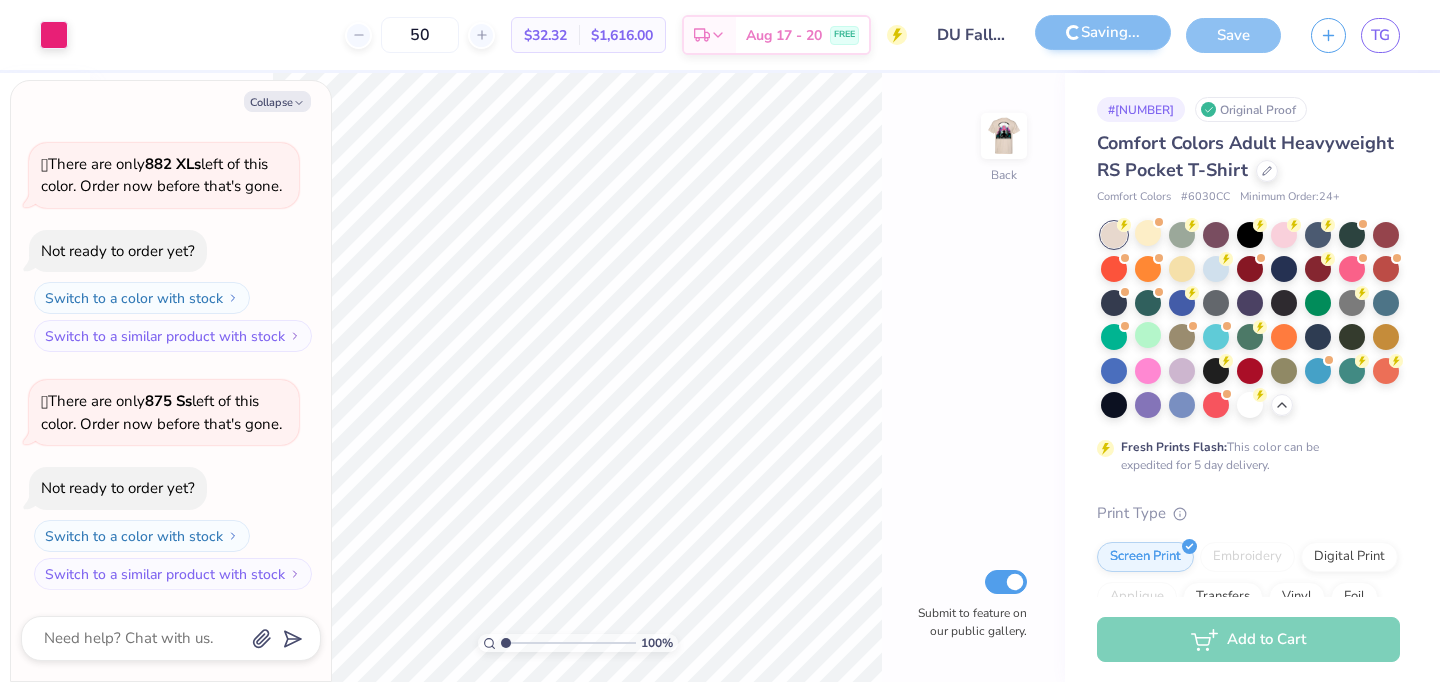 scroll, scrollTop: 226, scrollLeft: 0, axis: vertical 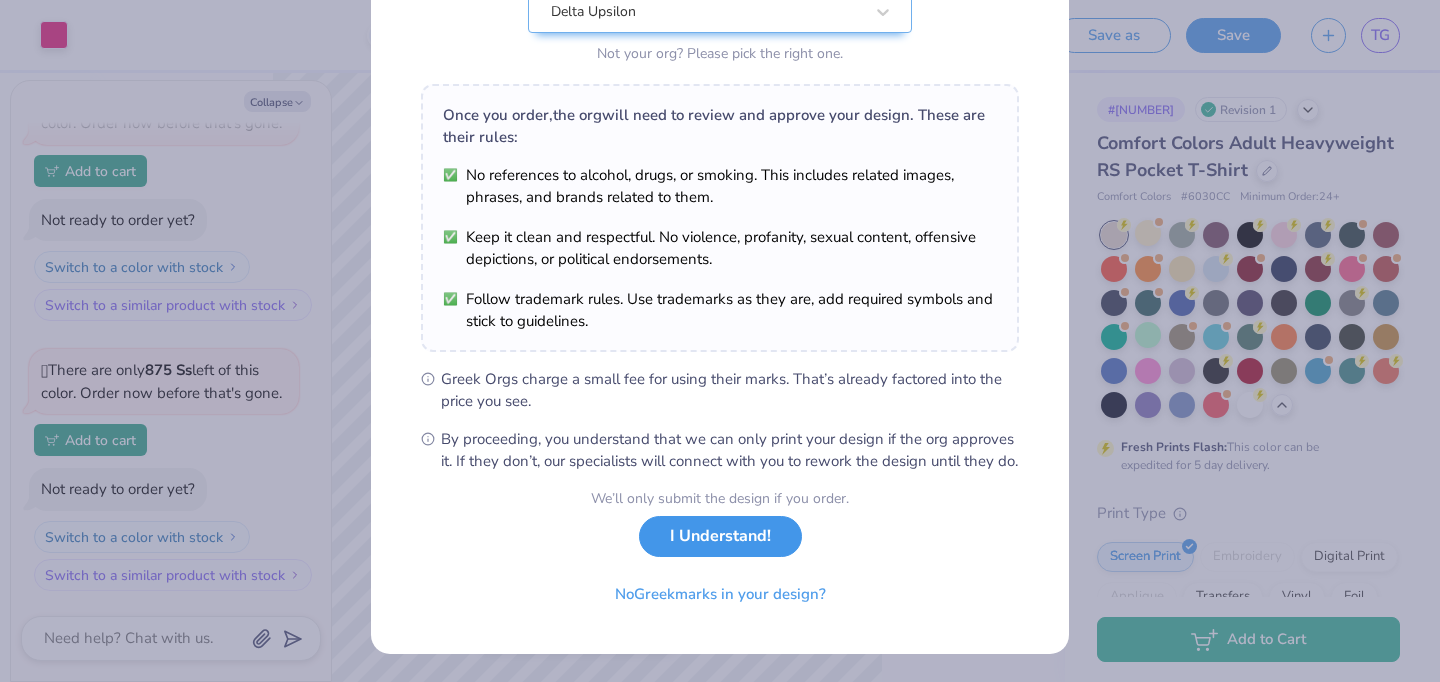 click on "I Understand!" at bounding box center (720, 536) 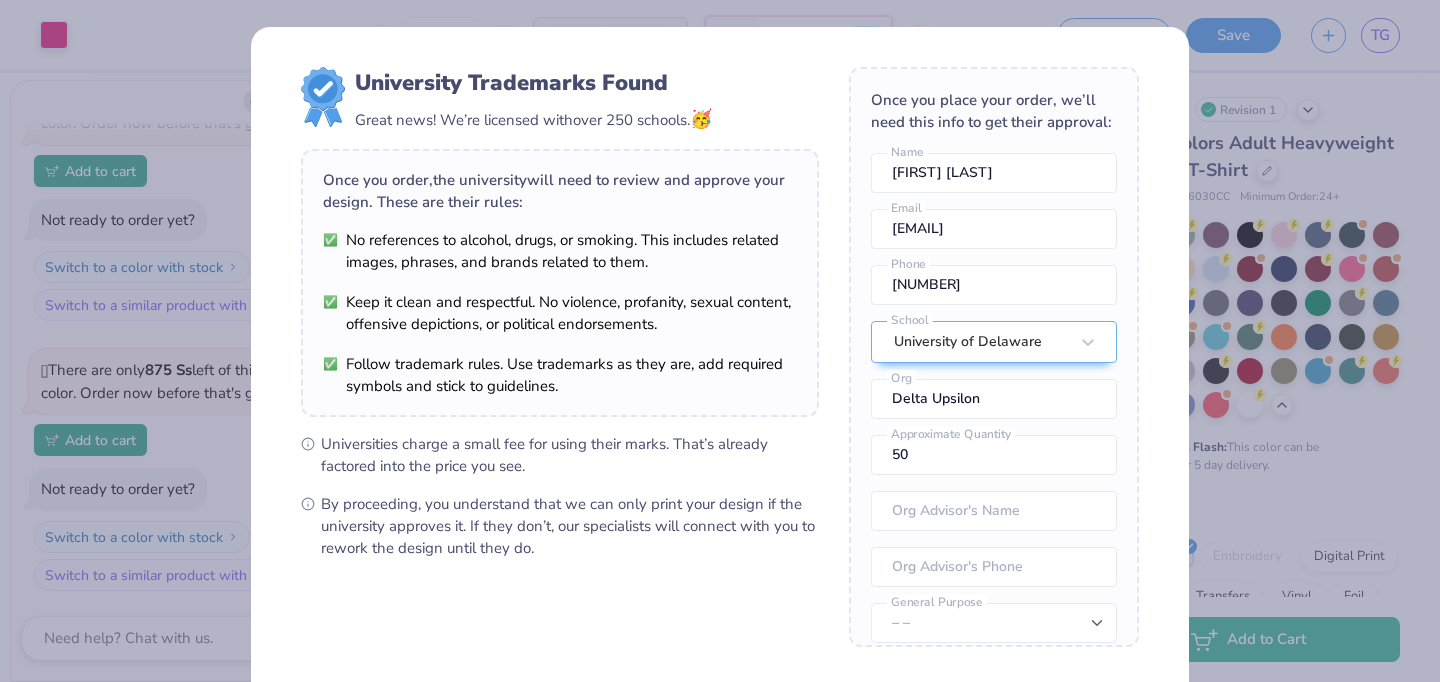 scroll, scrollTop: 188, scrollLeft: 0, axis: vertical 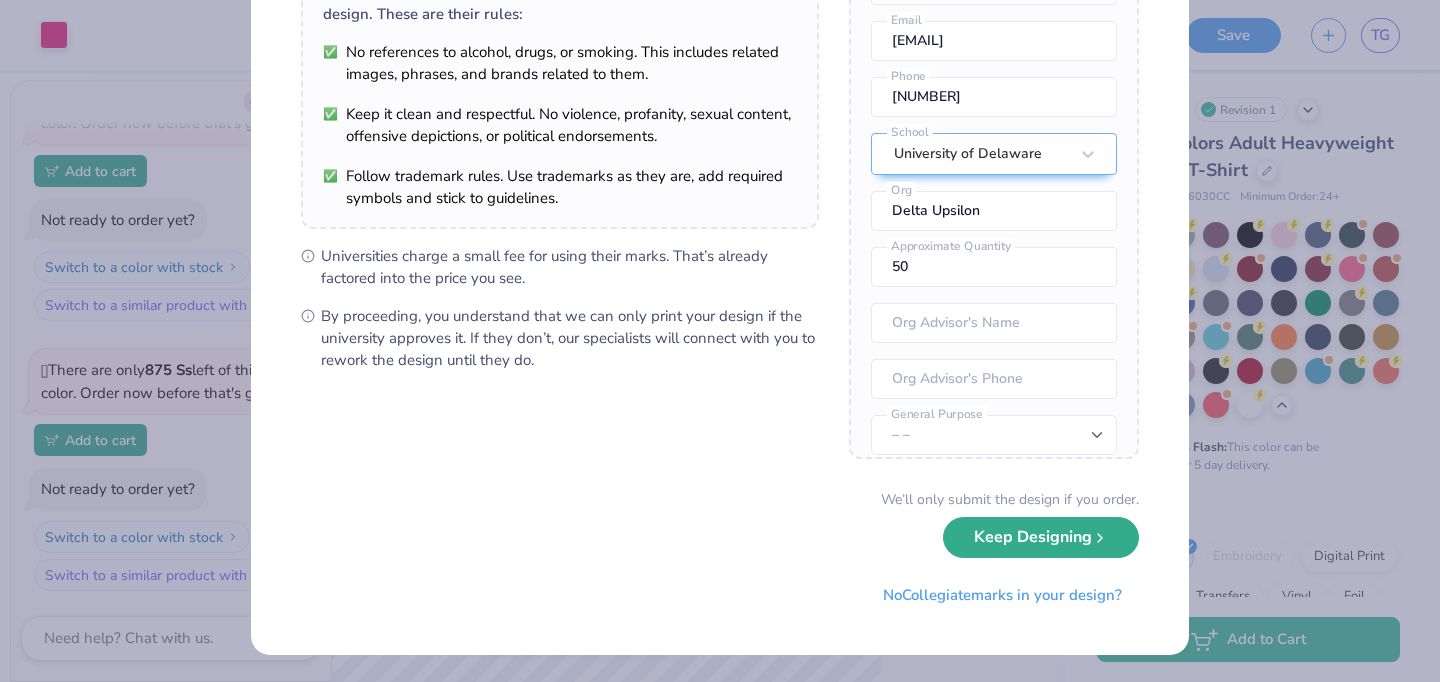 click on "Keep Designing" at bounding box center [1041, 537] 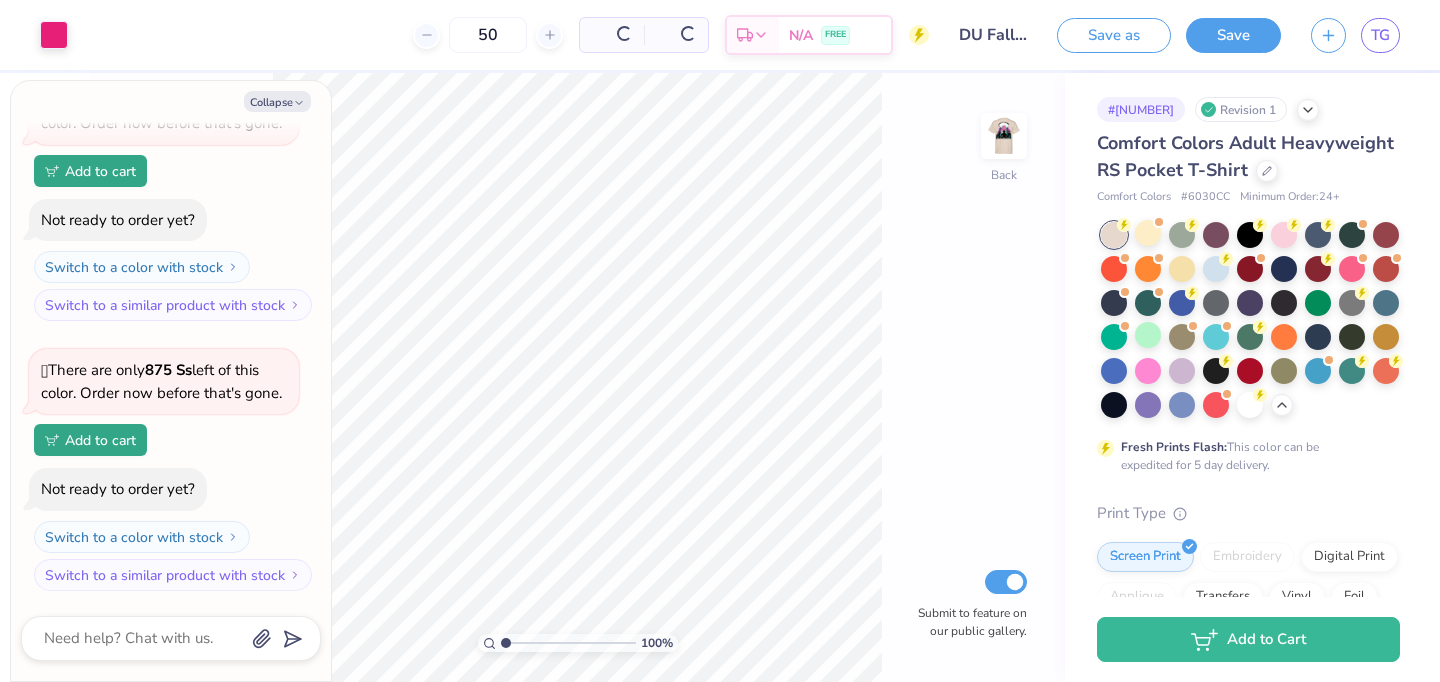 scroll, scrollTop: 0, scrollLeft: 0, axis: both 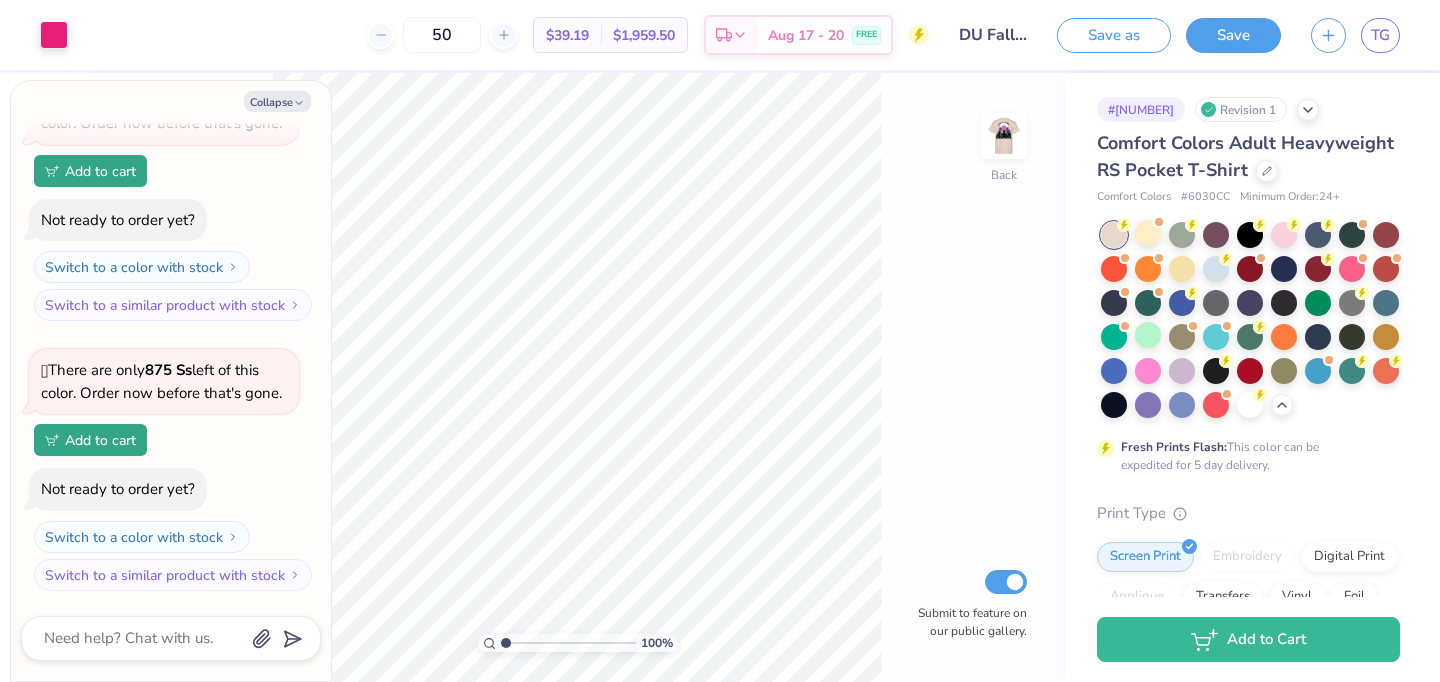 type on "x" 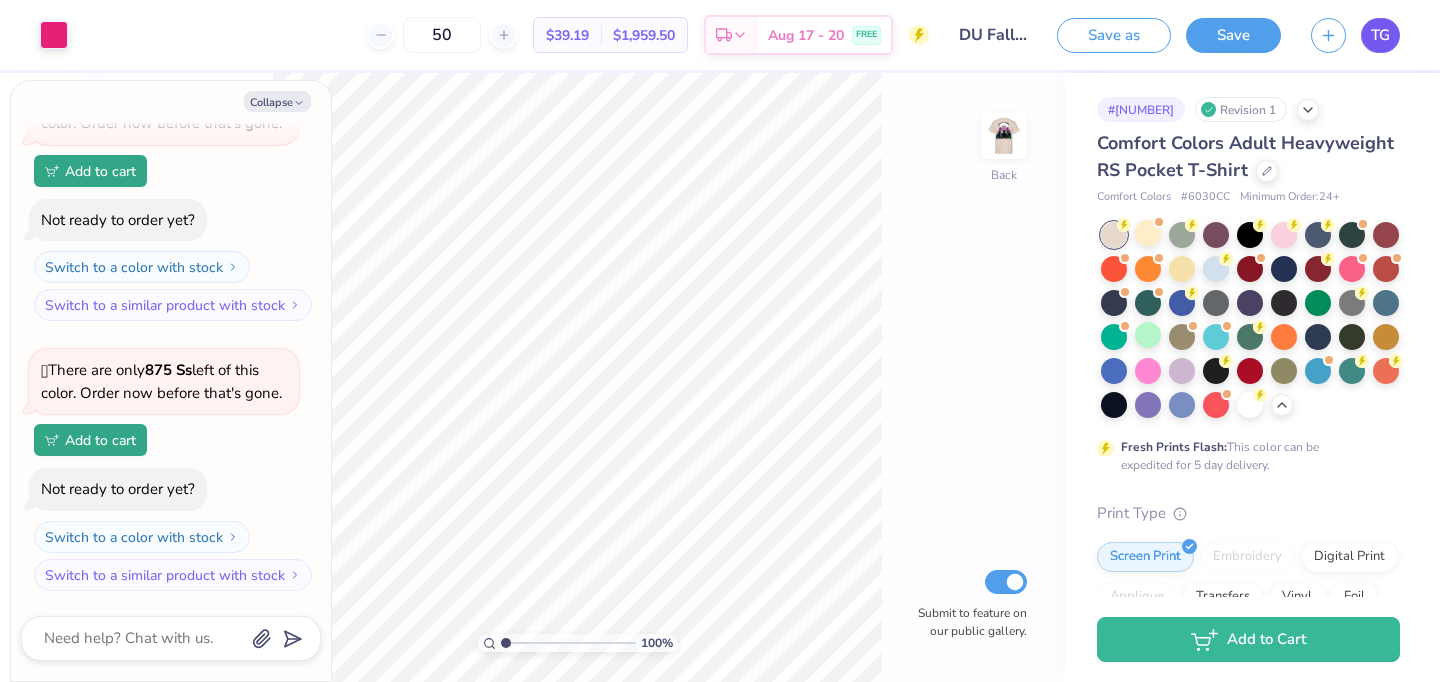 click on "TG" at bounding box center [1380, 35] 